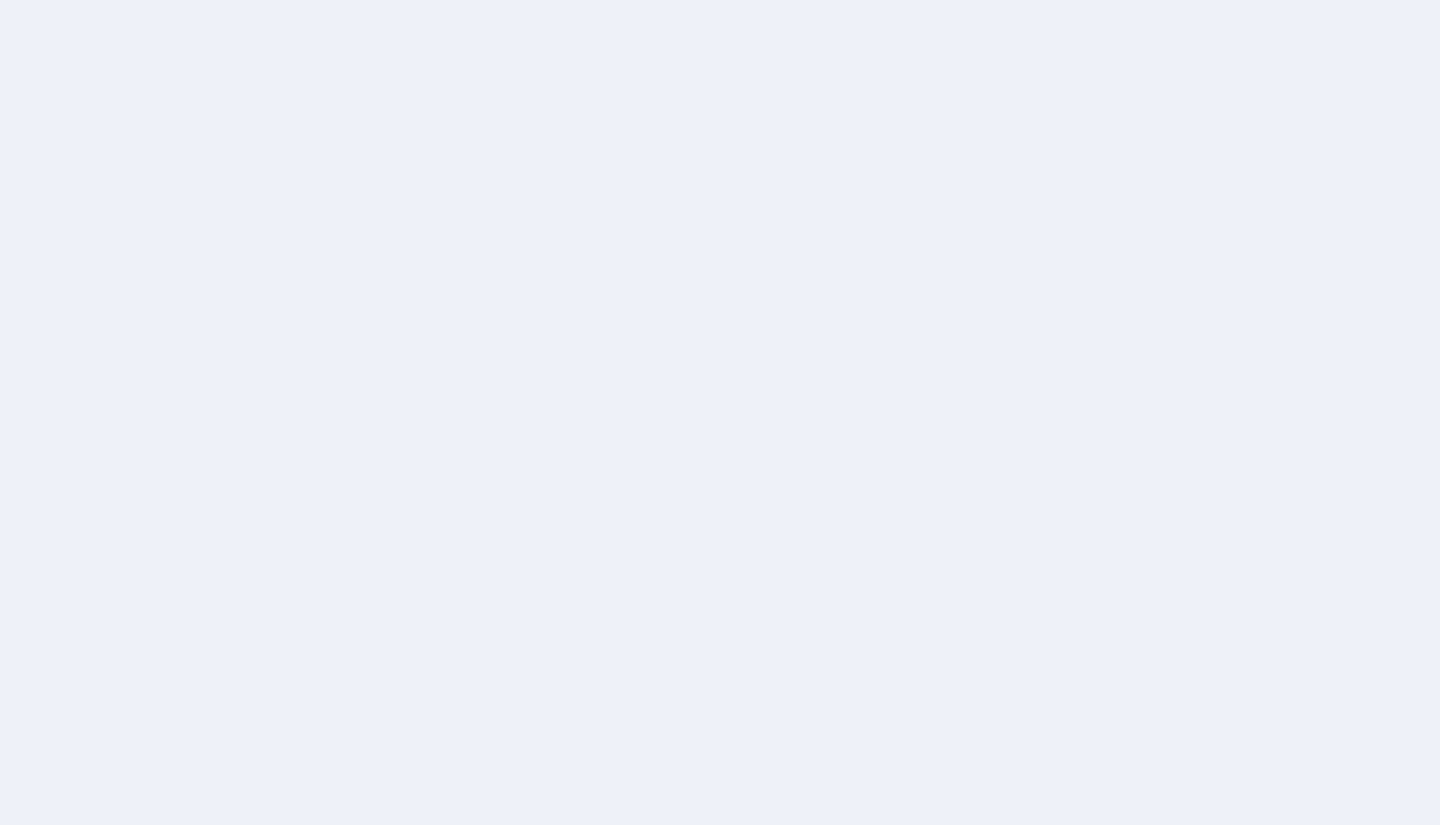 scroll, scrollTop: 0, scrollLeft: 0, axis: both 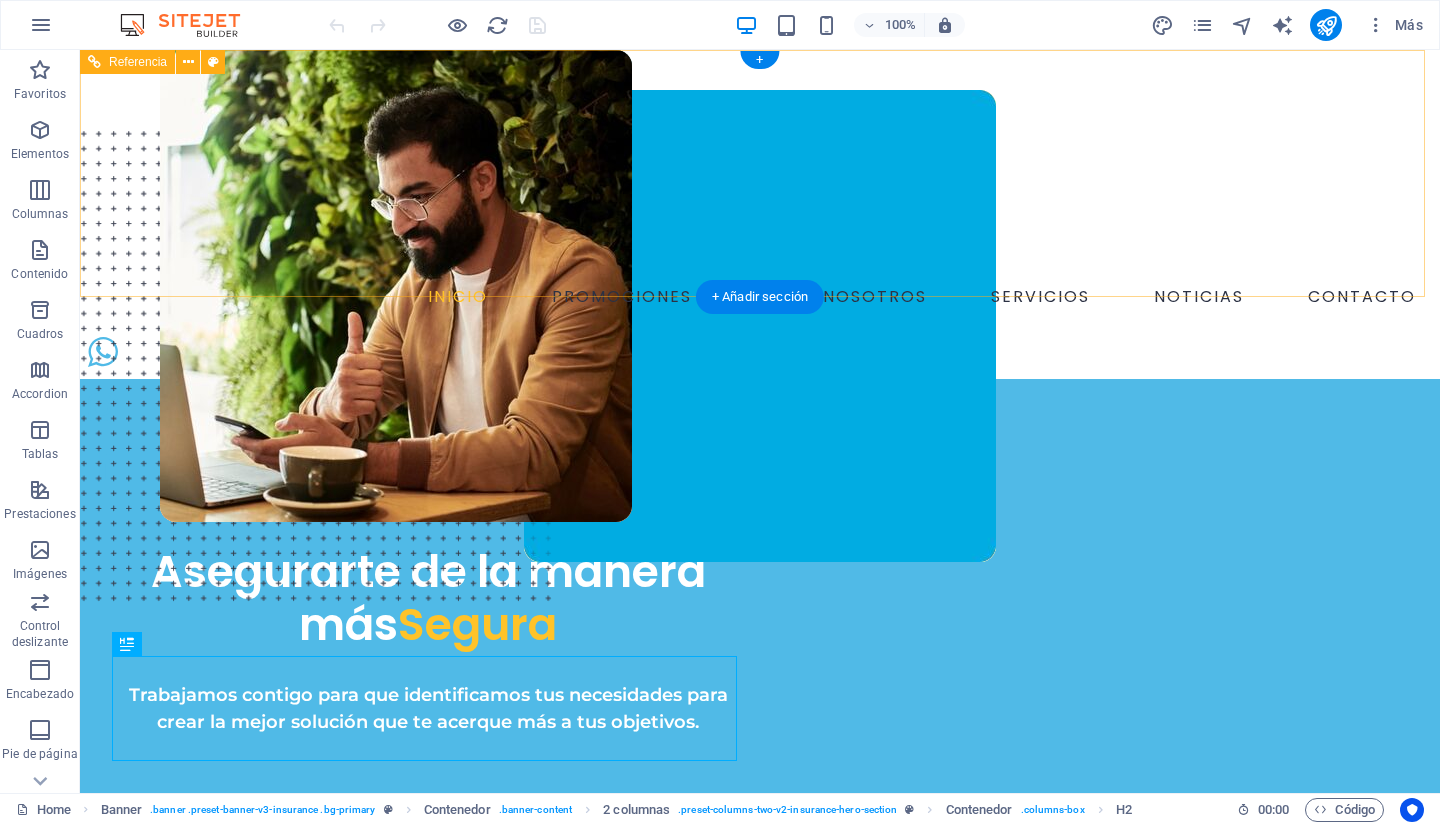 click on "INICIO PROMOCIONES SOBRE NOSOTROS SERVICIOS NOTICIAS CONTACTO" at bounding box center (760, 297) 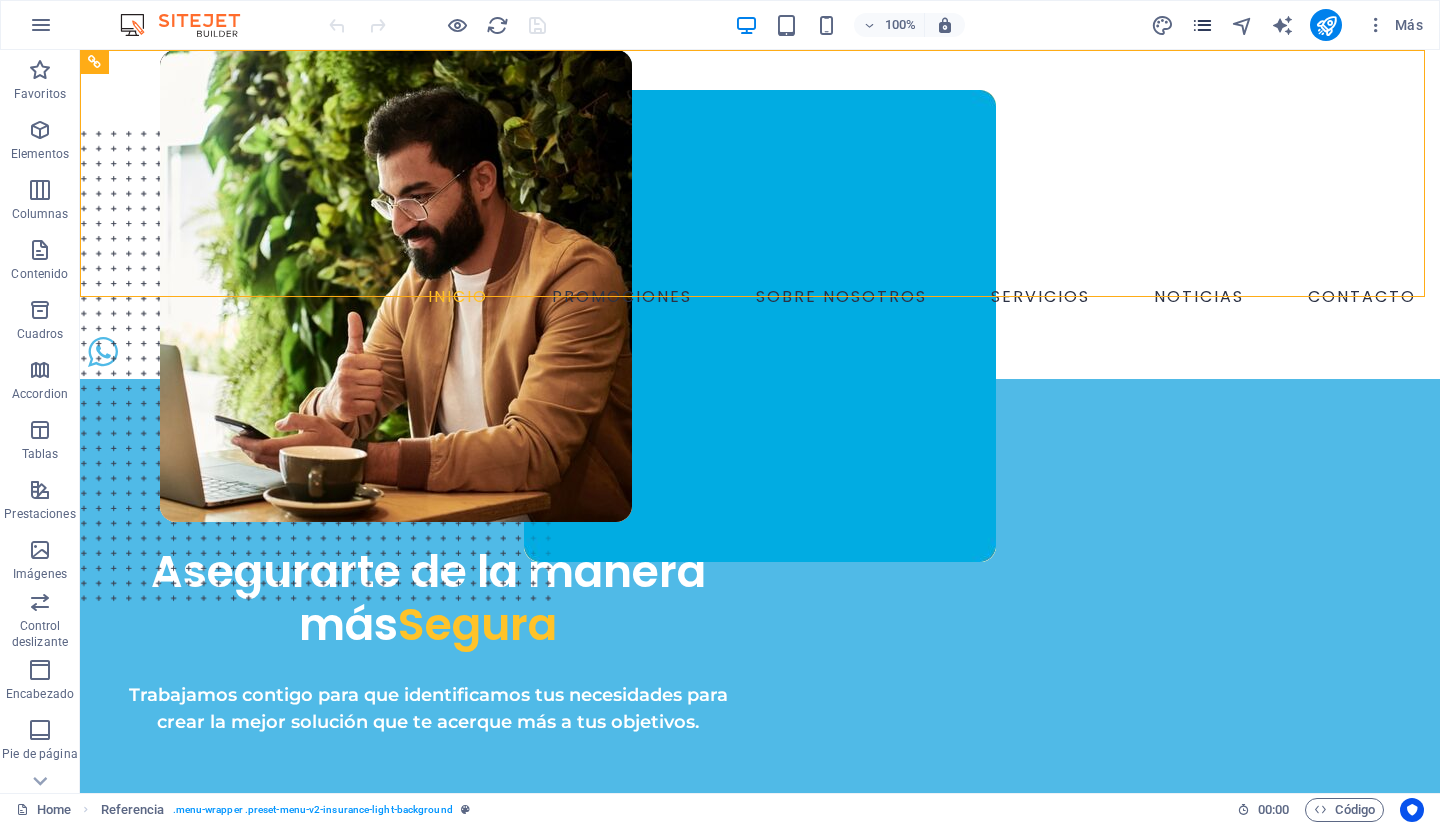 click at bounding box center [1202, 25] 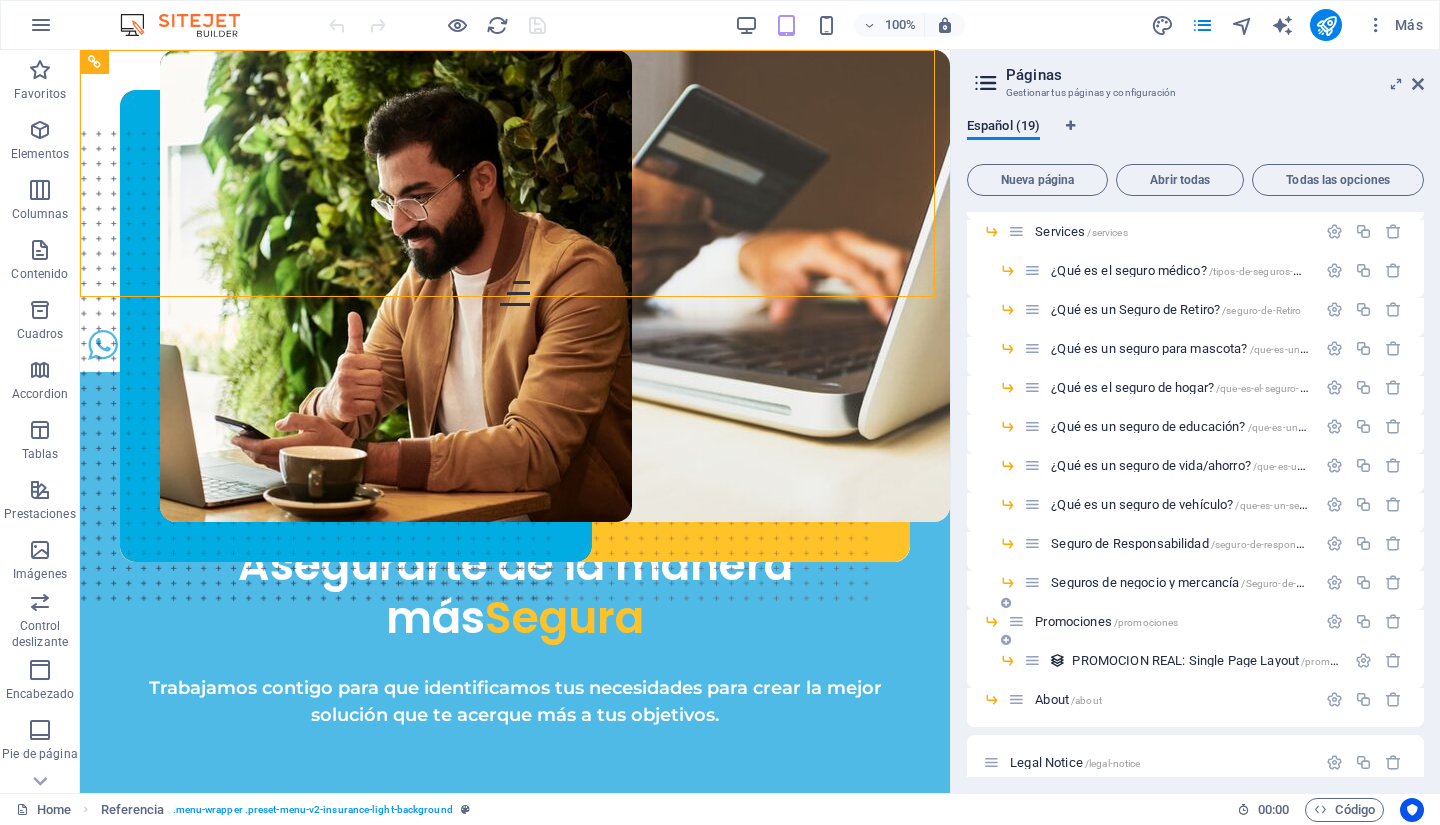 scroll, scrollTop: 148, scrollLeft: 0, axis: vertical 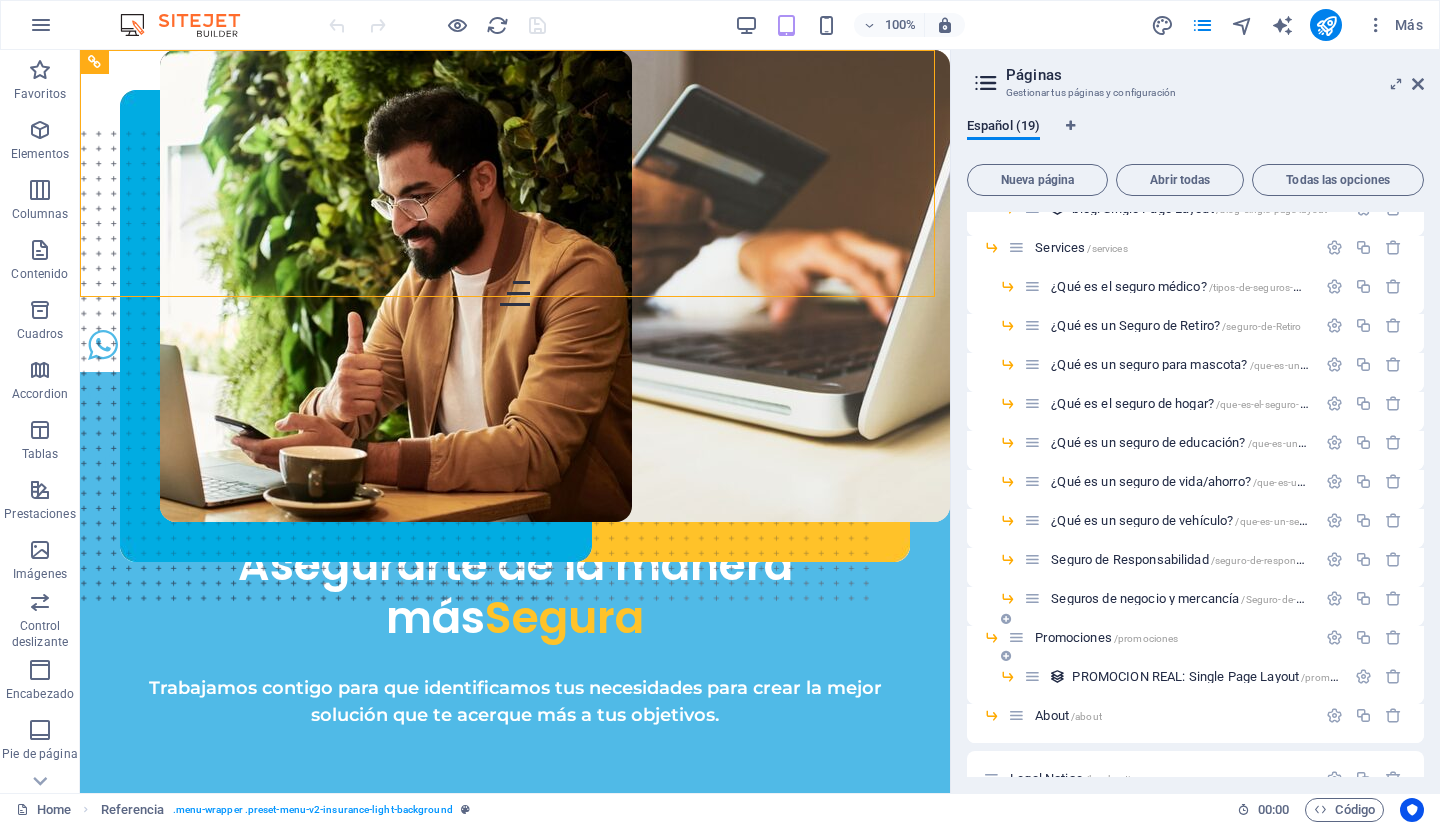 click on "Promociones /promociones" at bounding box center (1162, 637) 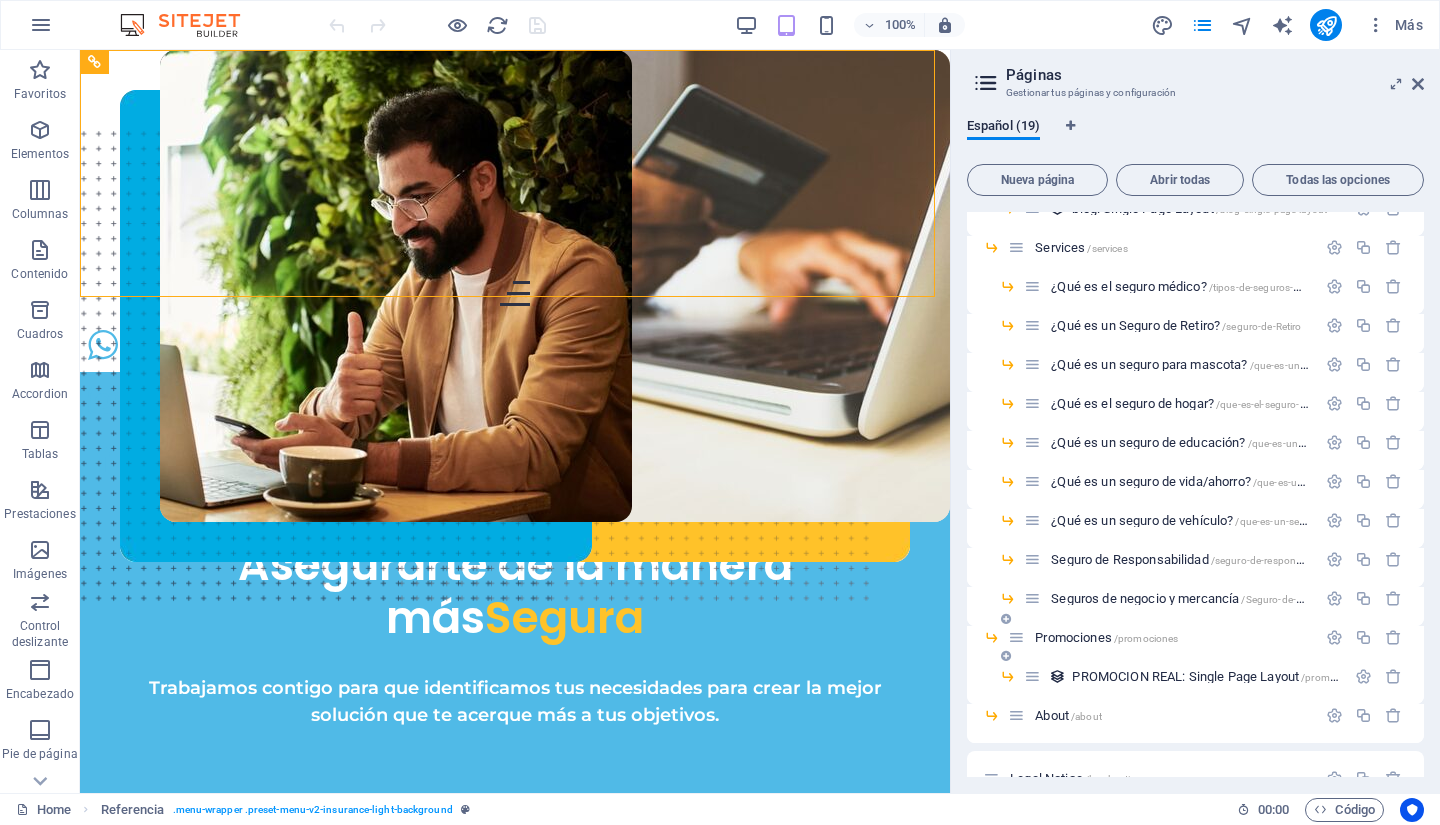 click on "Promociones /promociones" at bounding box center [1106, 637] 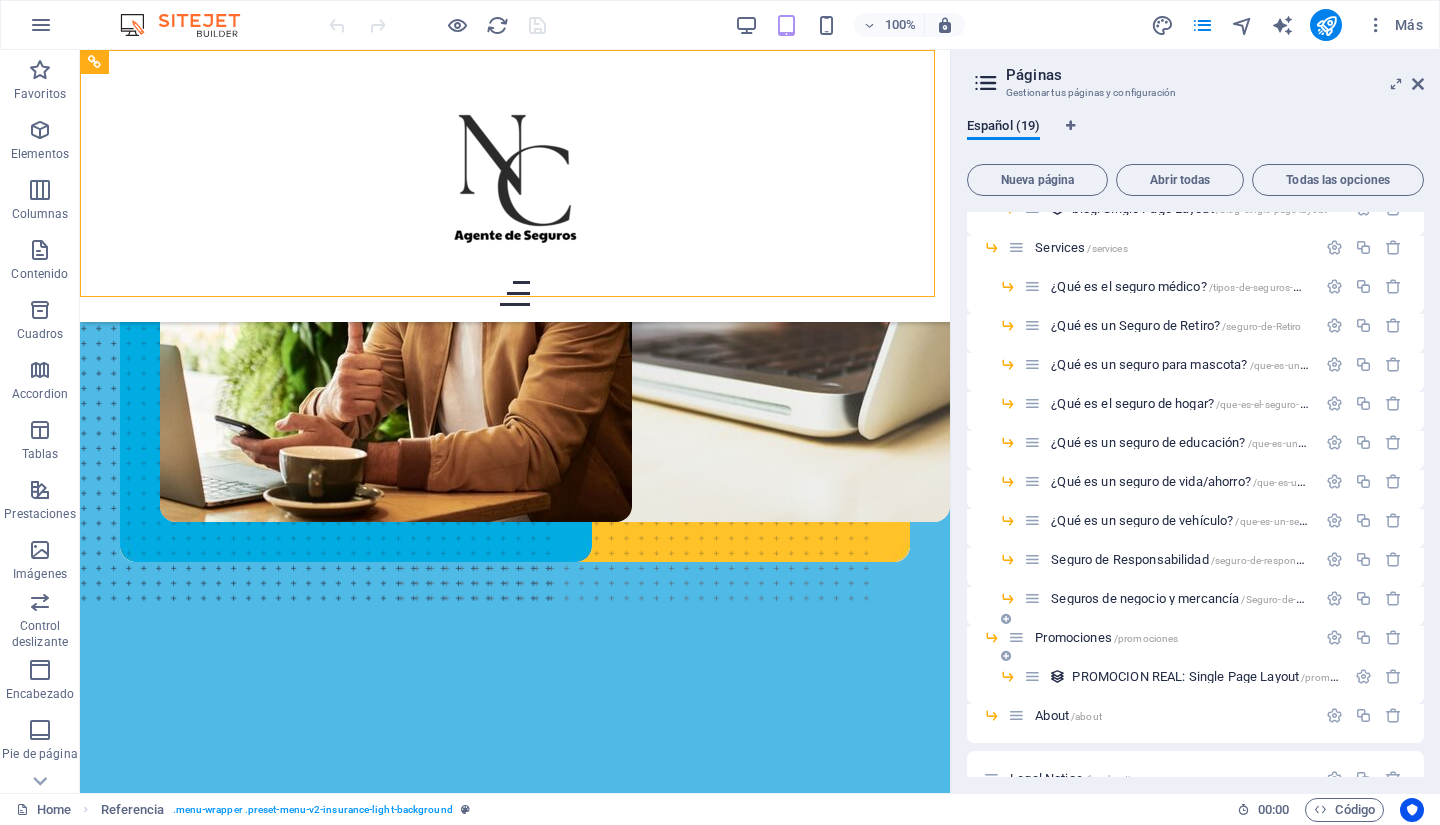 click on "Promociones /promociones" at bounding box center [1195, 645] 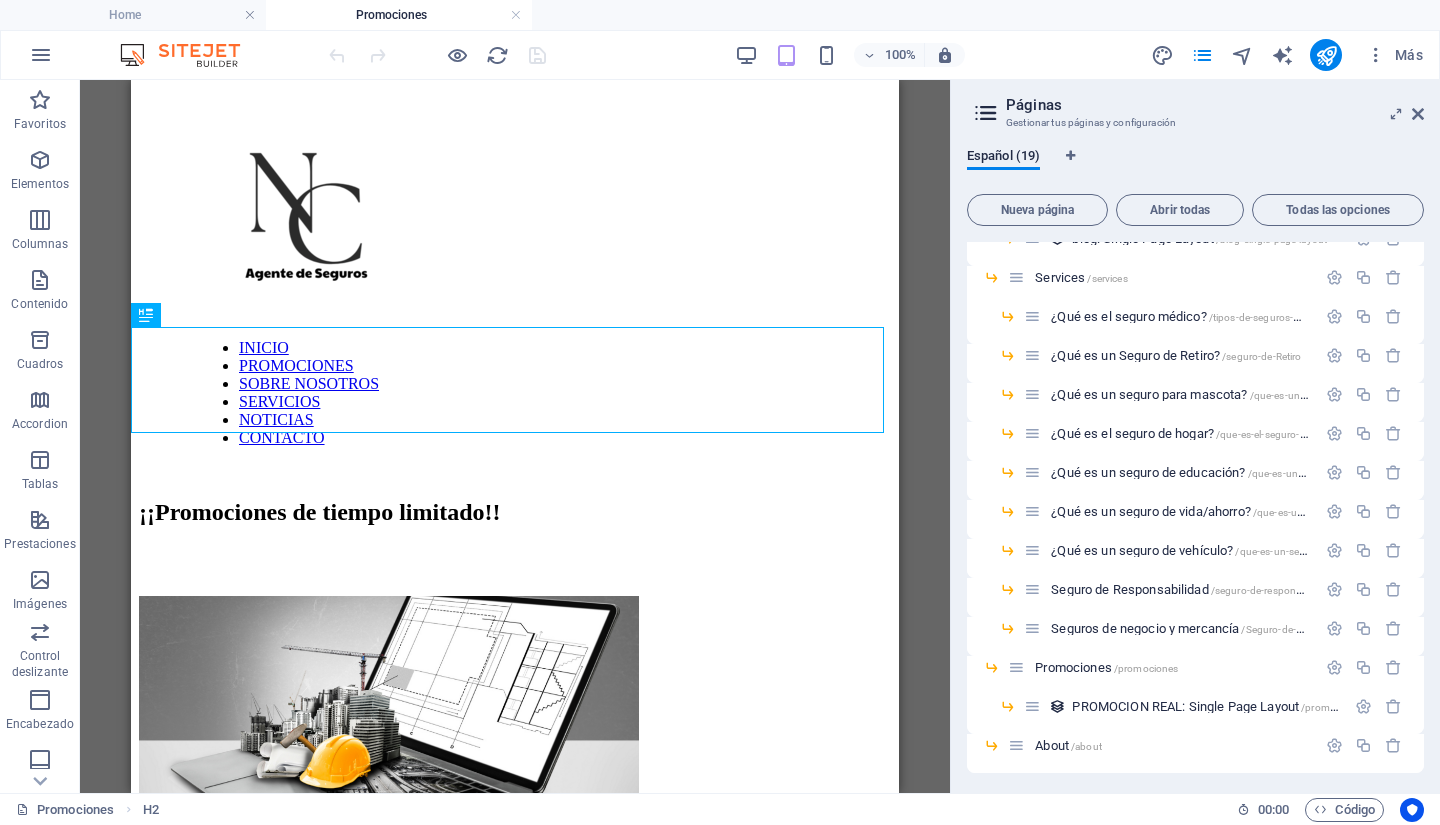 scroll, scrollTop: 0, scrollLeft: 0, axis: both 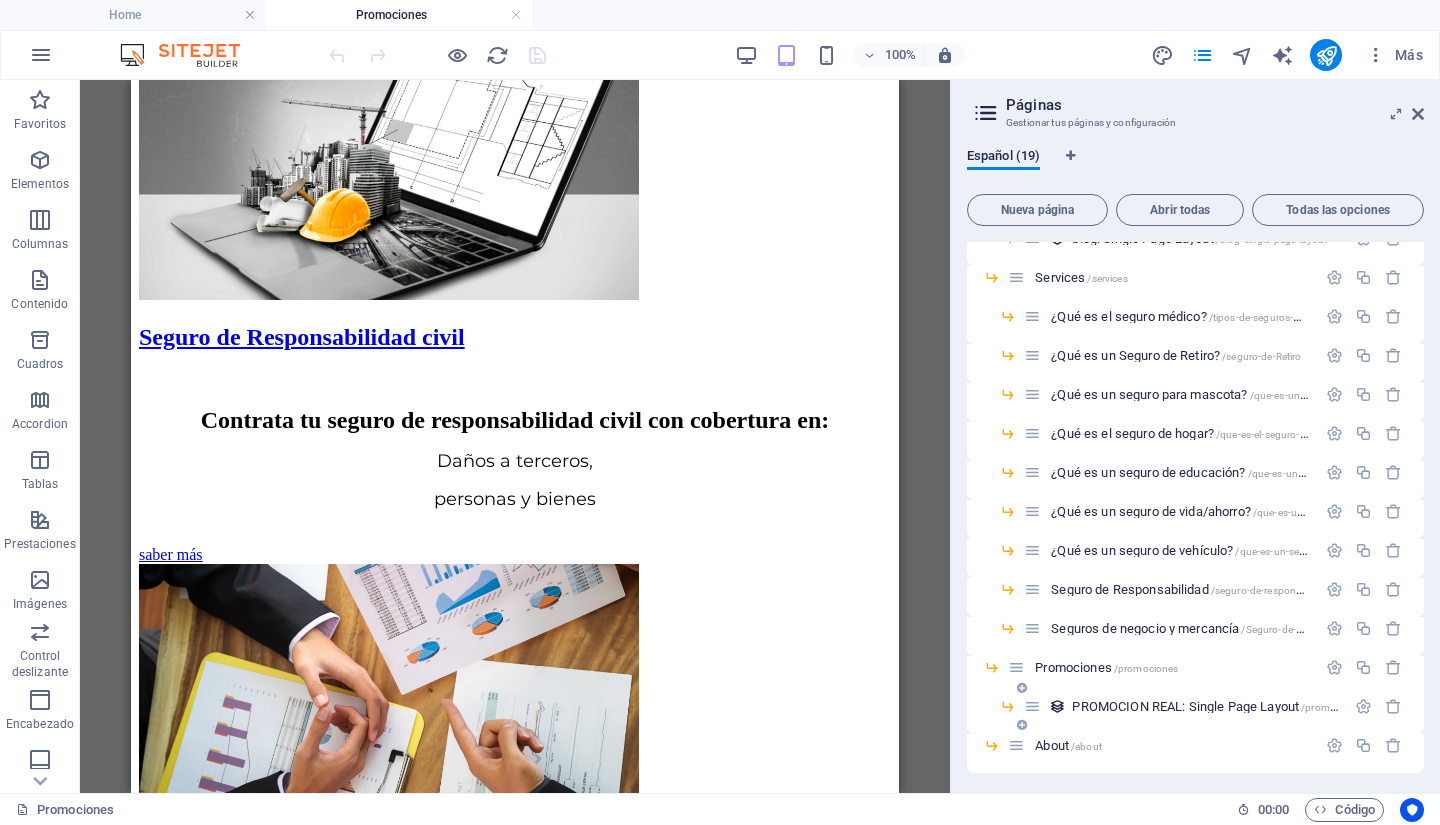 click on "PROMOCION REAL: Single Page Layout /promocion-real-item" at bounding box center [1184, 706] 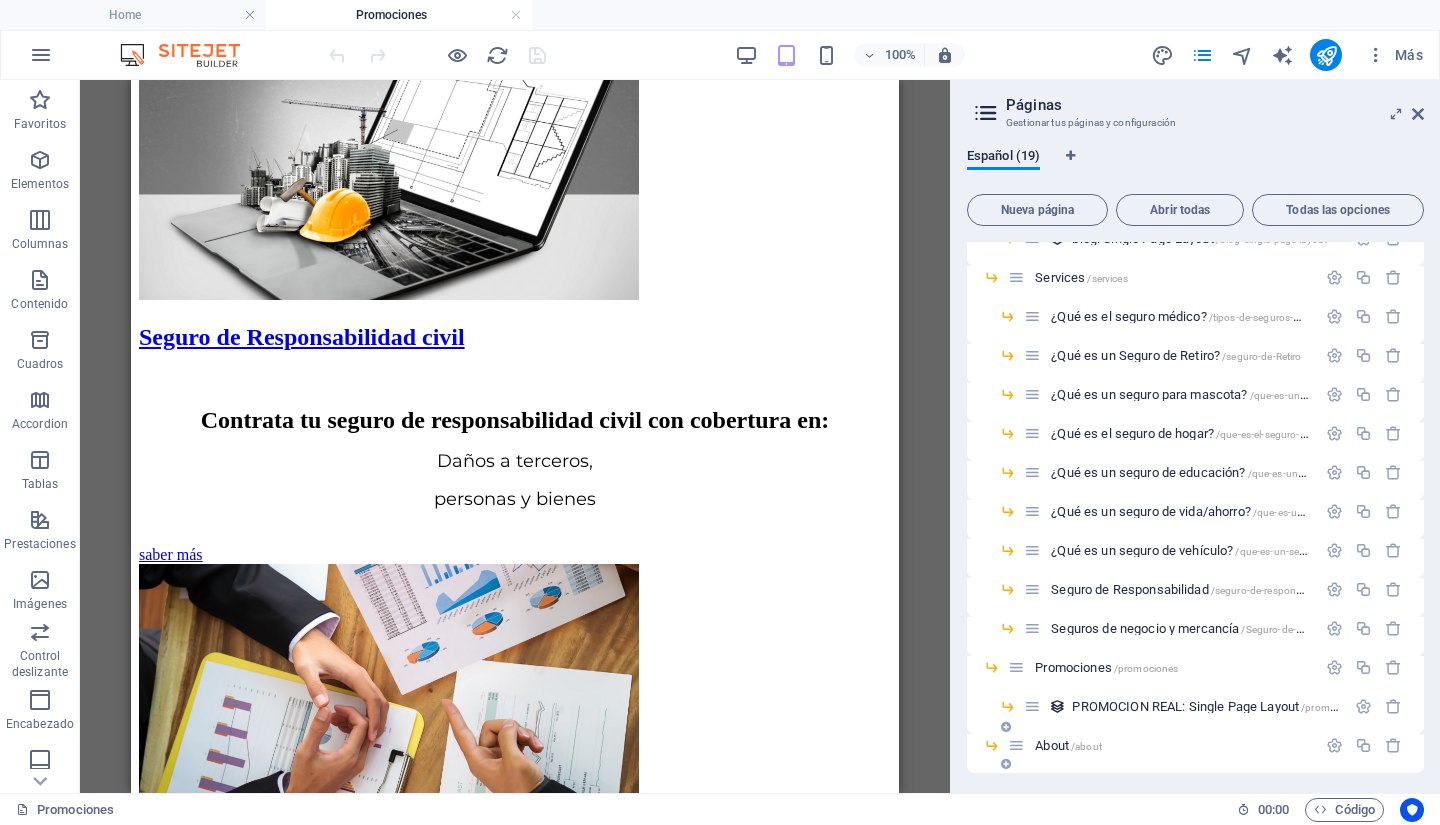 click on "PROMOCION REAL: Single Page Layout /promocion-real-item" at bounding box center (1234, 706) 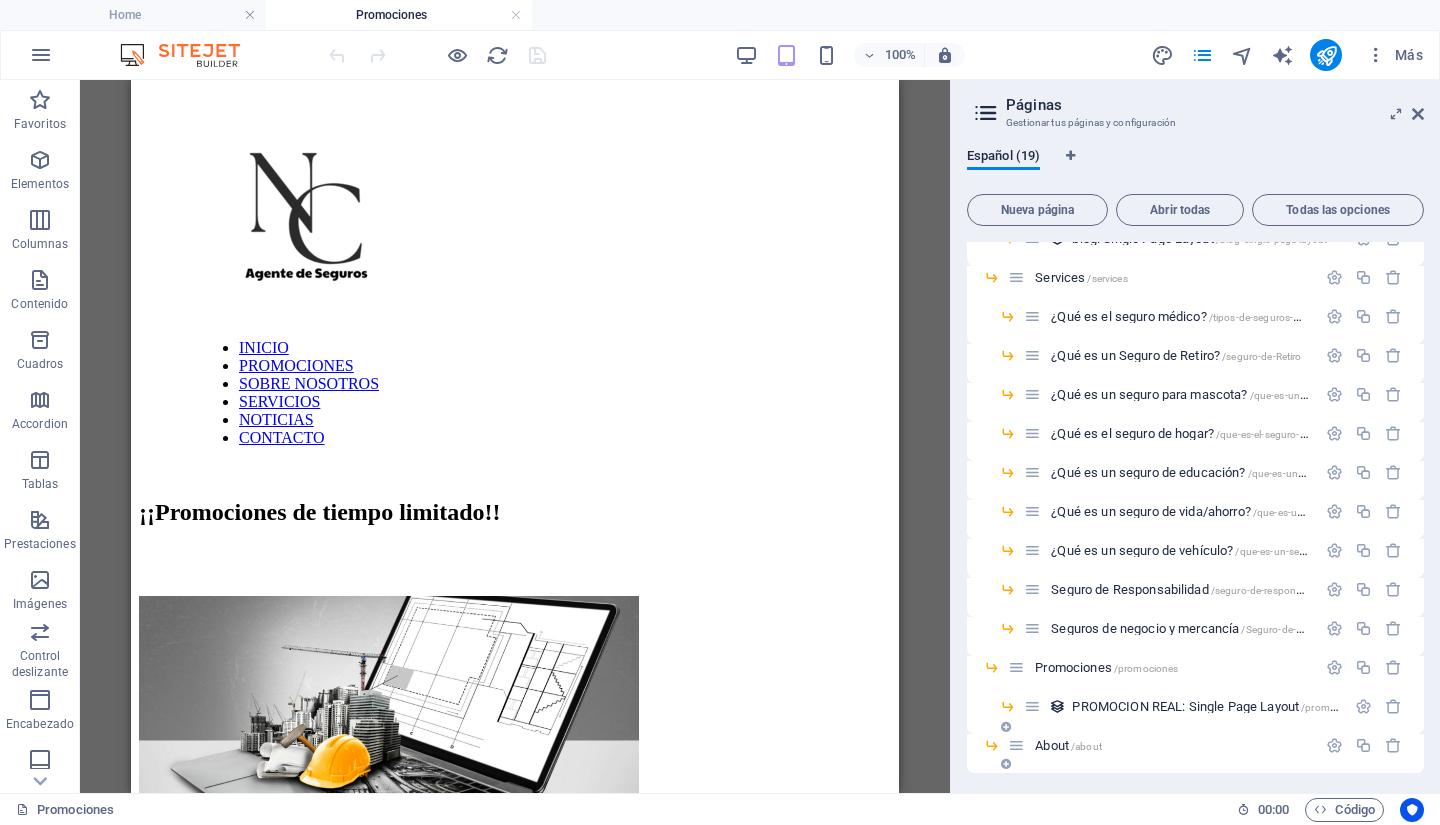click on "/about" at bounding box center [1086, 746] 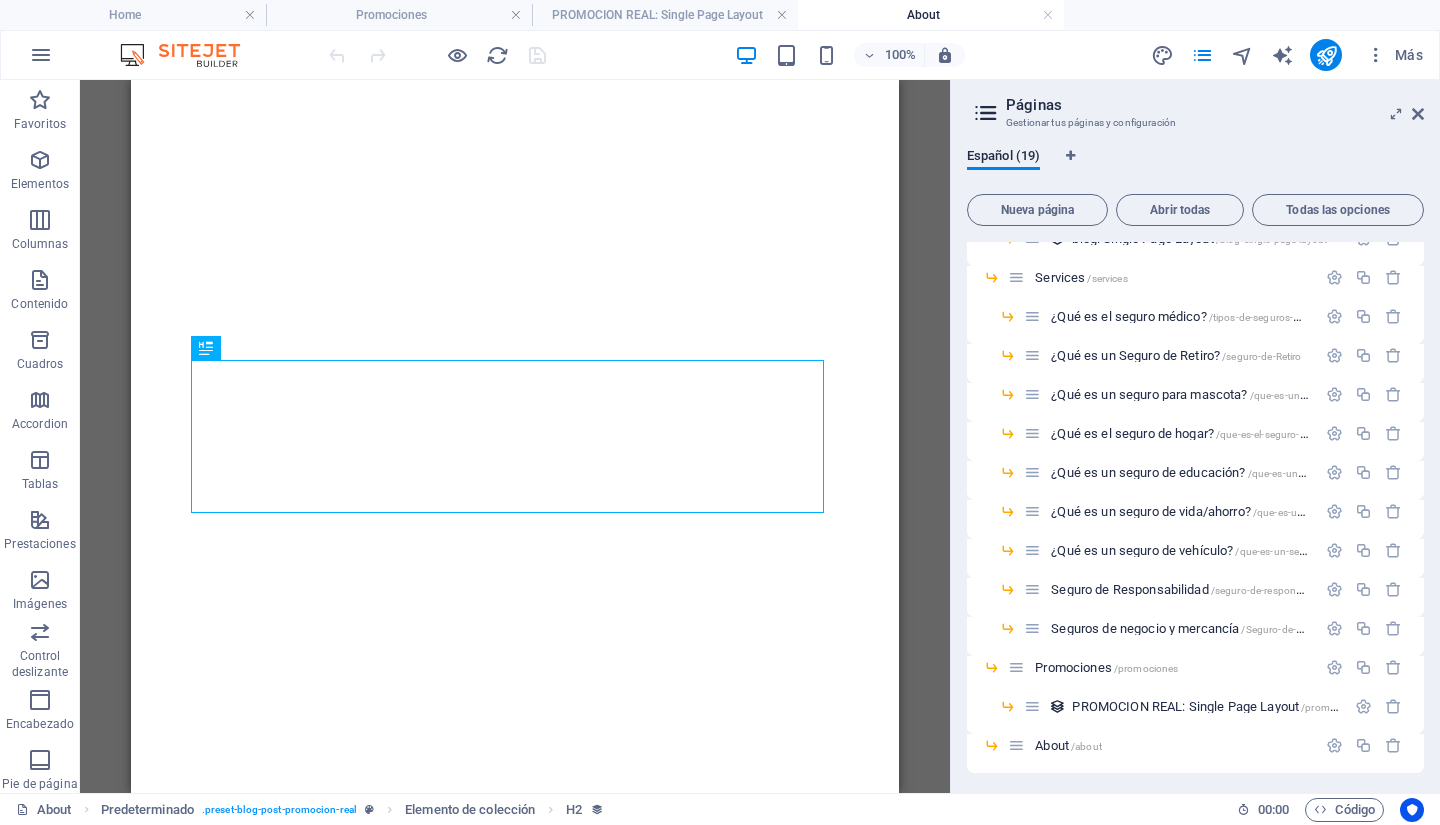 scroll, scrollTop: 0, scrollLeft: 0, axis: both 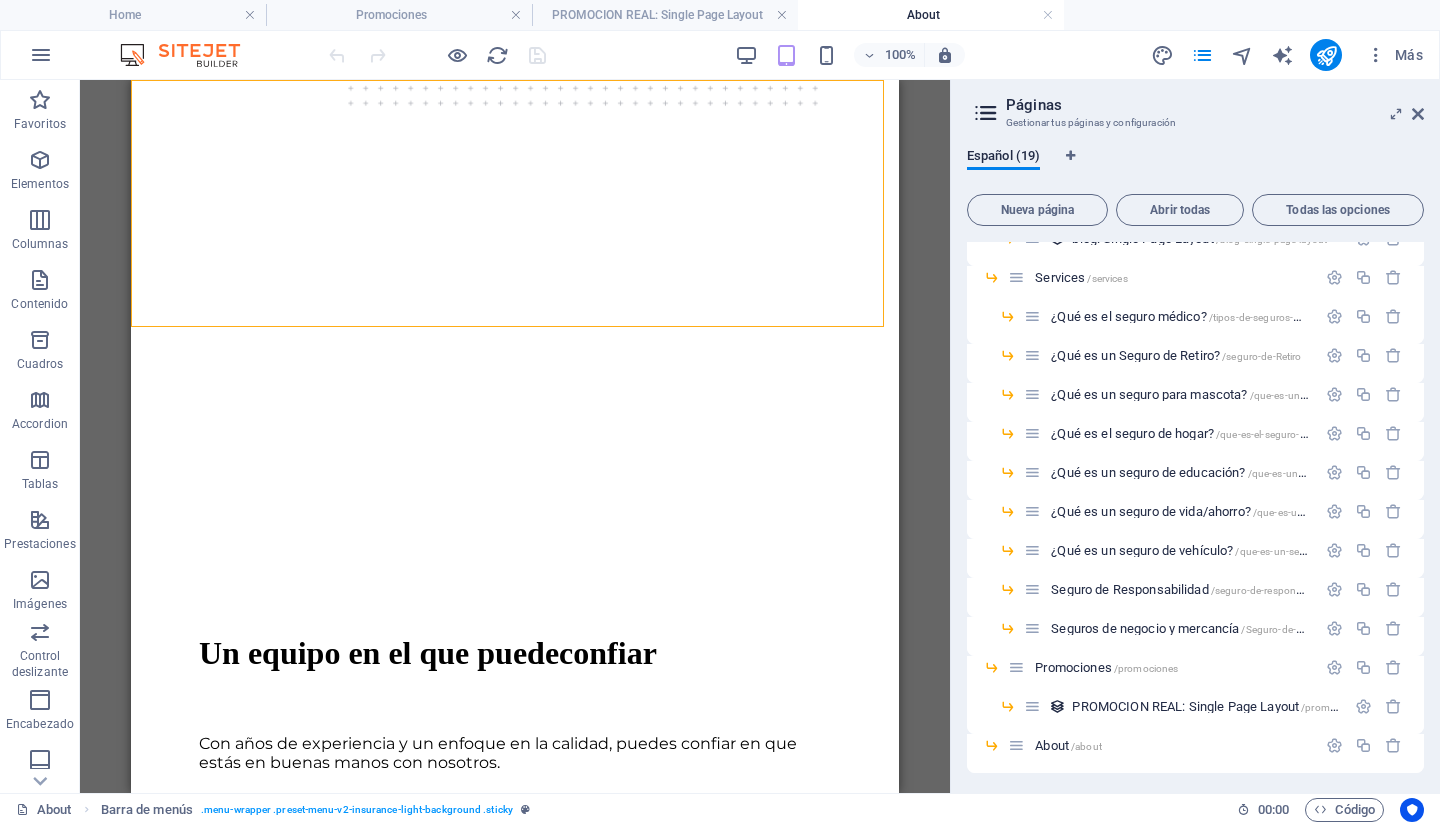 click on "INICIO PROMOCIONES SOBRE NOSOTROS SERVICIOS NOTICIAS CONTACTO Un equipo en el que puede  confiar Con años de experiencia y un enfoque en la calidad, puedes confiar en que estás en buenas manos con nosotros. Estamos dedicados a construir relaciones duraderas, basadas en la transparencia y el respeto mutuo por eso c ada miembro de nuestro equipo está aquí para asegurarse de que recibas la atención y el apoyo que mereces. MISIÓN En Cabañas Govea Agente de Seguros, nos comprometemos a proteger el bienestar y el futuro de nuestros clientes a través de soluciones de seguros personalizadas y estrategias financieras inteligentes. Actuamos con integridad, honestidad y transparencia en cada asesoría, generando relaciones basadas en la confianza. VISIÓN Más que ofrecer seguros, orientamos y guiamos a nuestros asegurados en cada etapa de su vida, ayudándolos a tomar decisiones informadas que les brinden seguridad, estabilidad y tranquilidad a lo largo del tiempo. [NUMBER]+ CLIENTES  100% [NUMBER]+ AÑOS DE EXPERIENCIA" at bounding box center [515, 3962] 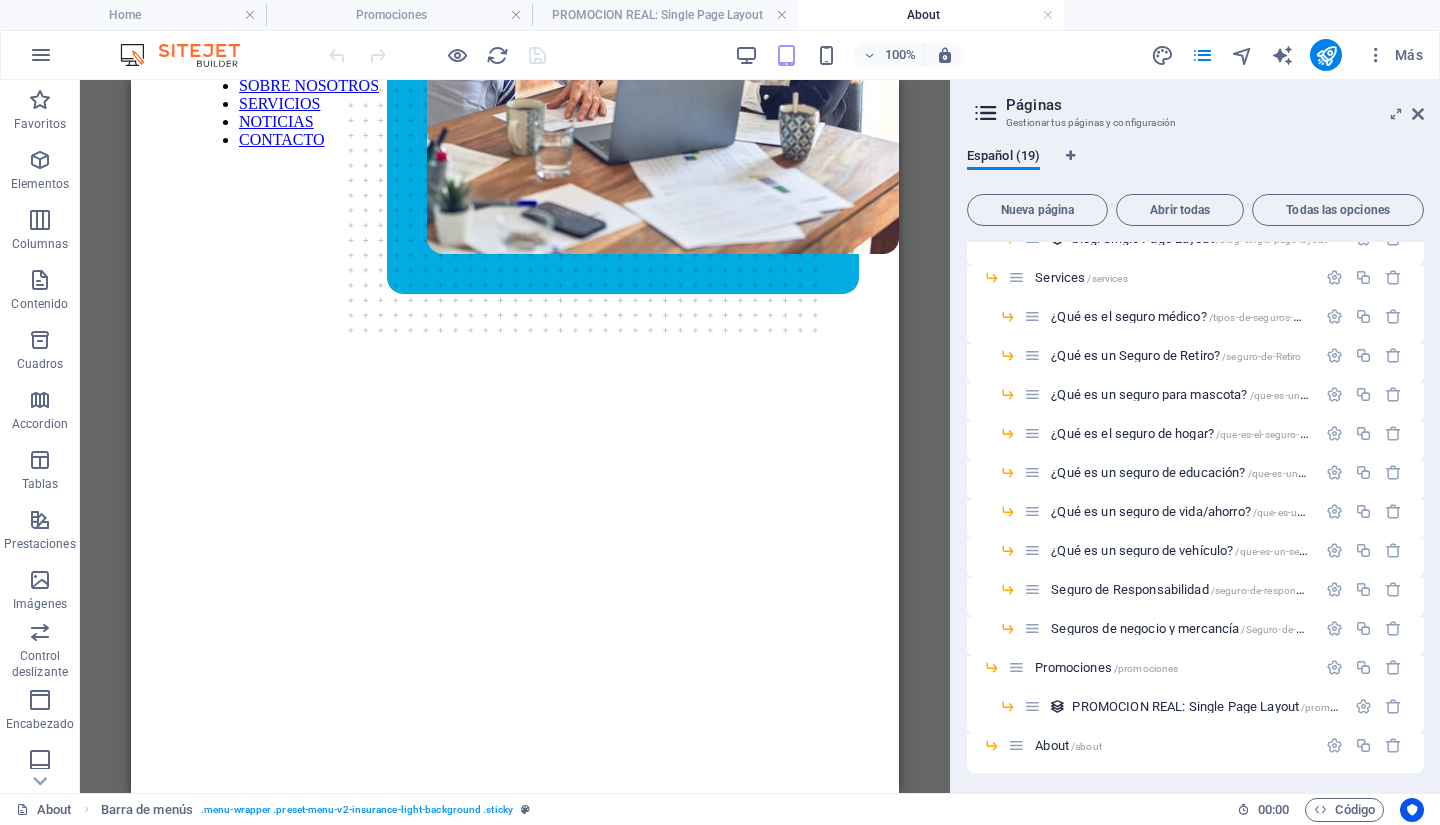 scroll, scrollTop: 0, scrollLeft: 0, axis: both 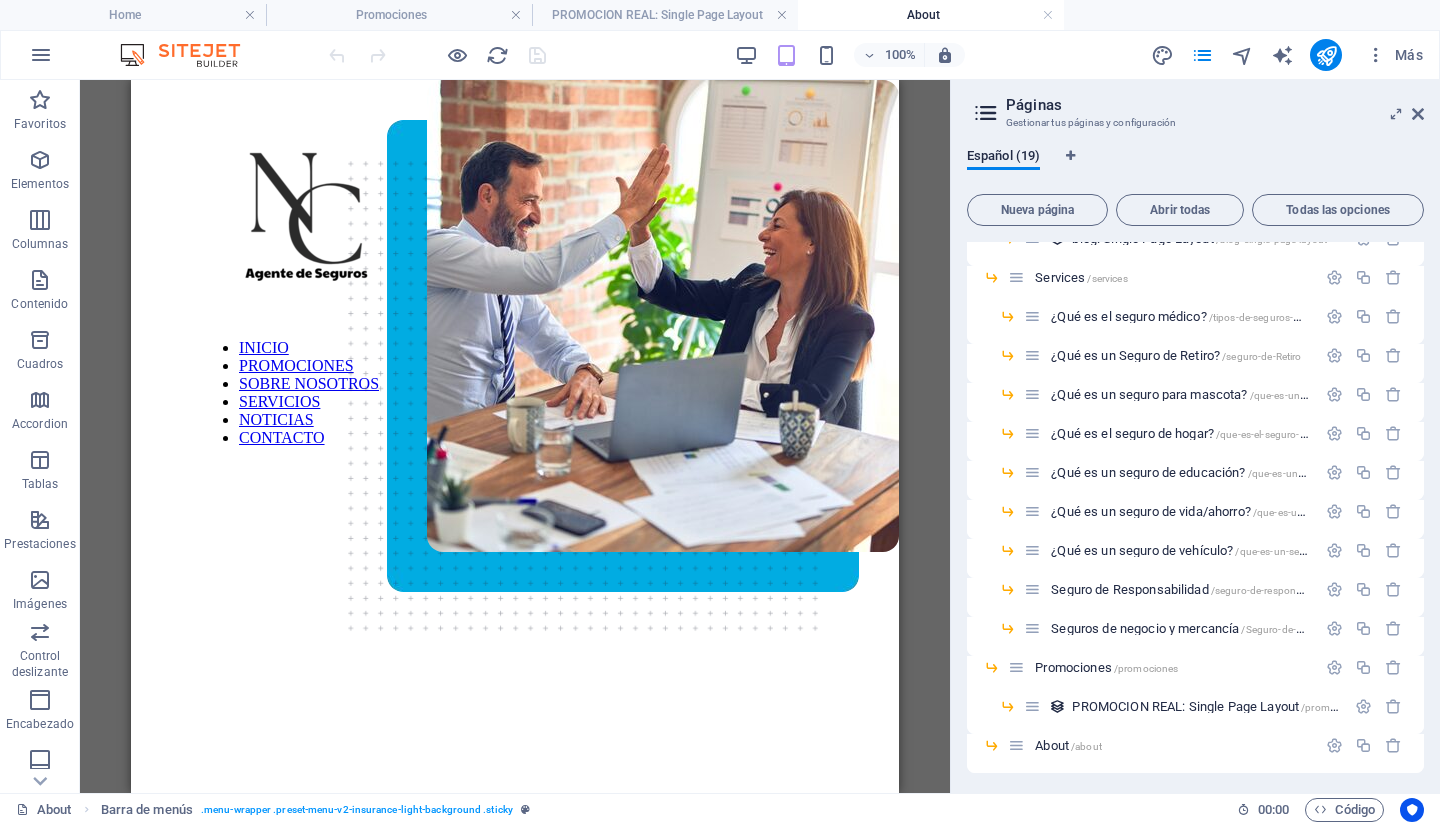drag, startPoint x: 888, startPoint y: 232, endPoint x: 1074, endPoint y: 138, distance: 208.40346 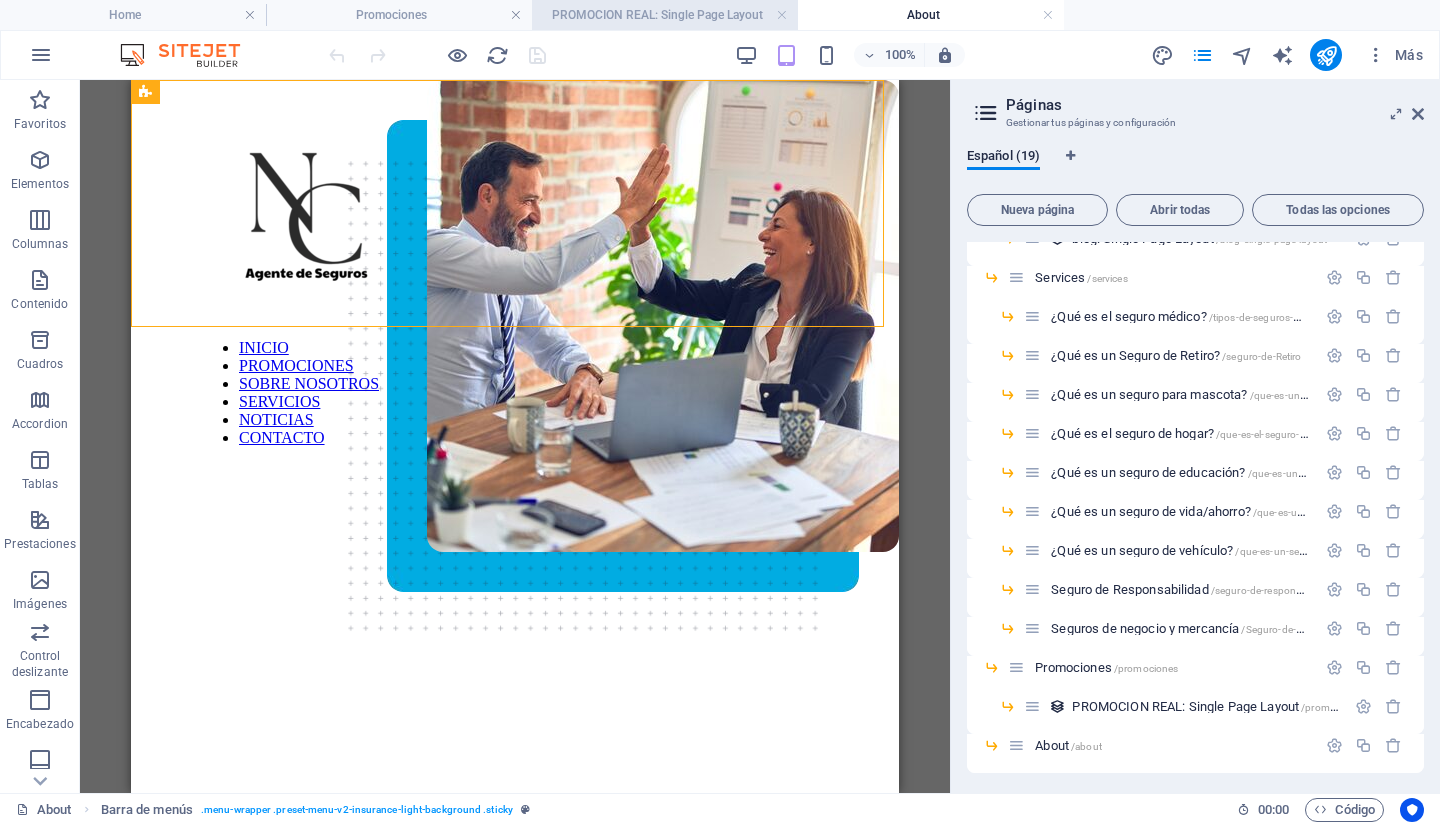 click on "PROMOCION REAL: Single Page Layout" at bounding box center [665, 15] 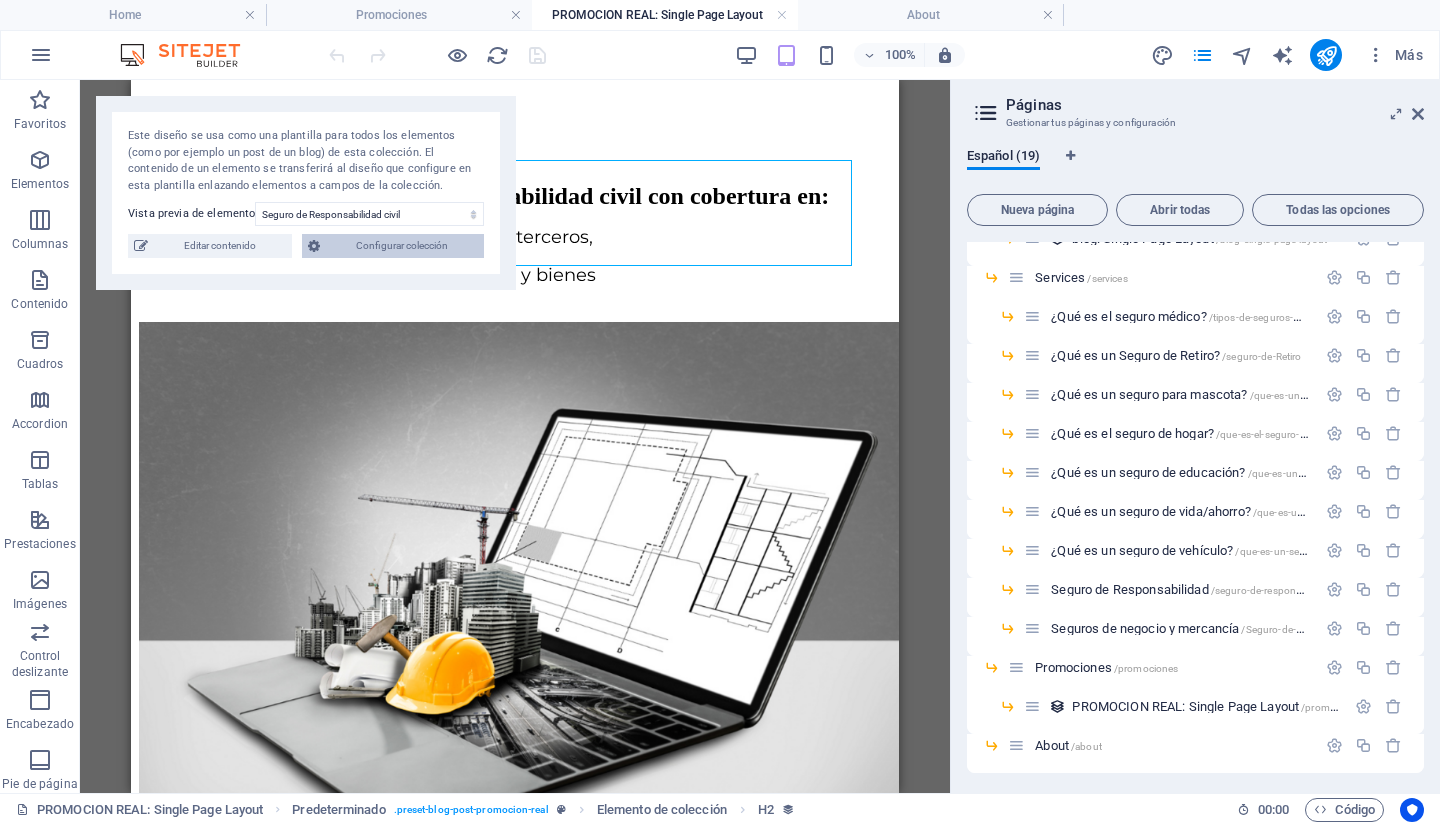 click on "Configurar colección" at bounding box center [402, 246] 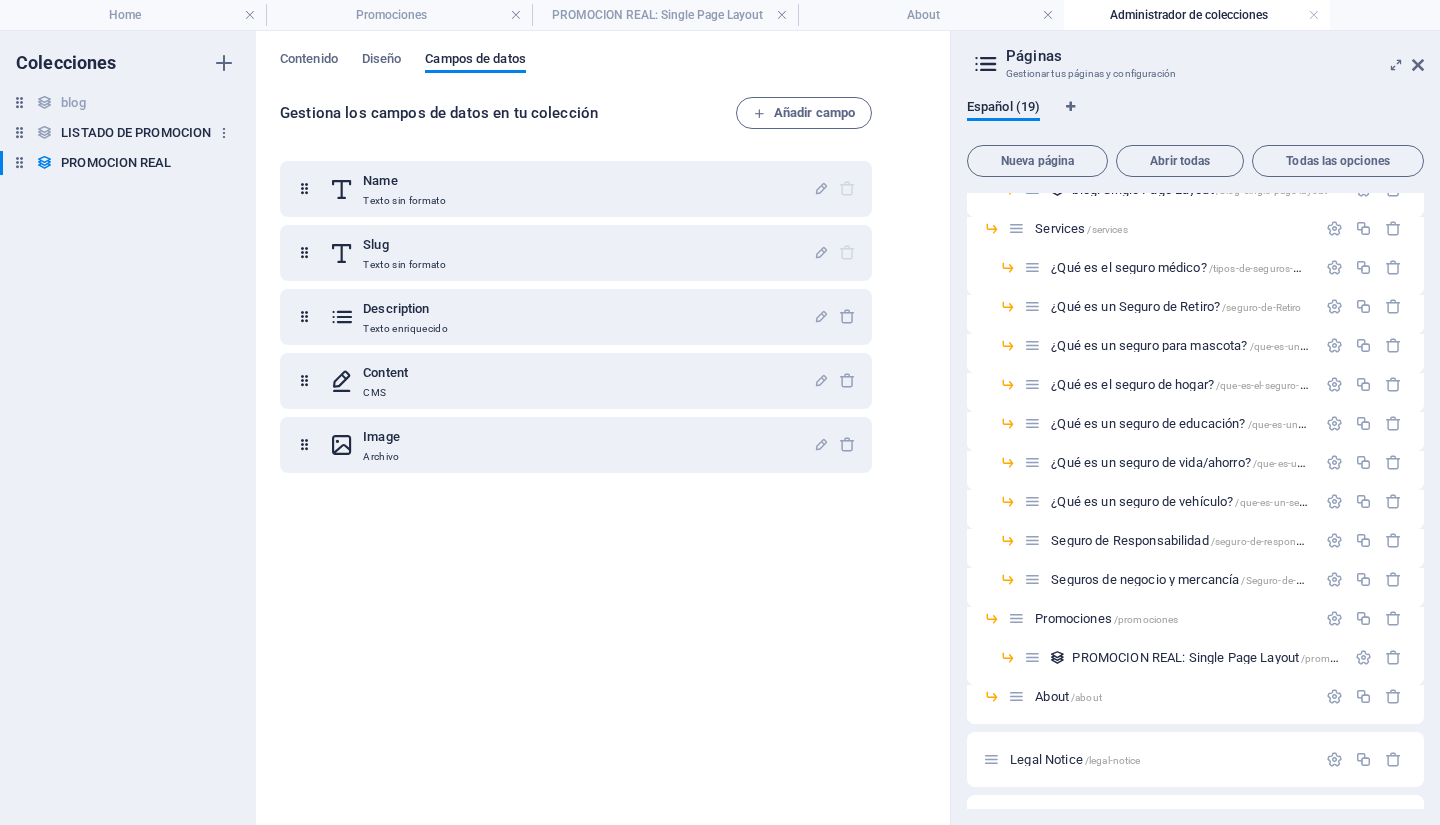 click on "LISTADO DE PROMOCION" at bounding box center [136, 133] 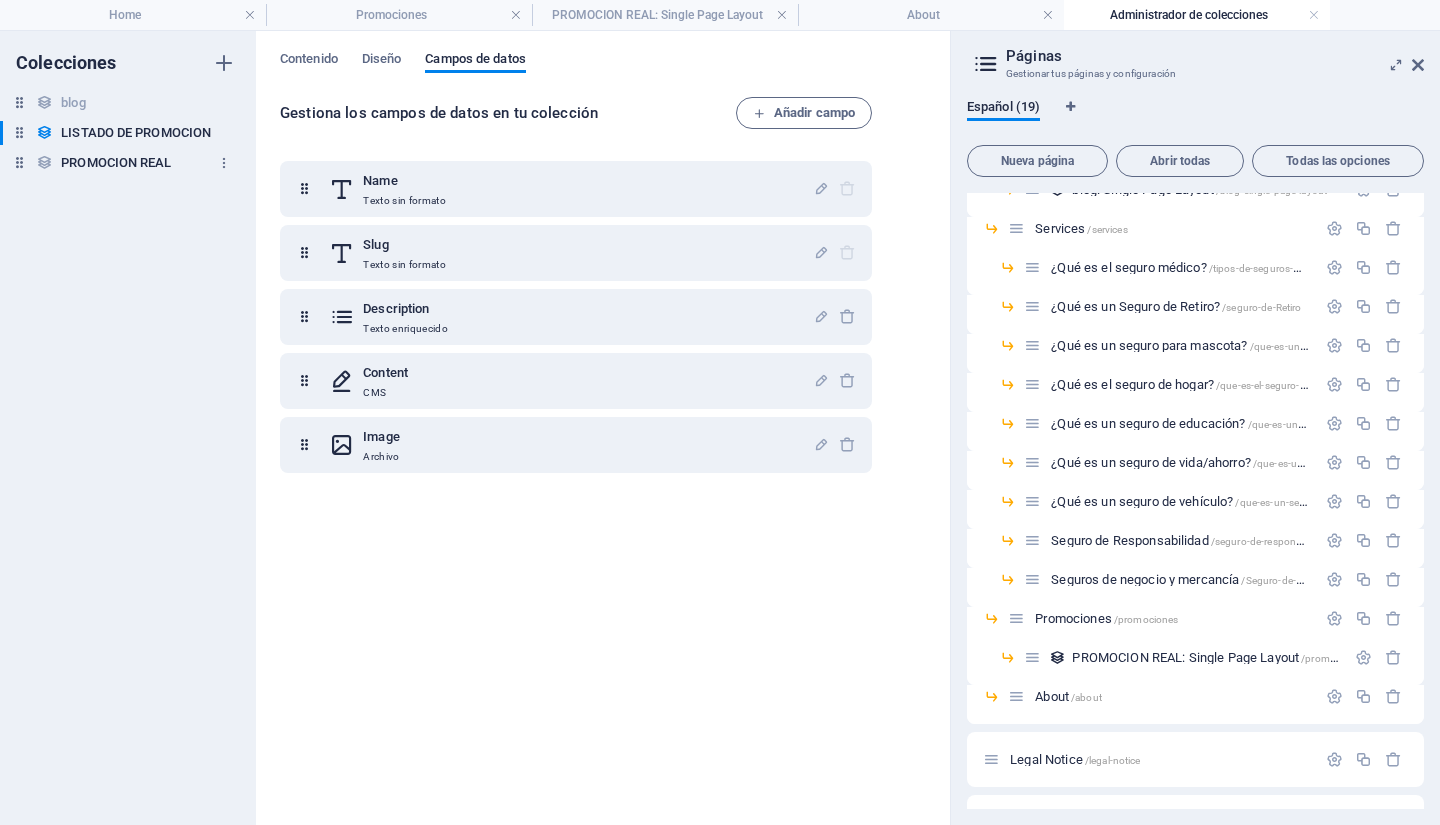 click on "PROMOCION REAL" at bounding box center (116, 163) 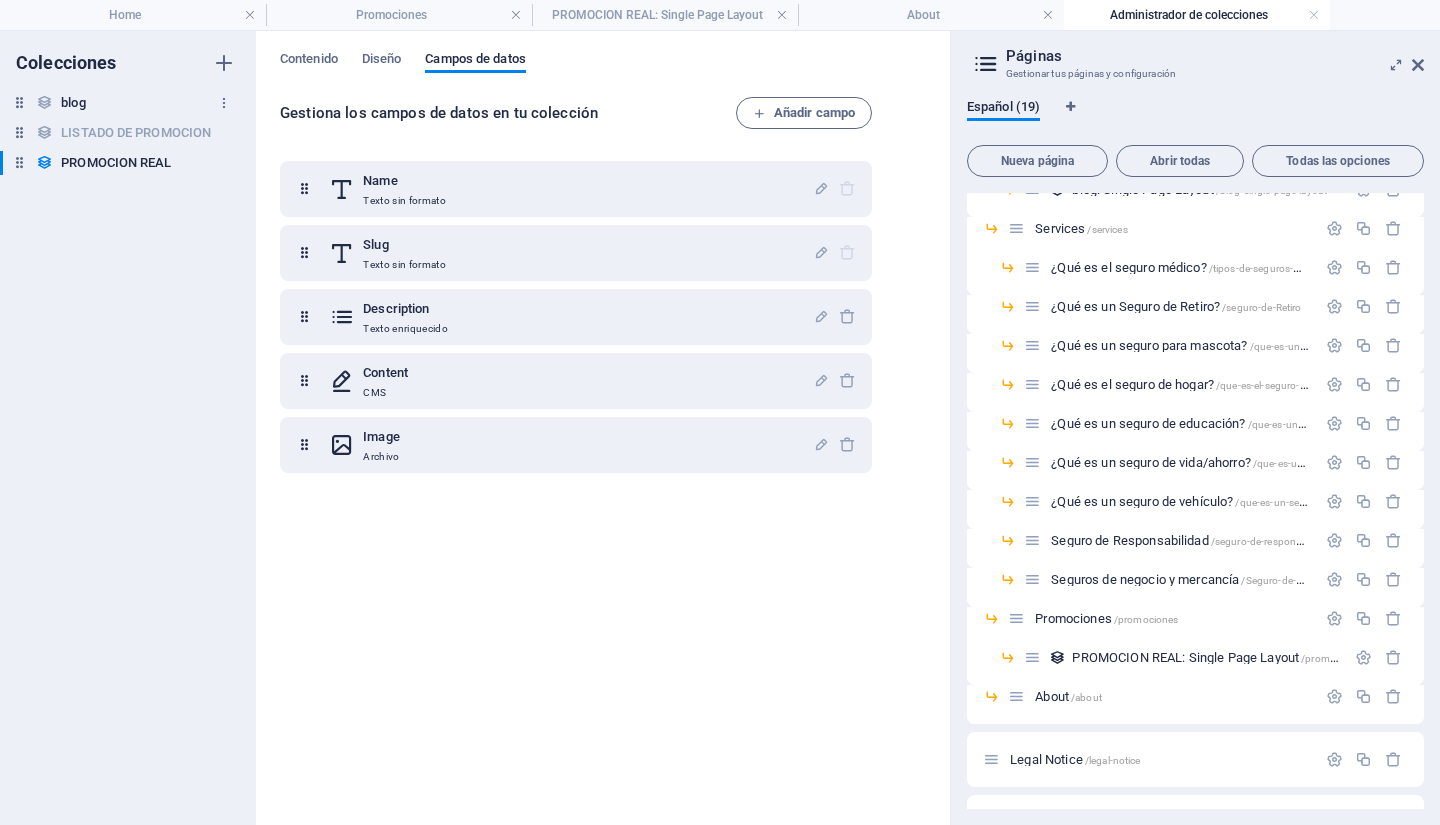 click on "blog blog" at bounding box center (118, 103) 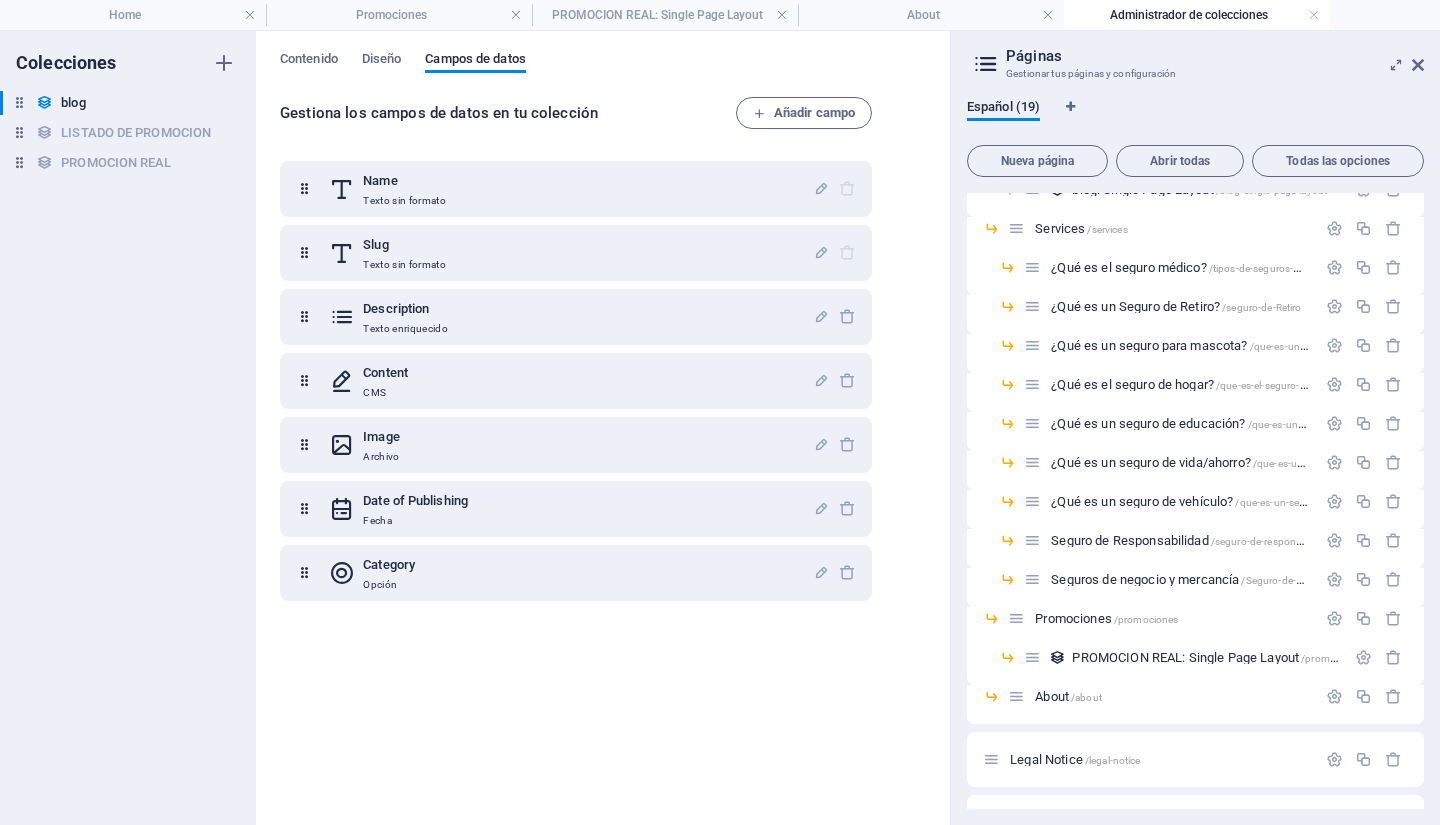 click on "Páginas" at bounding box center [1215, 56] 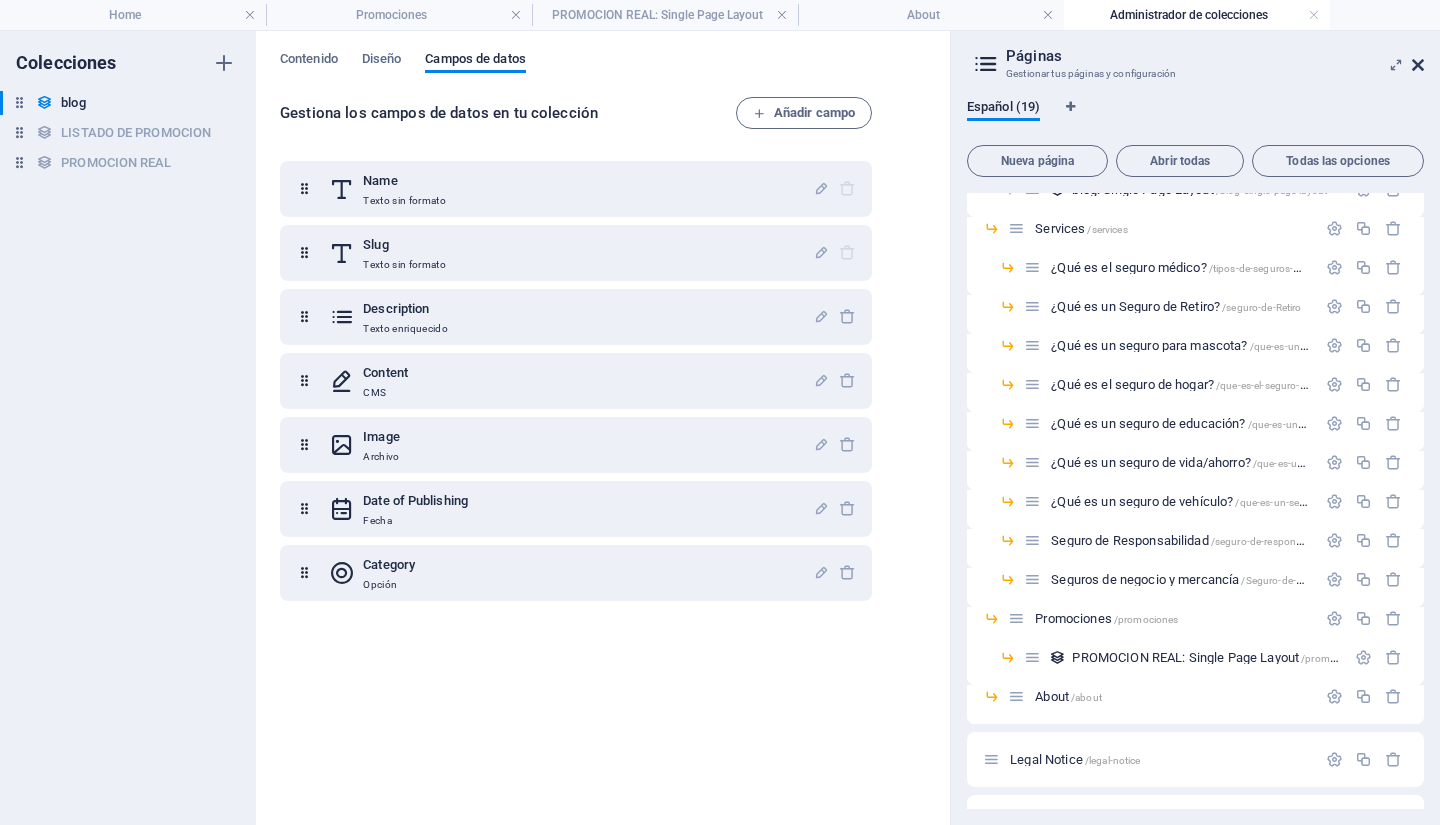 click at bounding box center (1418, 65) 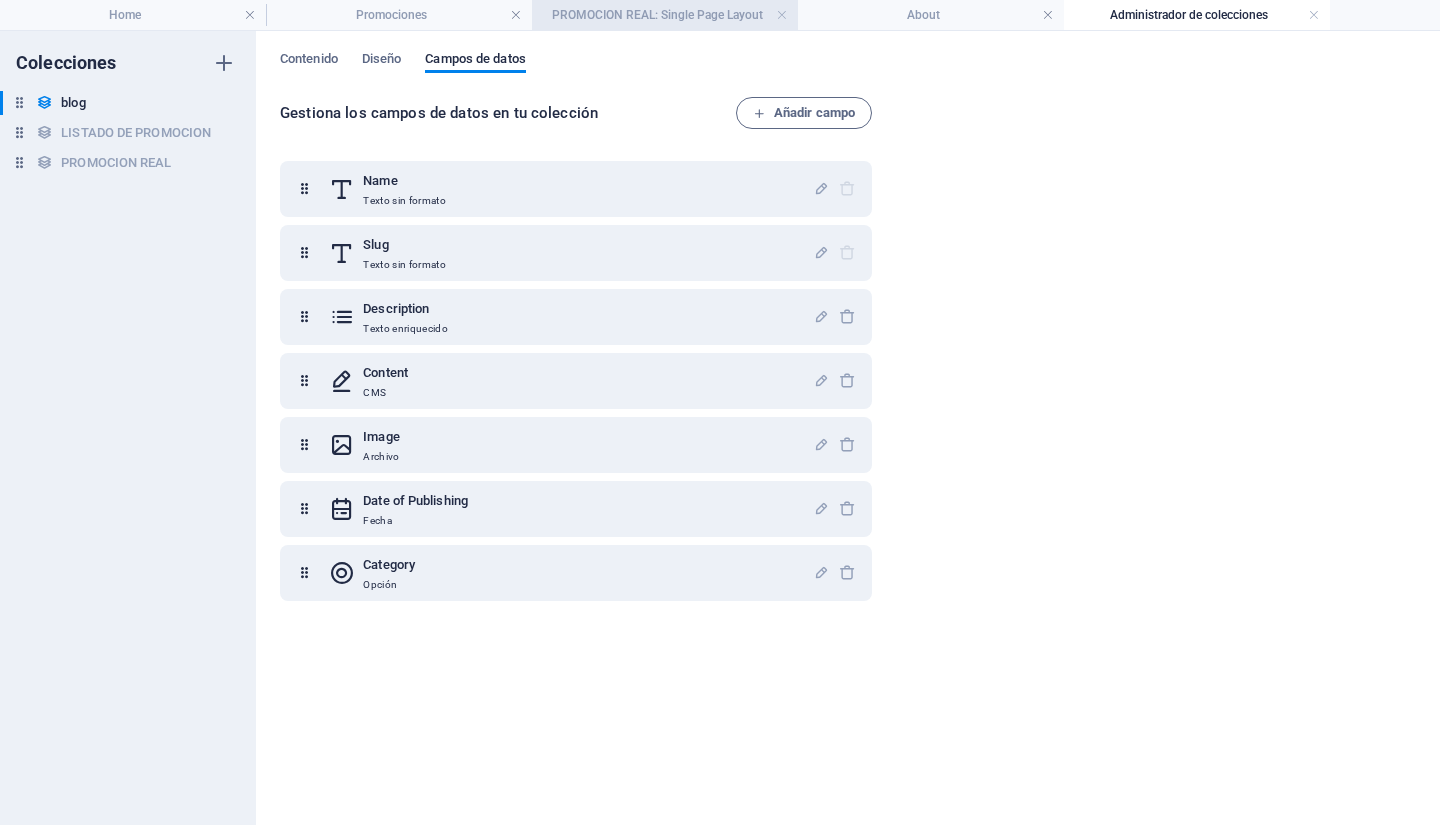 click on "PROMOCION REAL: Single Page Layout" at bounding box center [665, 15] 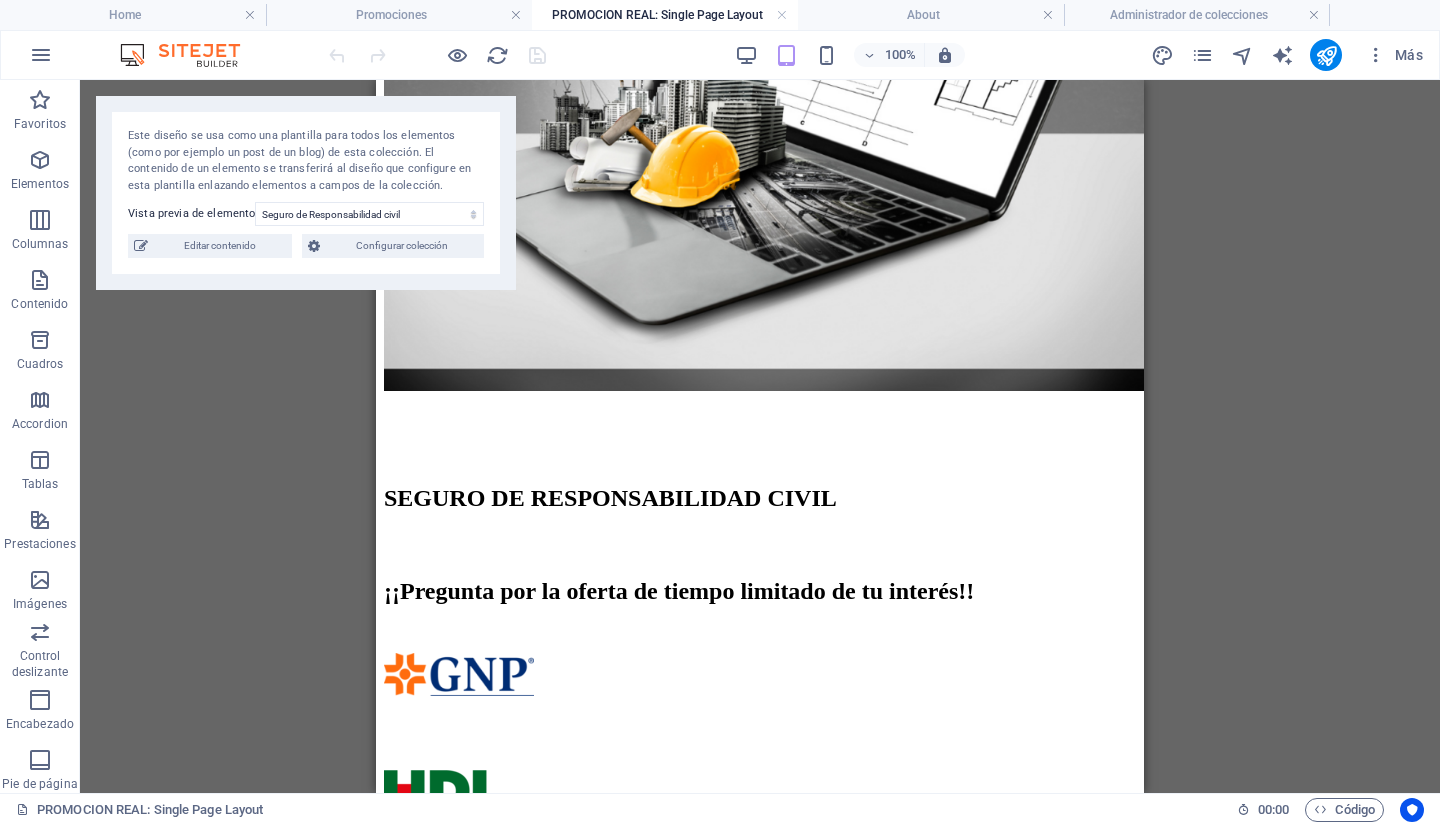 scroll, scrollTop: 400, scrollLeft: 0, axis: vertical 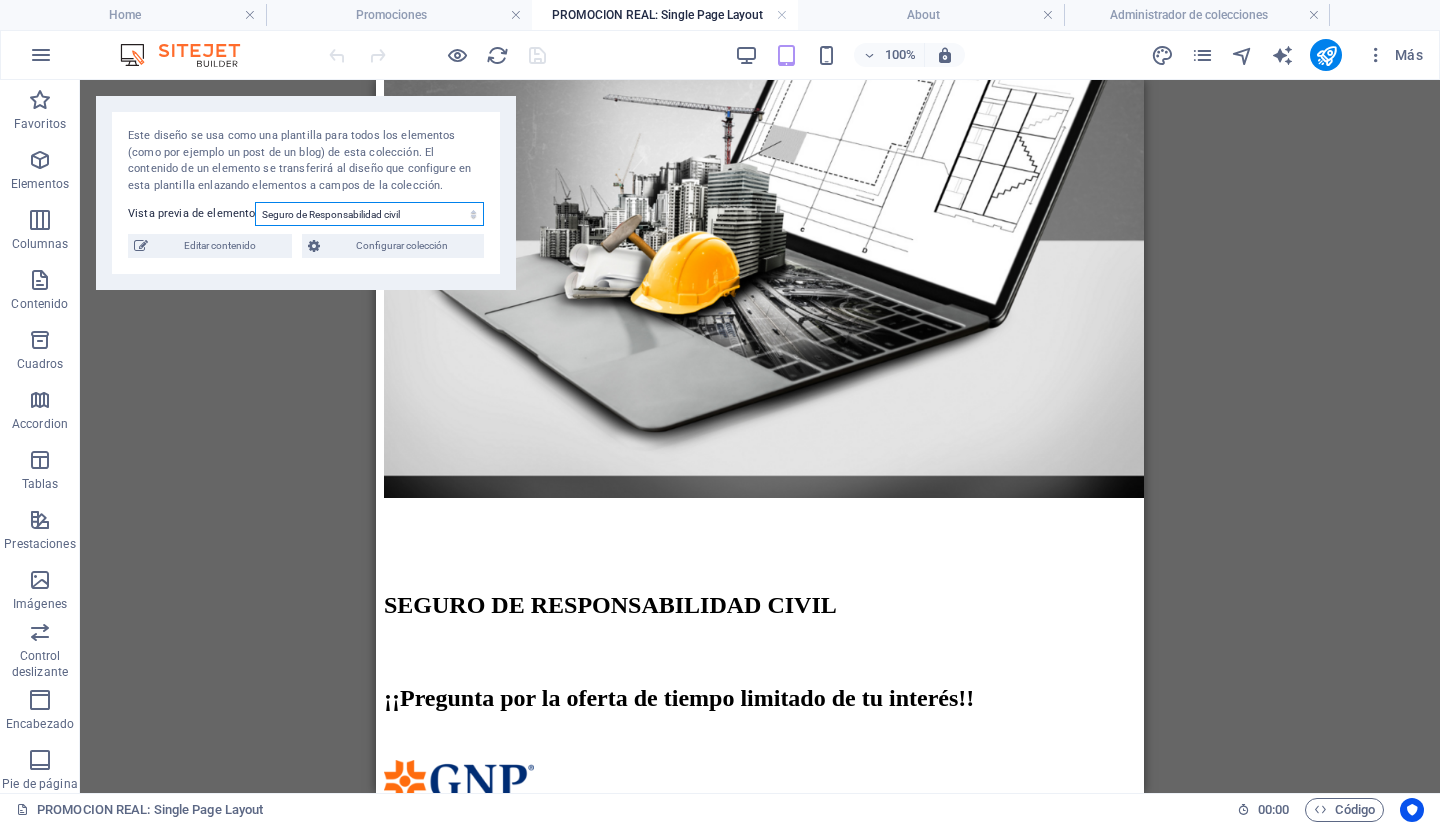 click on "Seguro de Responsabilidad civil Seguro de Negocio y Mercancía Seguro de vida, ahorro, proyecto, retiro y educación Seguro de Mascota Seguro Médico y de Viajero Seguro de Auto y Moto Seguro de Hogar" at bounding box center [369, 214] 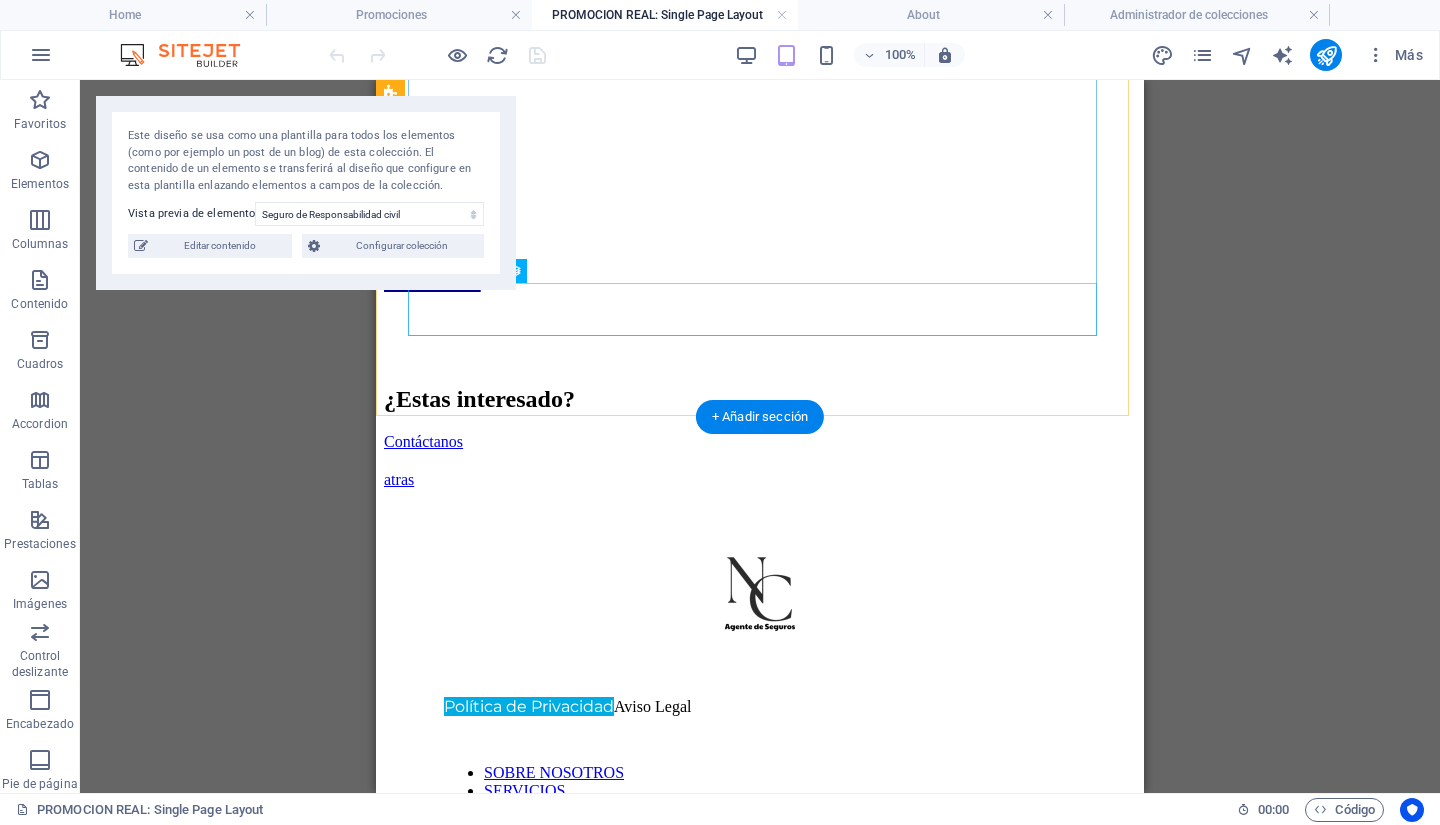 scroll, scrollTop: 1155, scrollLeft: 0, axis: vertical 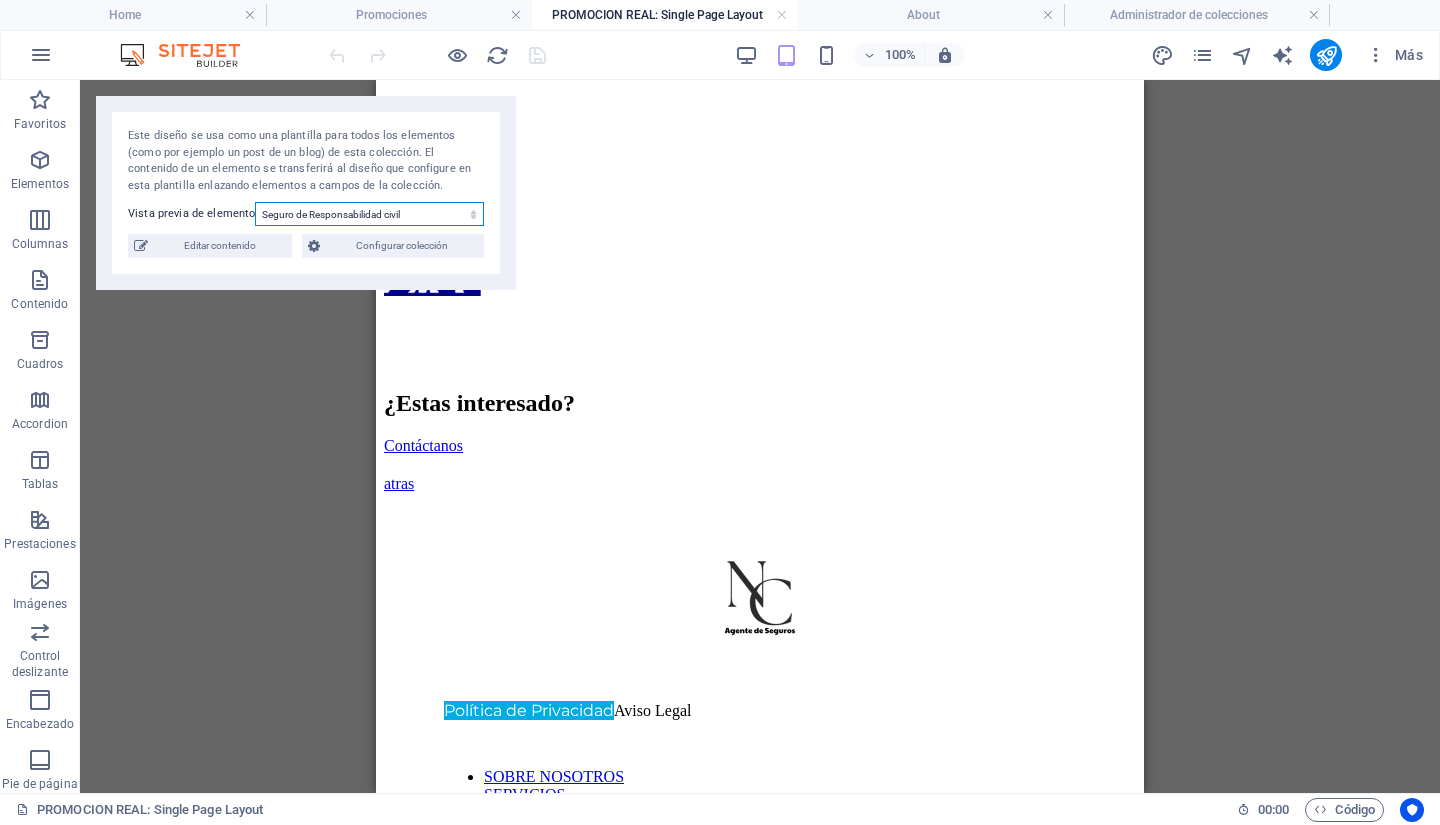 click on "Seguro de Responsabilidad civil Seguro de Negocio y Mercancía Seguro de vida, ahorro, proyecto, retiro y educación Seguro de Mascota Seguro Médico y de Viajero Seguro de Auto y Moto Seguro de Hogar" at bounding box center [369, 214] 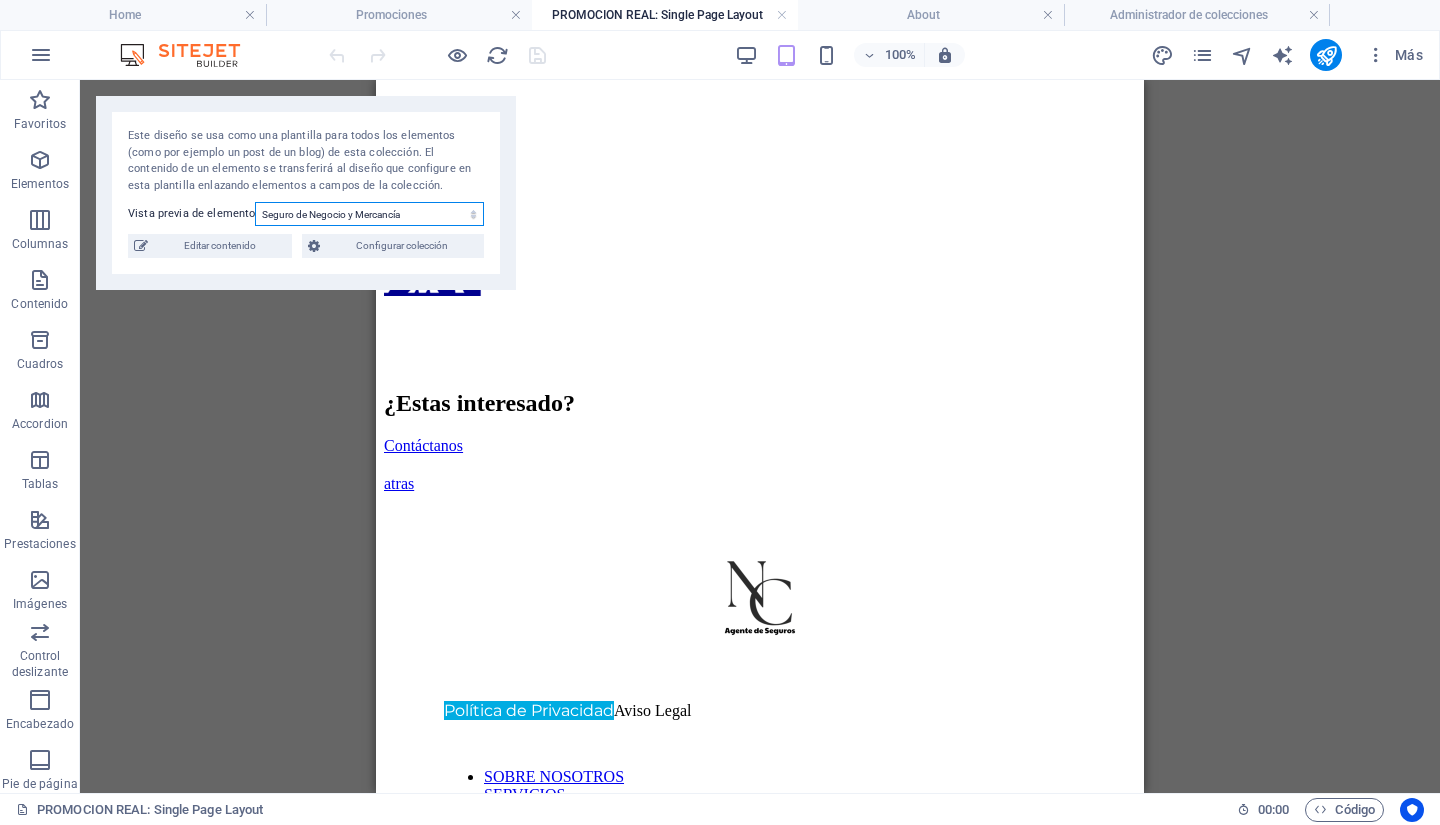 click on "Seguro de Responsabilidad civil Seguro de Negocio y Mercancía Seguro de vida, ahorro, proyecto, retiro y educación Seguro de Mascota Seguro Médico y de Viajero Seguro de Auto y Moto Seguro de Hogar" at bounding box center [369, 214] 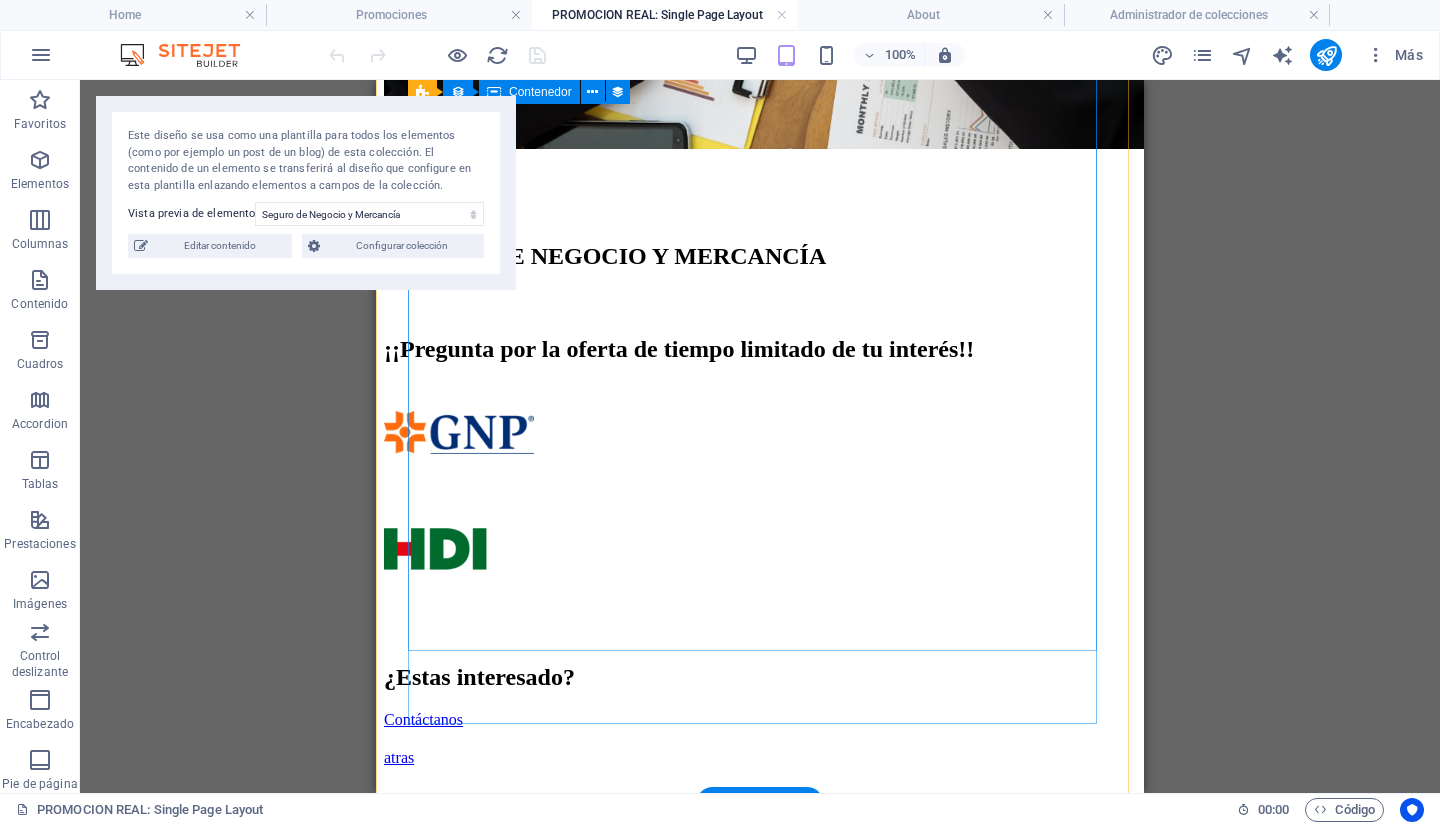 scroll, scrollTop: 736, scrollLeft: 0, axis: vertical 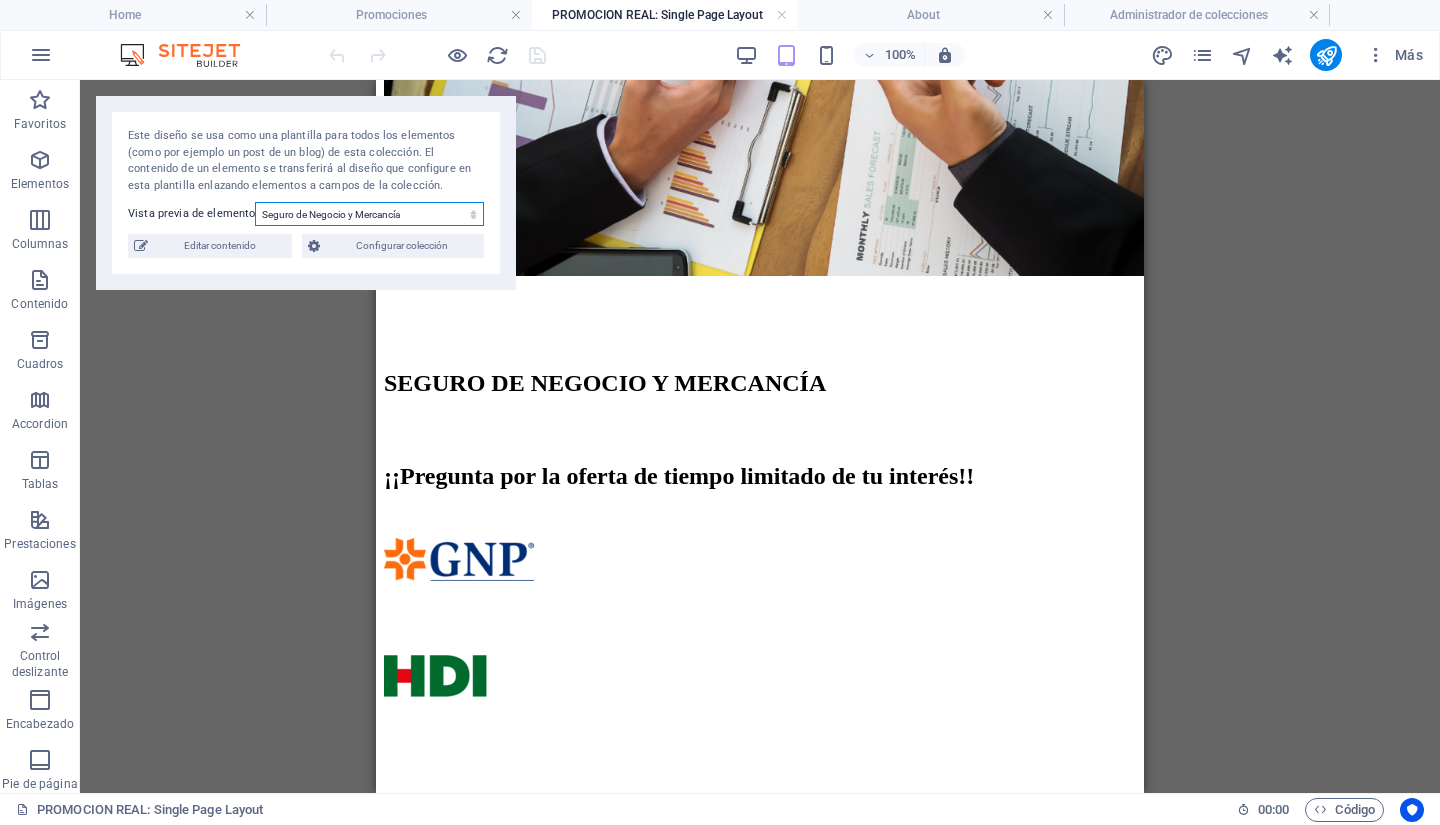click on "Seguro de Responsabilidad civil Seguro de Negocio y Mercancía Seguro de vida, ahorro, proyecto, retiro y educación Seguro de Mascota Seguro Médico y de Viajero Seguro de Auto y Moto Seguro de Hogar" at bounding box center [369, 214] 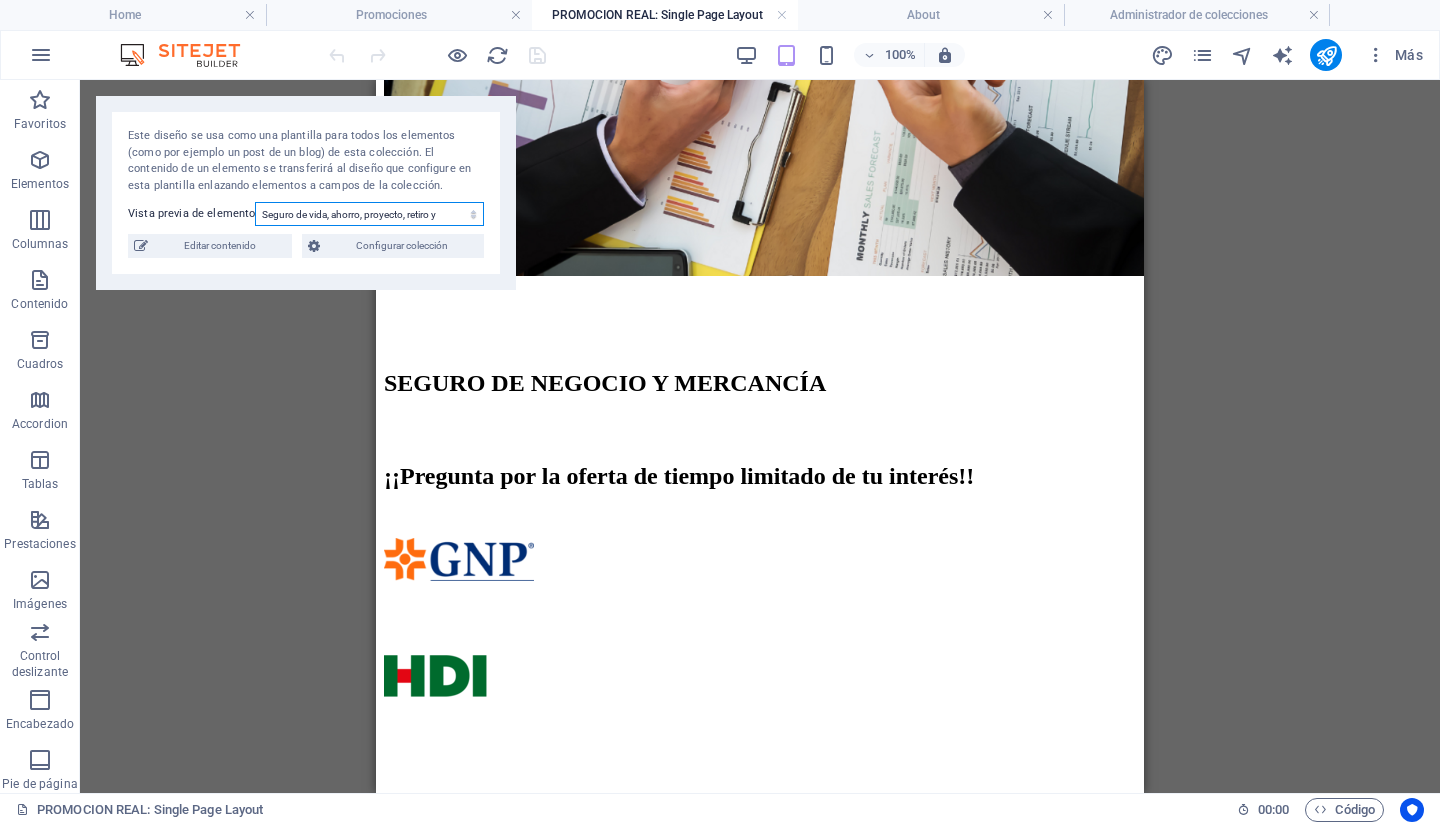 click on "Seguro de Responsabilidad civil Seguro de Negocio y Mercancía Seguro de vida, ahorro, proyecto, retiro y educación Seguro de Mascota Seguro Médico y de Viajero Seguro de Auto y Moto Seguro de Hogar" at bounding box center [369, 214] 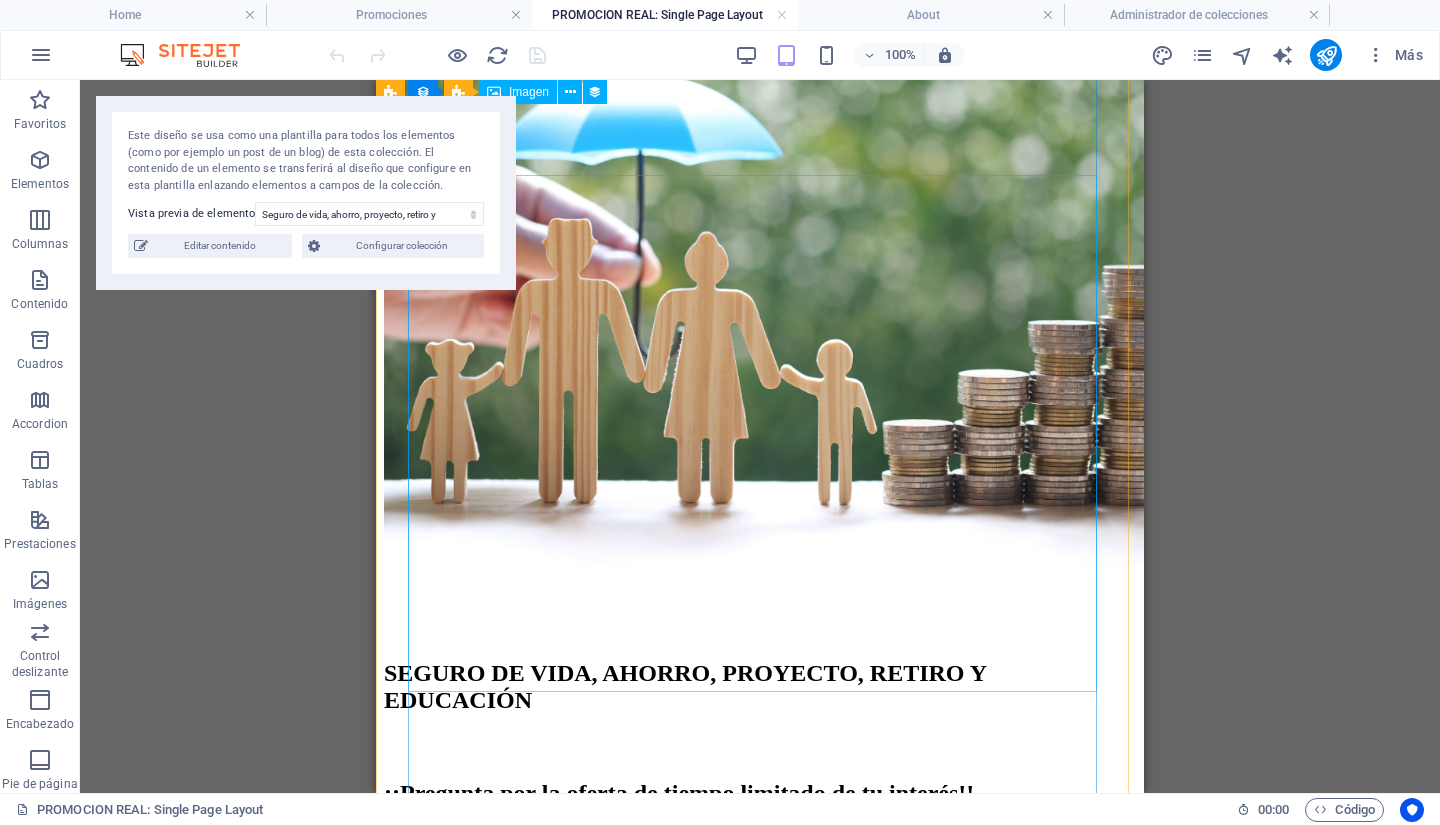 scroll, scrollTop: 360, scrollLeft: 0, axis: vertical 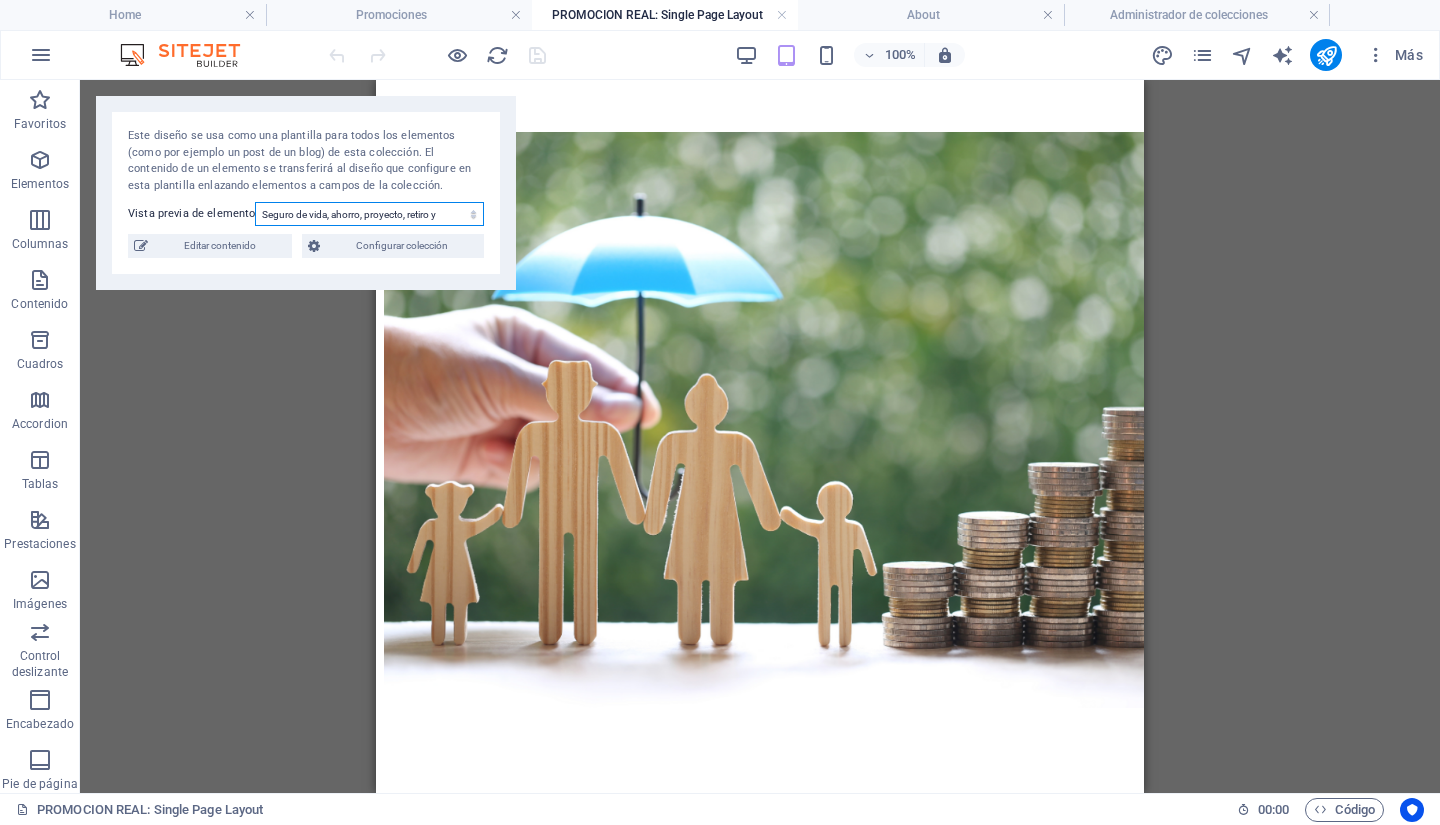 click on "Seguro de Responsabilidad civil Seguro de Negocio y Mercancía Seguro de vida, ahorro, proyecto, retiro y educación Seguro de Mascota Seguro Médico y de Viajero Seguro de Auto y Moto Seguro de Hogar" at bounding box center (369, 214) 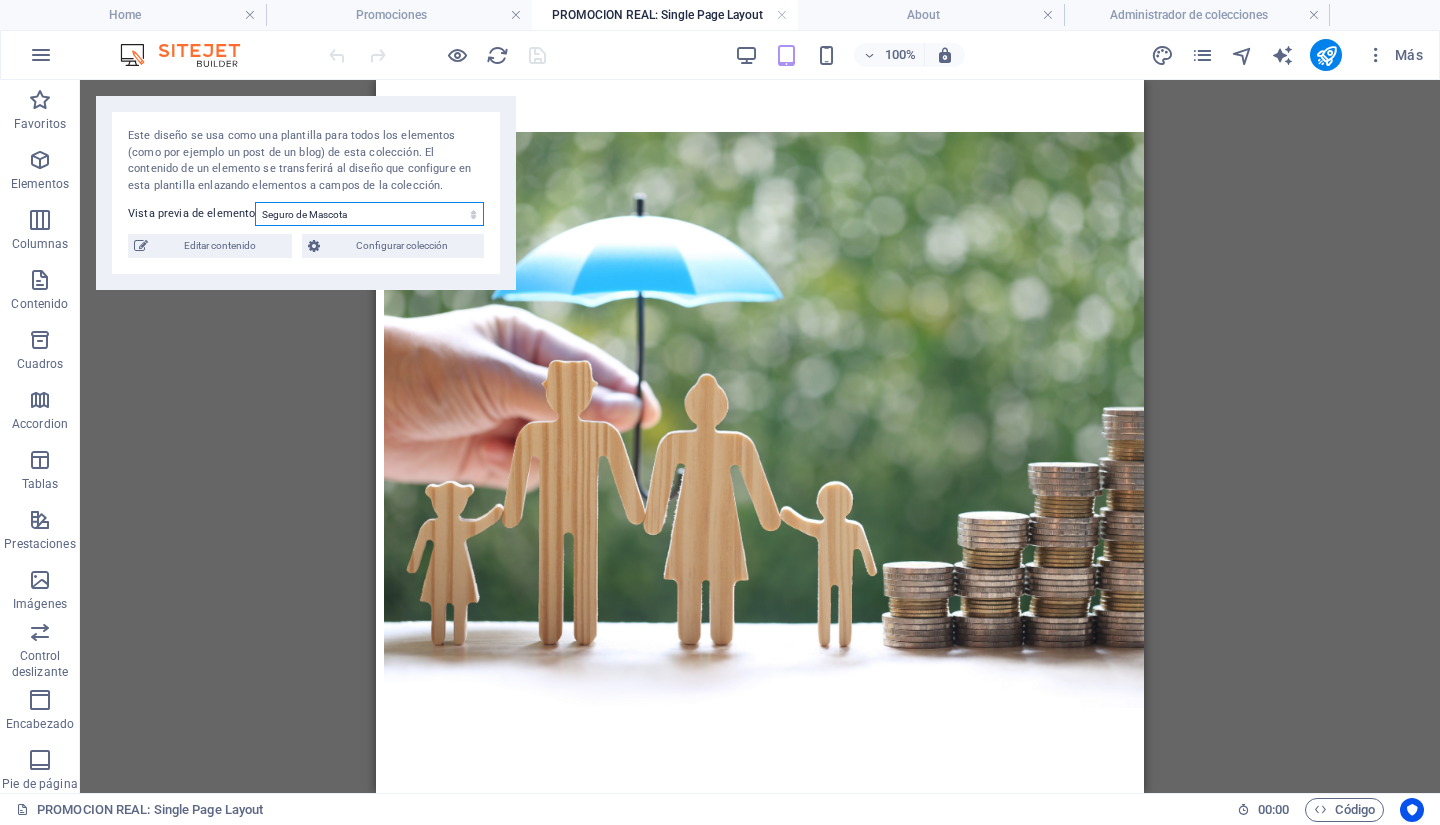 click on "Seguro de Responsabilidad civil Seguro de Negocio y Mercancía Seguro de vida, ahorro, proyecto, retiro y educación Seguro de Mascota Seguro Médico y de Viajero Seguro de Auto y Moto Seguro de Hogar" at bounding box center [369, 214] 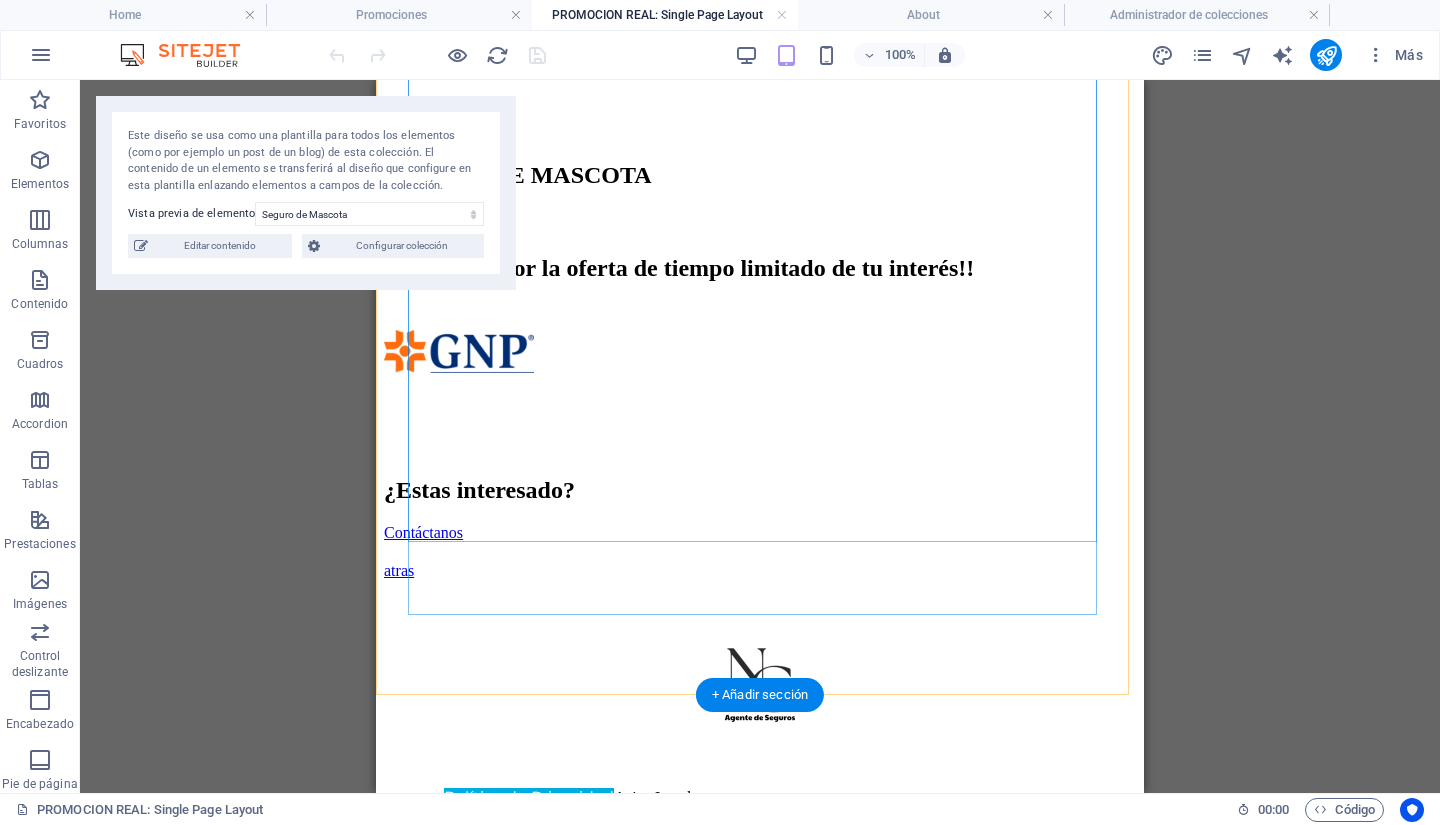 scroll, scrollTop: 1308, scrollLeft: 0, axis: vertical 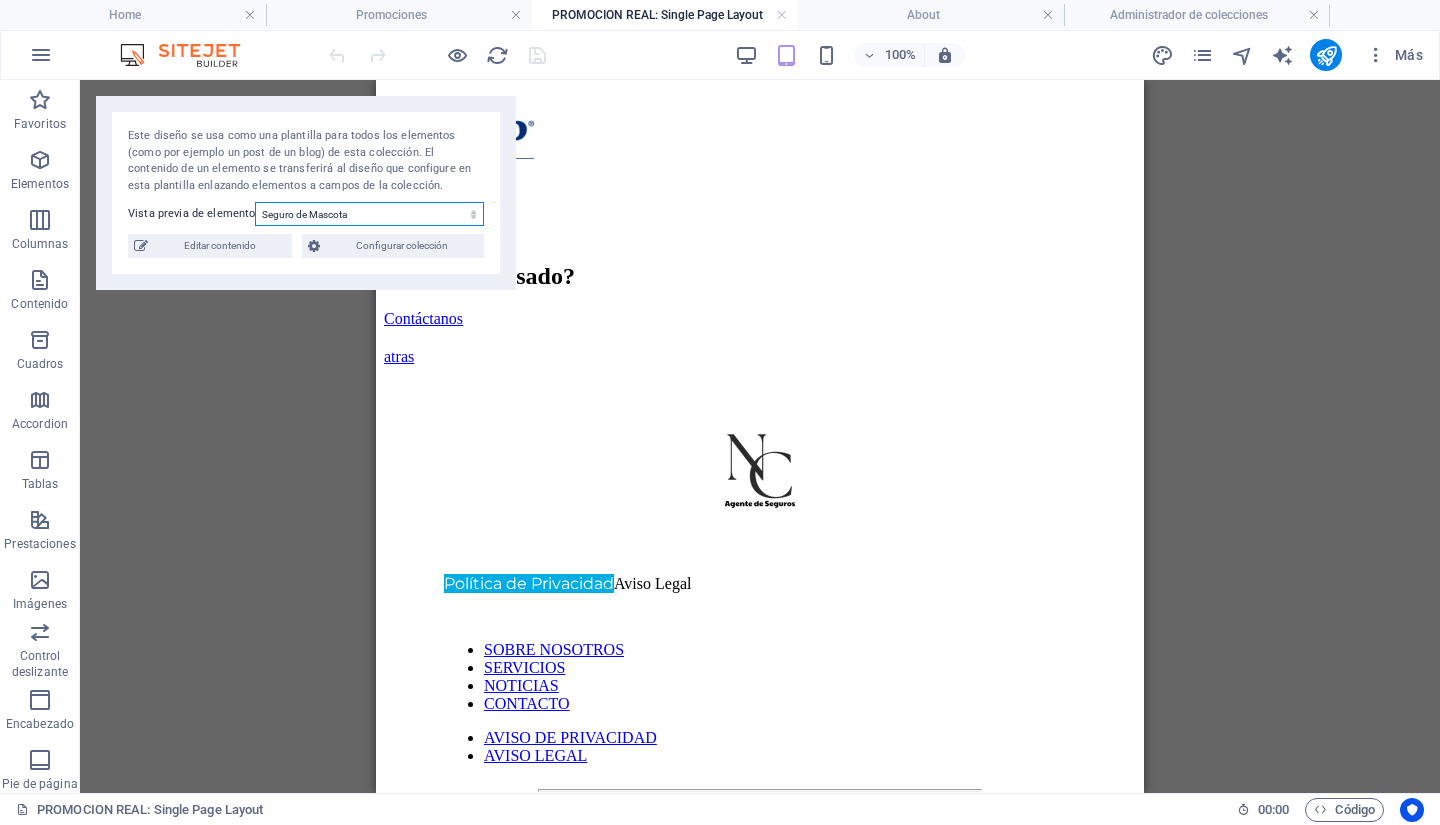 click on "Seguro de Responsabilidad civil Seguro de Negocio y Mercancía Seguro de vida, ahorro, proyecto, retiro y educación Seguro de Mascota Seguro Médico y de Viajero Seguro de Auto y Moto Seguro de Hogar" at bounding box center [369, 214] 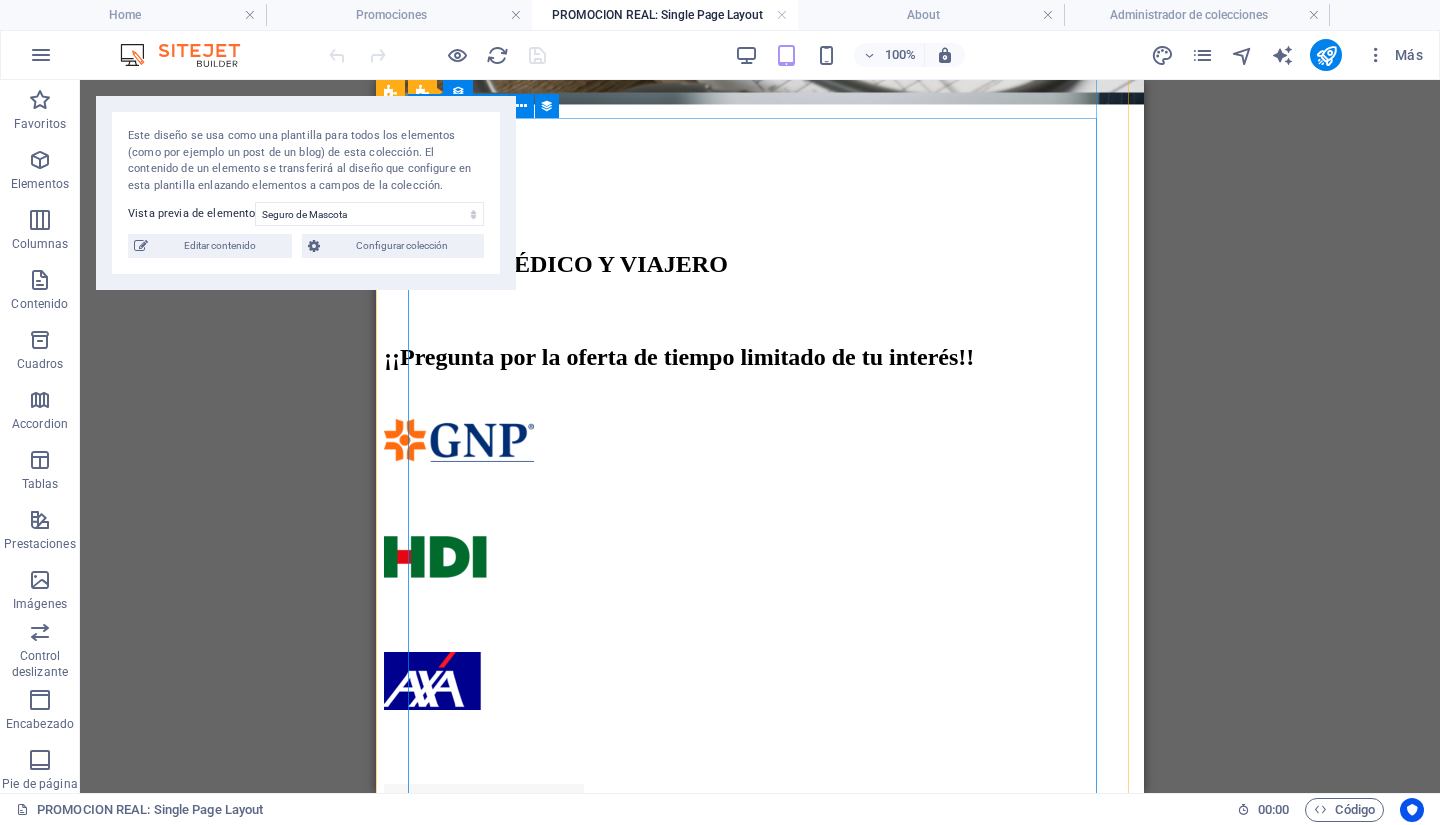 scroll, scrollTop: 803, scrollLeft: 0, axis: vertical 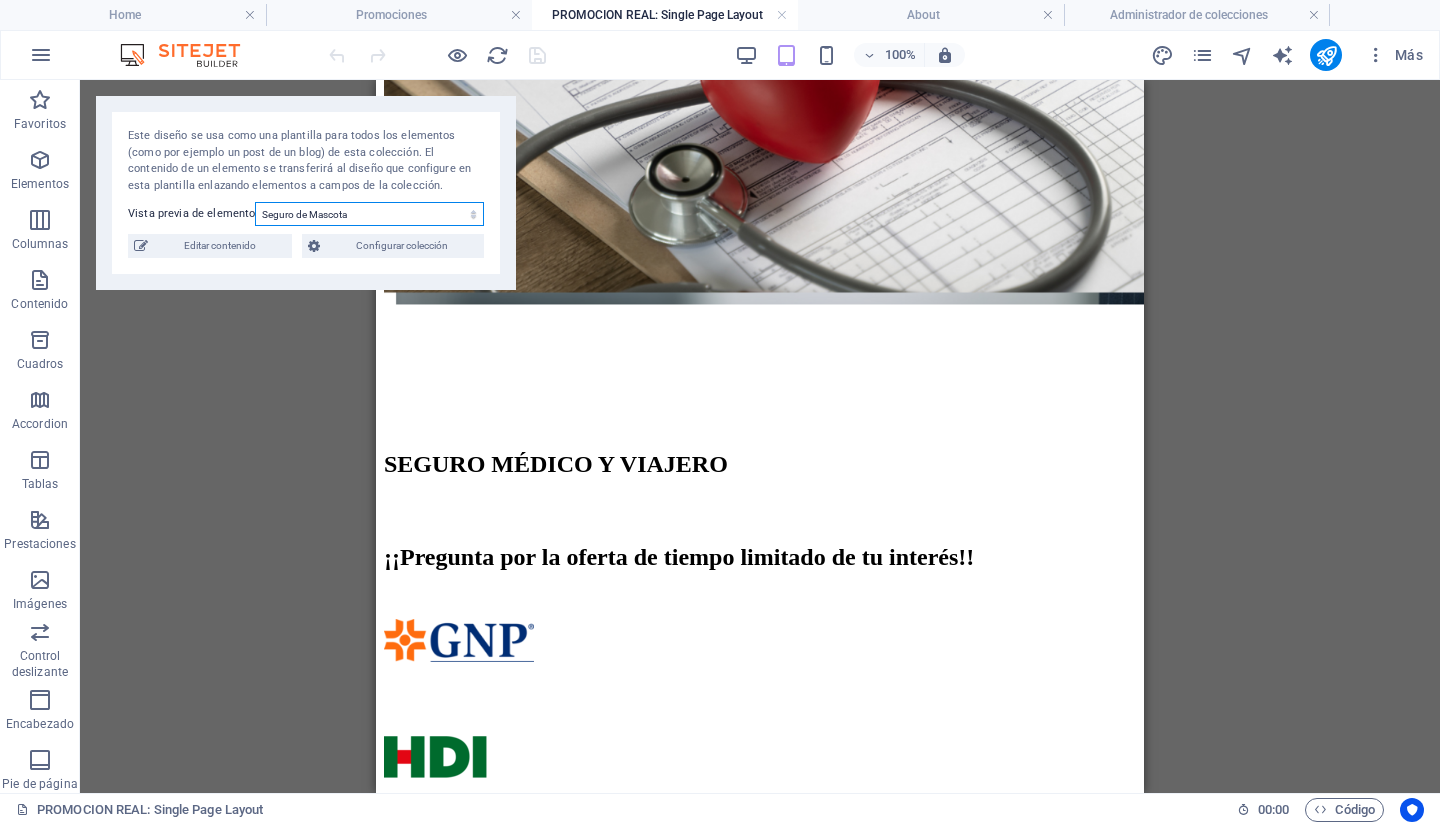 click on "Seguro de Responsabilidad civil Seguro de Negocio y Mercancía Seguro de vida, ahorro, proyecto, retiro y educación Seguro de Mascota Seguro Médico y de Viajero Seguro de Auto y Moto Seguro de Hogar" at bounding box center [369, 214] 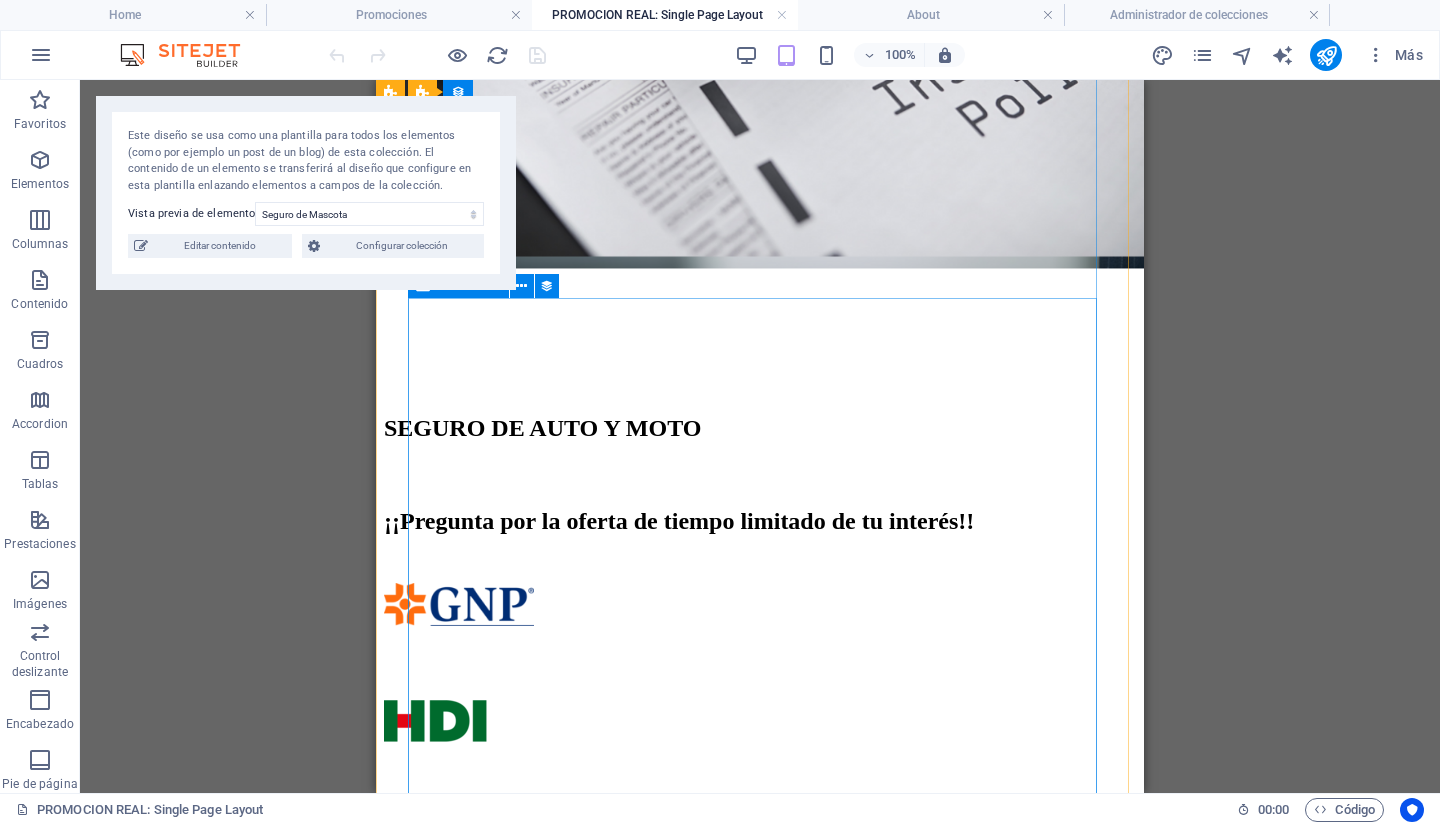 scroll, scrollTop: 662, scrollLeft: 0, axis: vertical 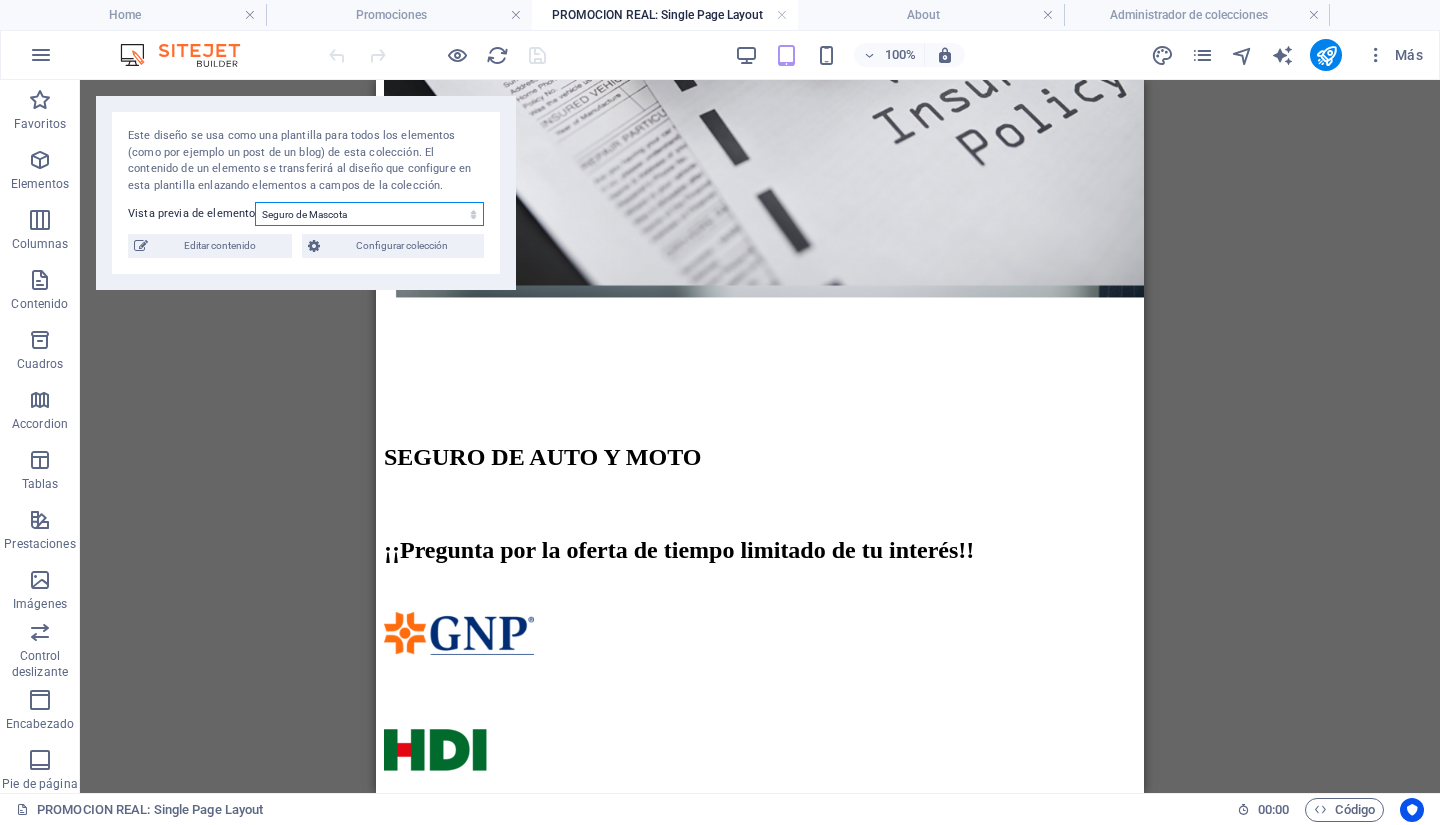 click on "Seguro de Responsabilidad civil Seguro de Negocio y Mercancía Seguro de vida, ahorro, proyecto, retiro y educación Seguro de Mascota Seguro Médico y de Viajero Seguro de Auto y Moto Seguro de Hogar" at bounding box center (369, 214) 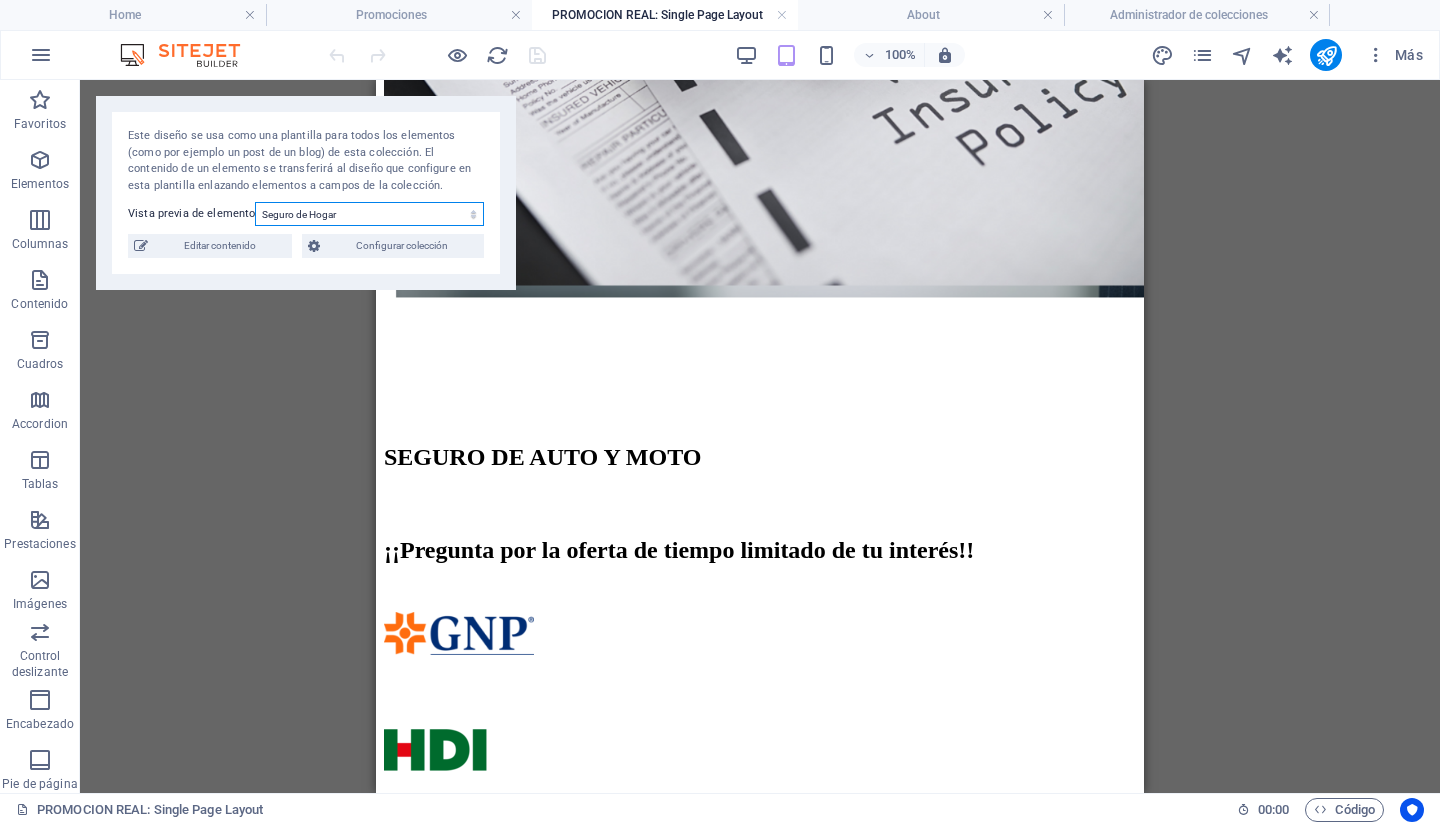 click on "Seguro de Responsabilidad civil Seguro de Negocio y Mercancía Seguro de vida, ahorro, proyecto, retiro y educación Seguro de Mascota Seguro Médico y de Viajero Seguro de Auto y Moto Seguro de Hogar" at bounding box center [369, 214] 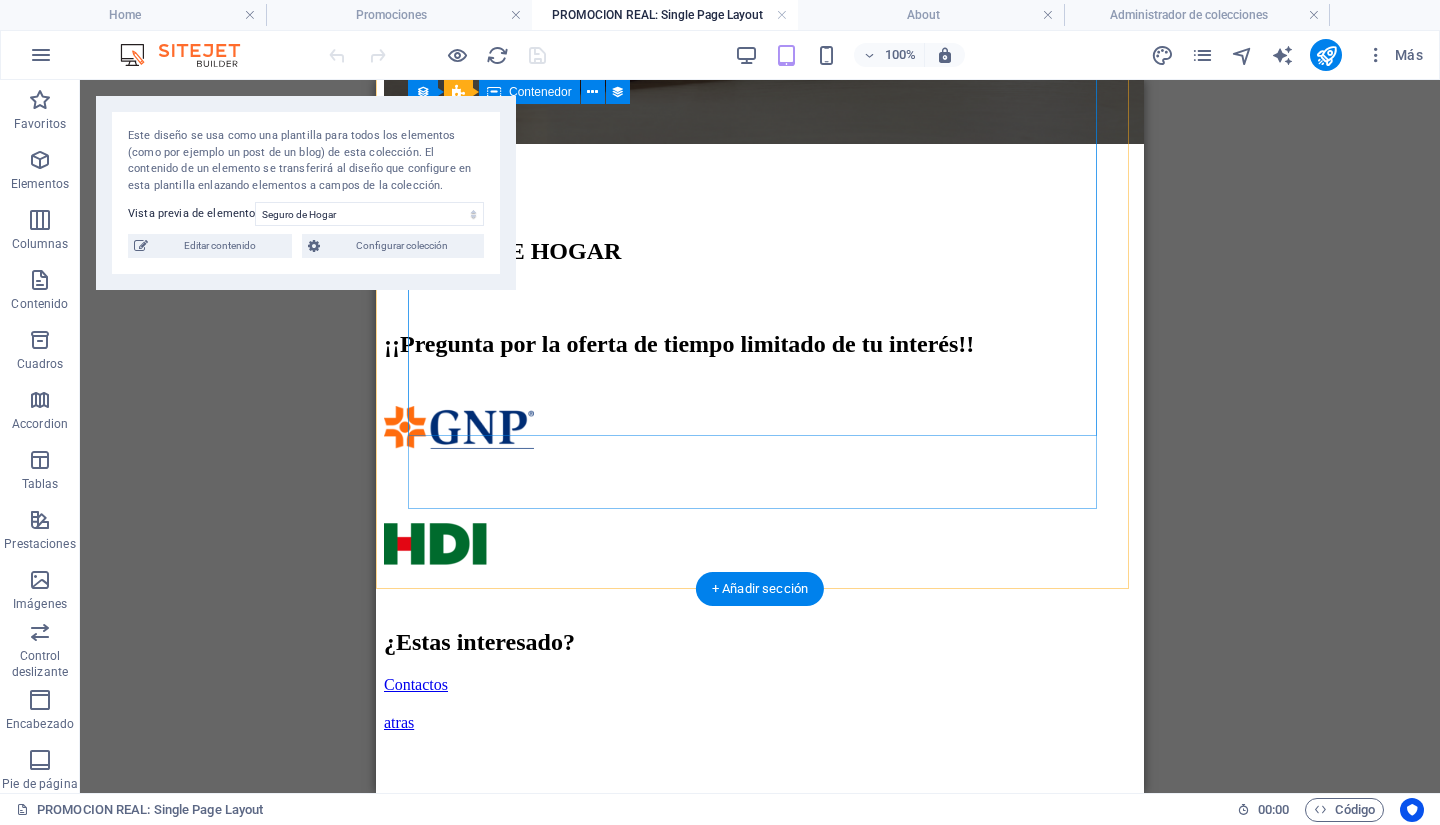 scroll, scrollTop: 762, scrollLeft: 0, axis: vertical 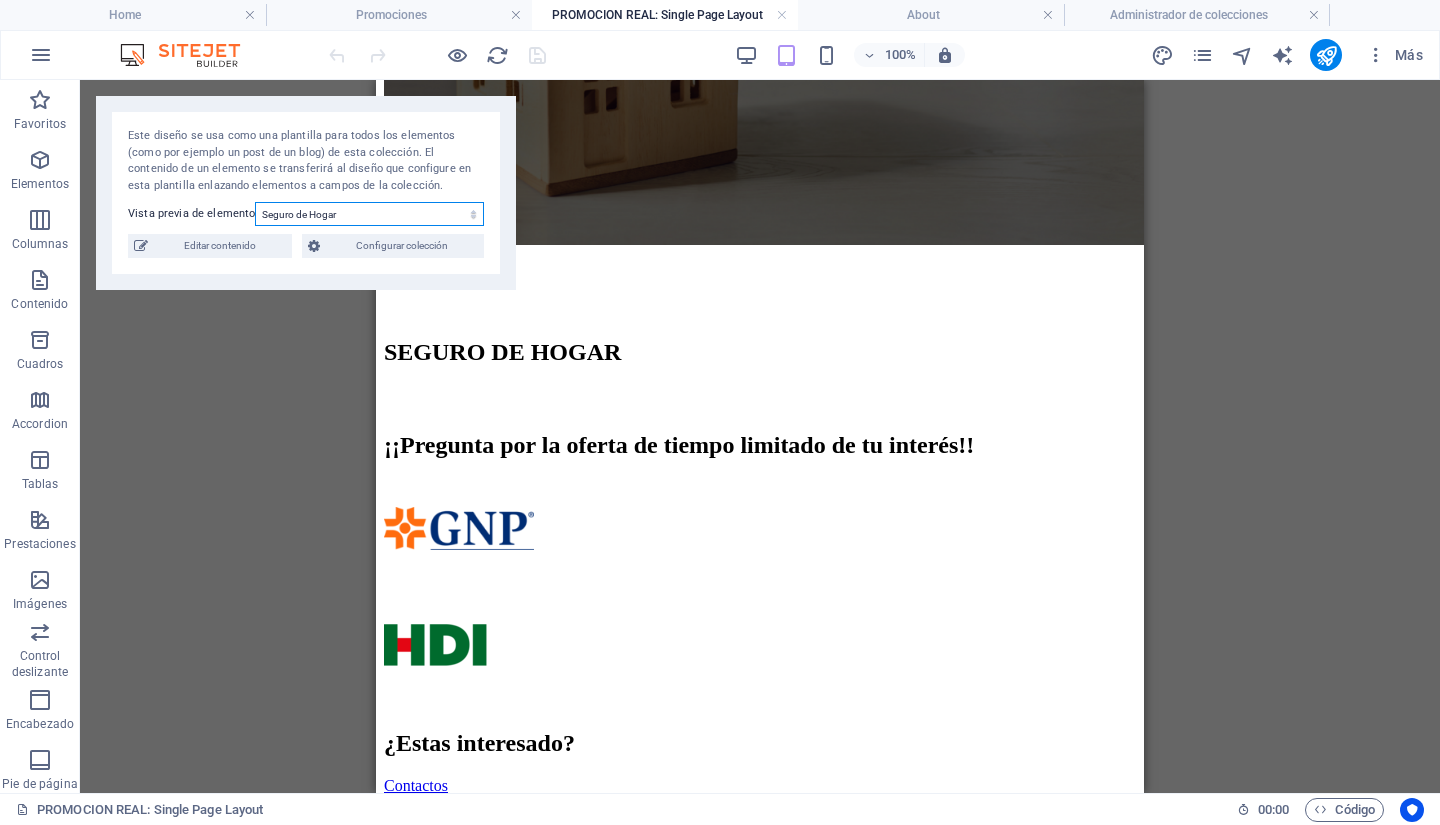click on "Seguro de Responsabilidad civil Seguro de Negocio y Mercancía Seguro de vida, ahorro, proyecto, retiro y educación Seguro de Mascota Seguro Médico y de Viajero Seguro de Auto y Moto Seguro de Hogar" at bounding box center (369, 214) 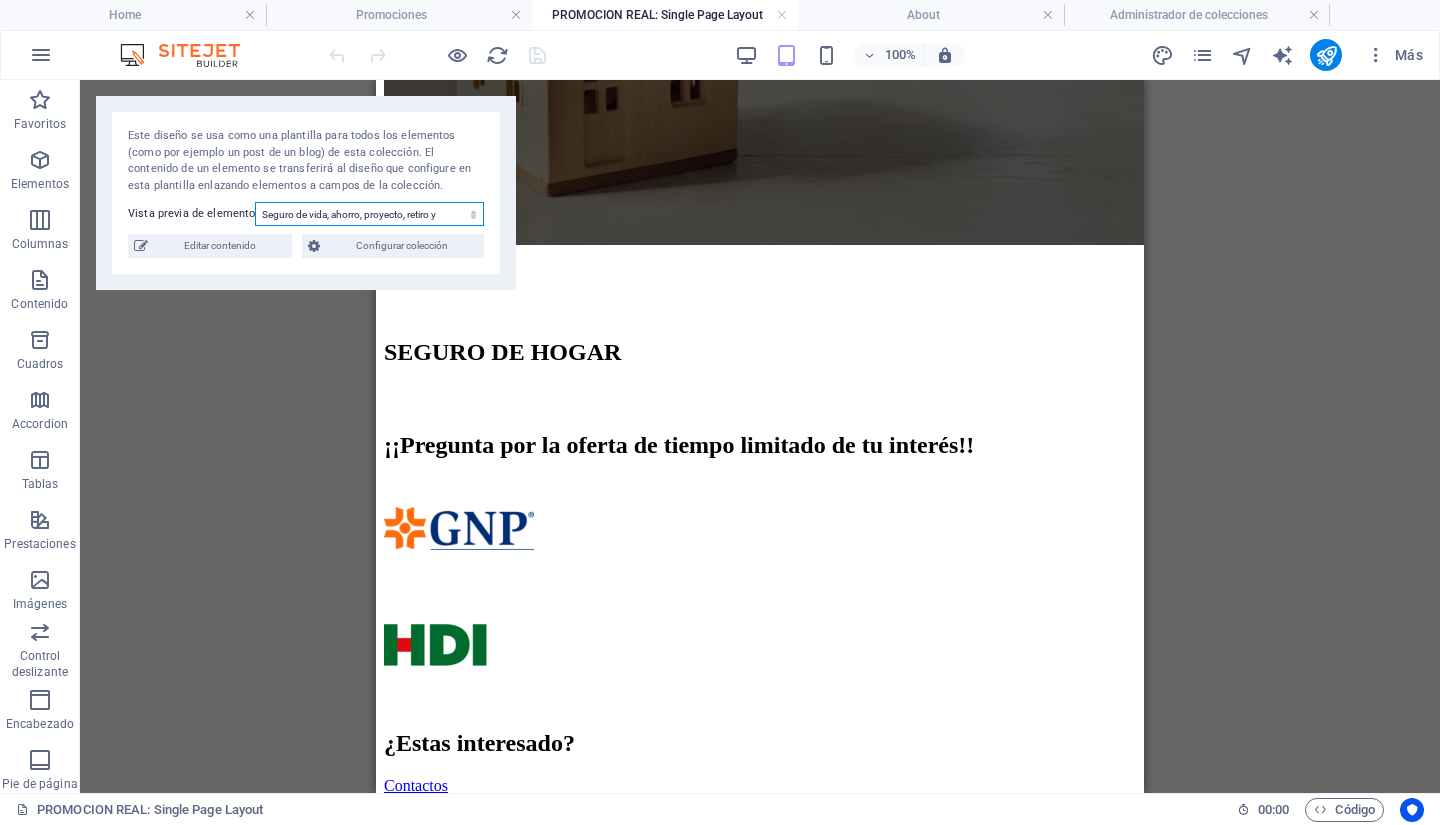 click on "Seguro de Responsabilidad civil Seguro de Negocio y Mercancía Seguro de vida, ahorro, proyecto, retiro y educación Seguro de Mascota Seguro Médico y de Viajero Seguro de Auto y Moto Seguro de Hogar" at bounding box center (369, 214) 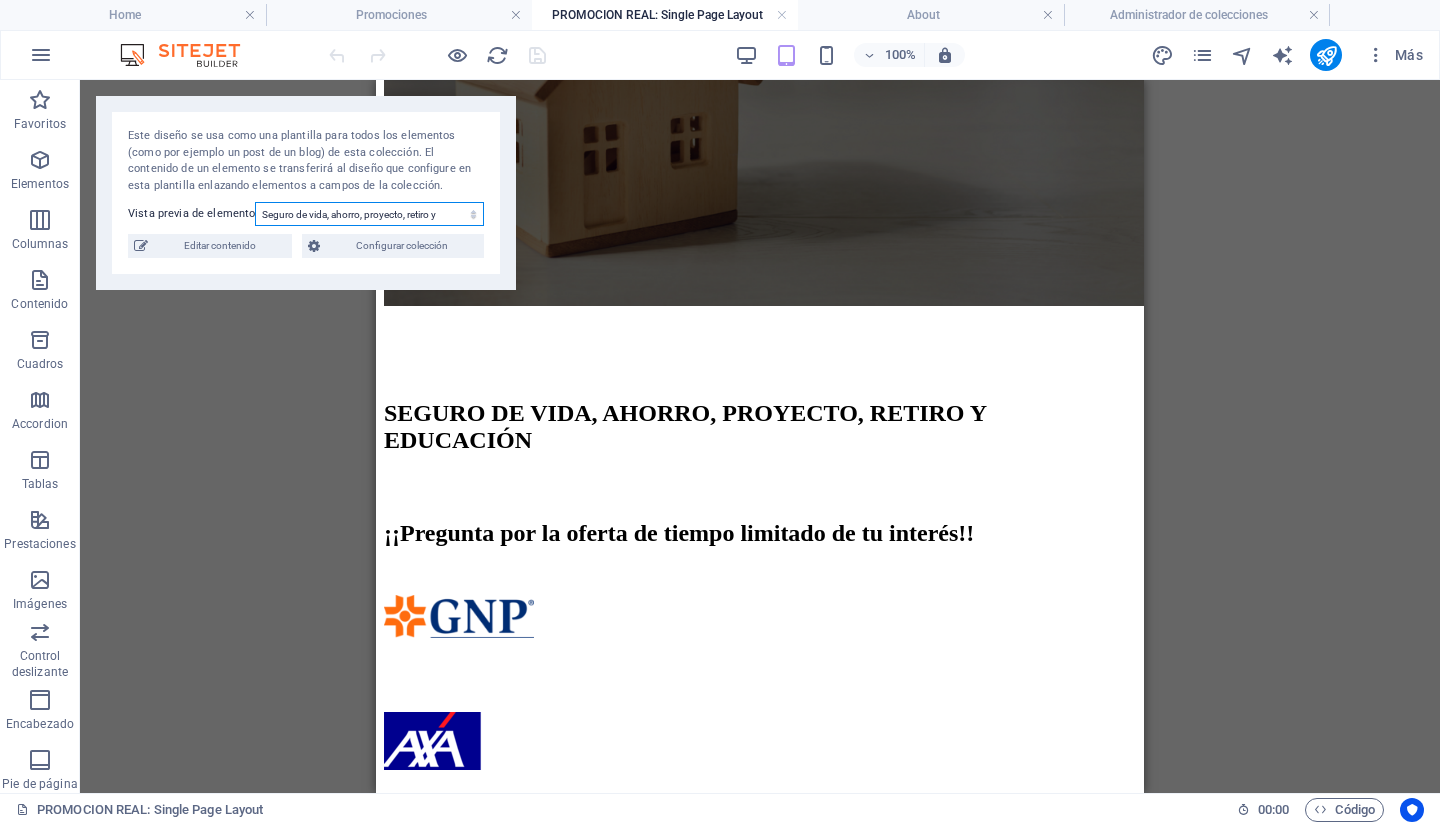 scroll, scrollTop: 875, scrollLeft: 0, axis: vertical 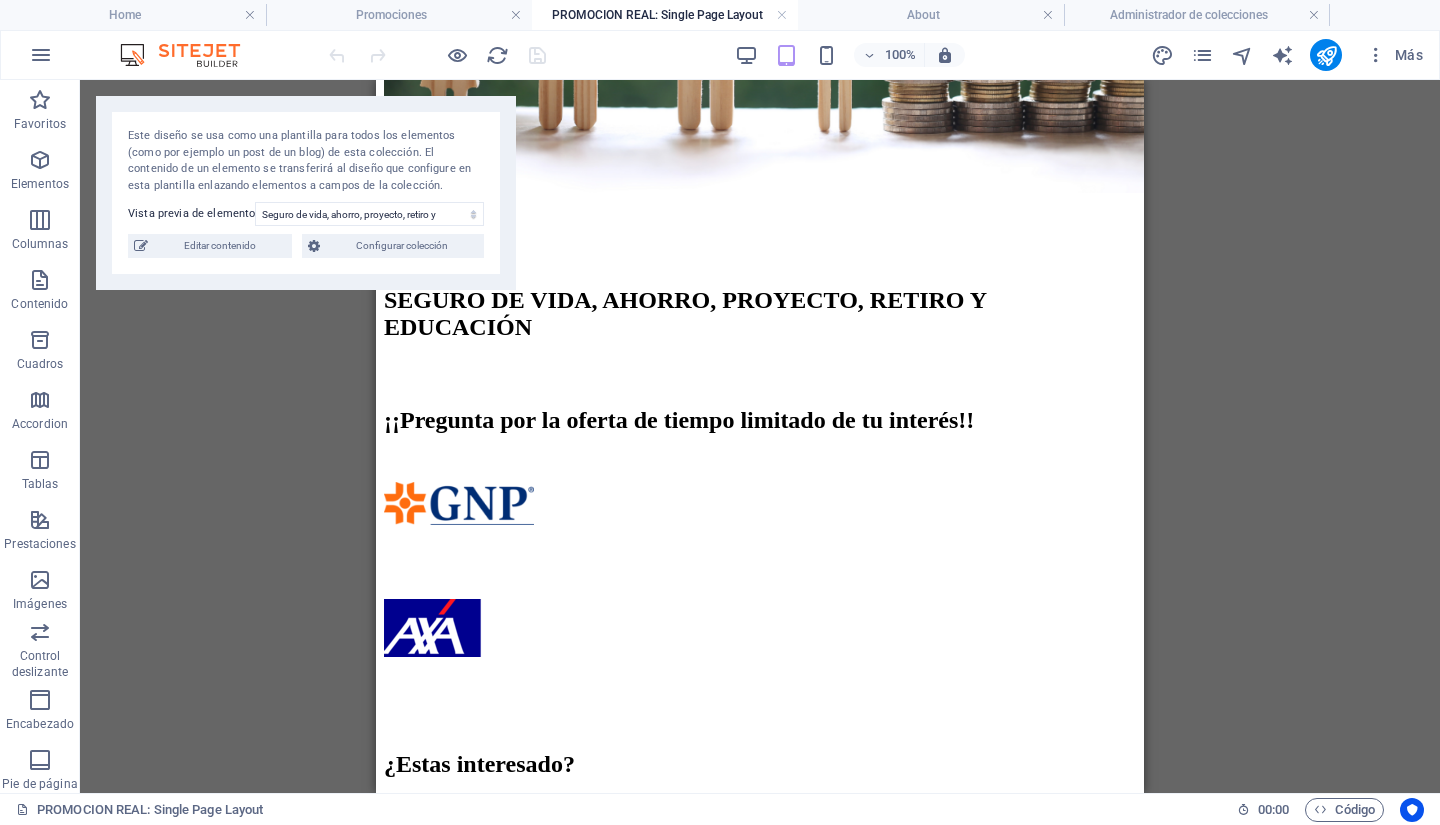 drag, startPoint x: 1155, startPoint y: 419, endPoint x: 1160, endPoint y: 453, distance: 34.36568 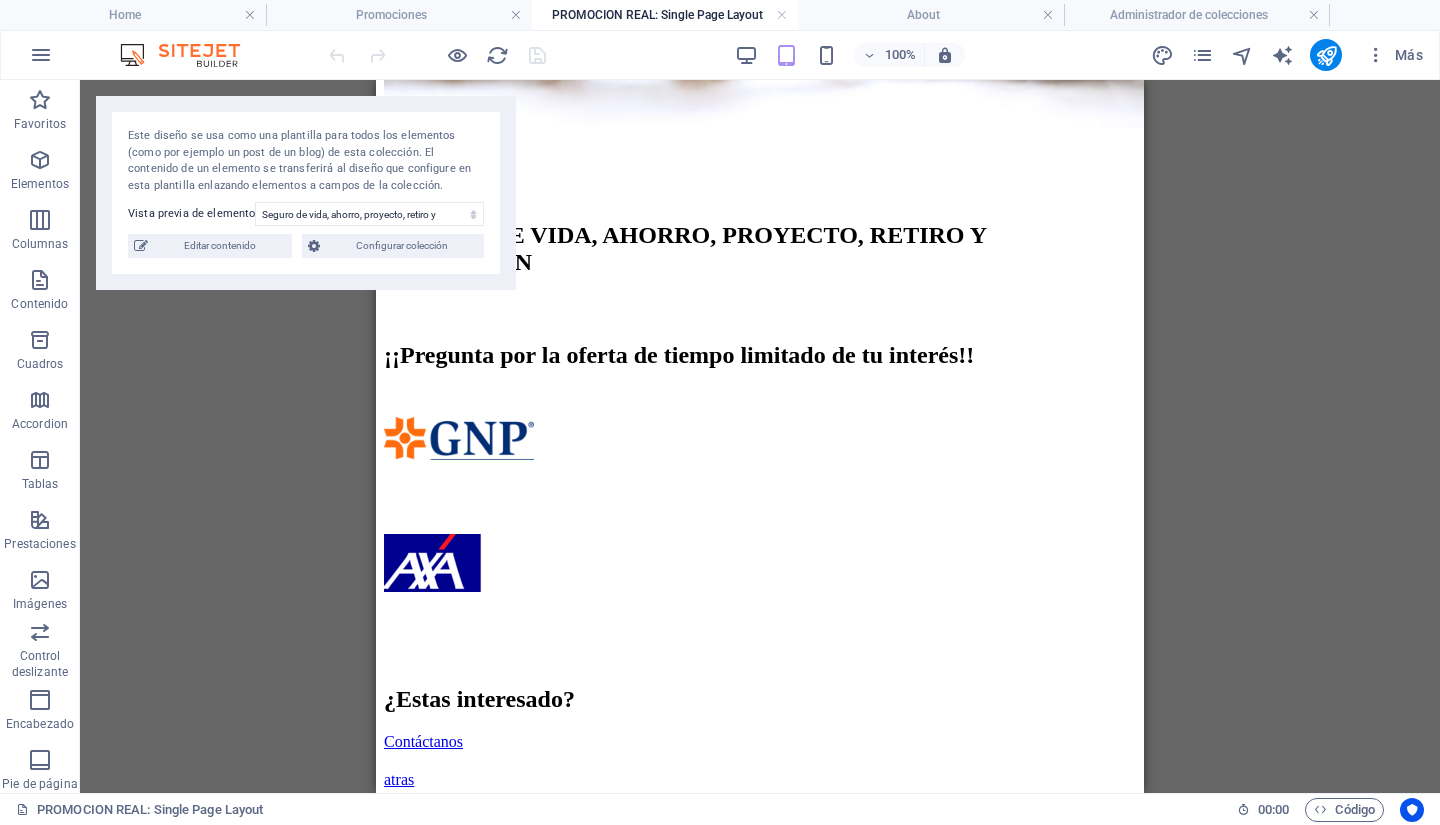 scroll, scrollTop: 952, scrollLeft: 0, axis: vertical 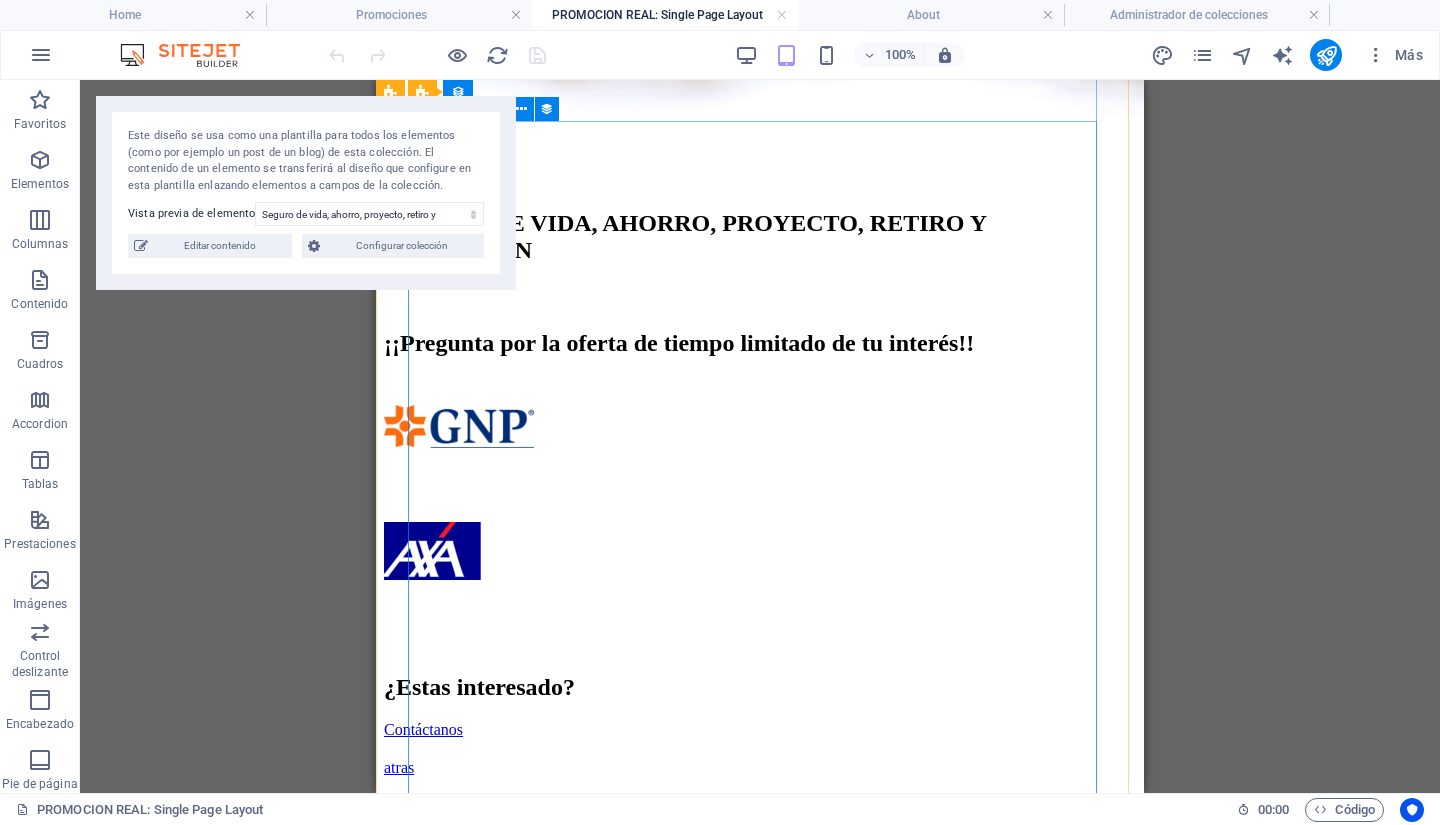 click at bounding box center (760, 497) 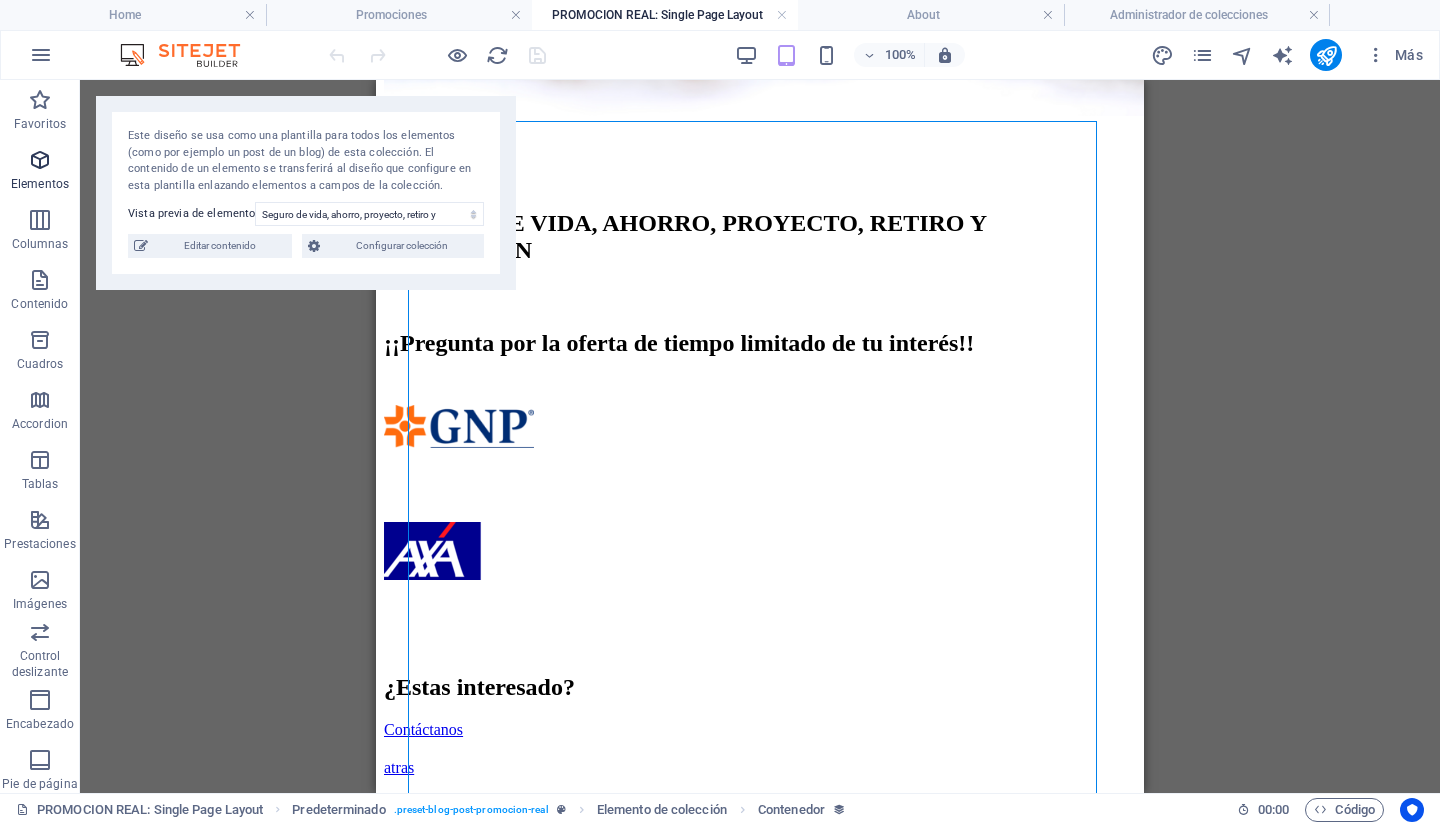 click on "Elementos" at bounding box center (40, 172) 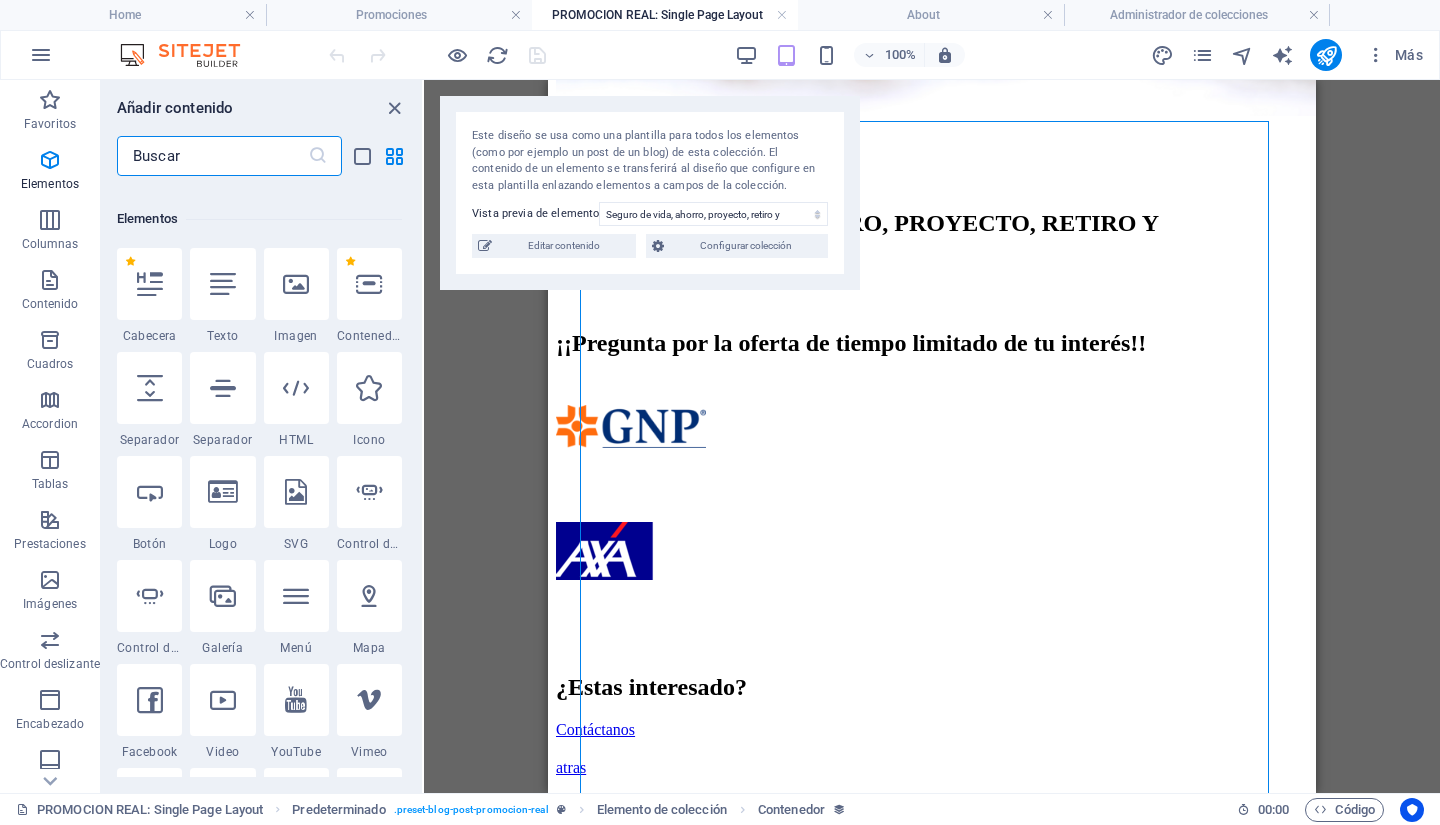 scroll, scrollTop: 377, scrollLeft: 0, axis: vertical 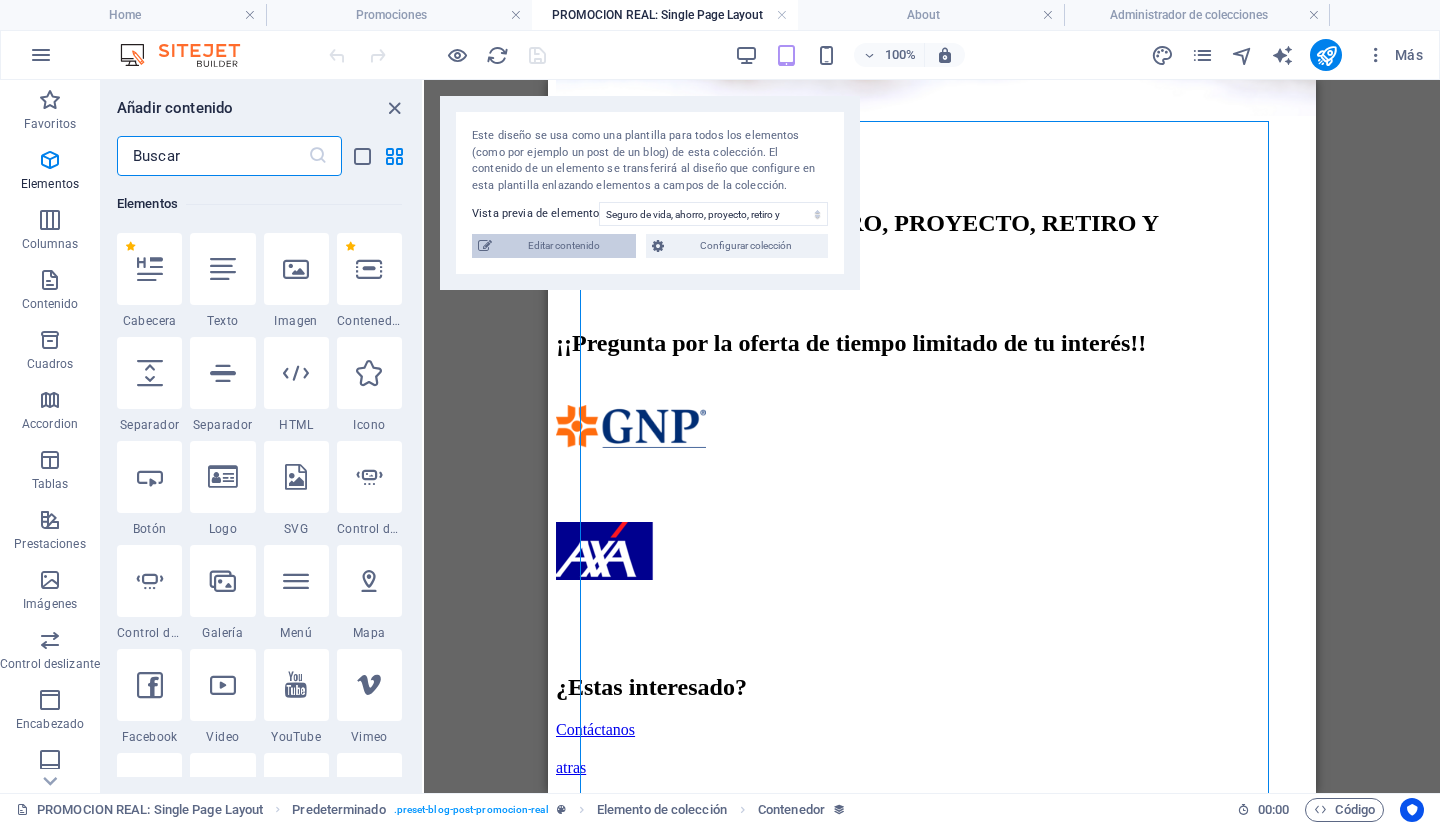 click on "Editar contenido" at bounding box center (564, 246) 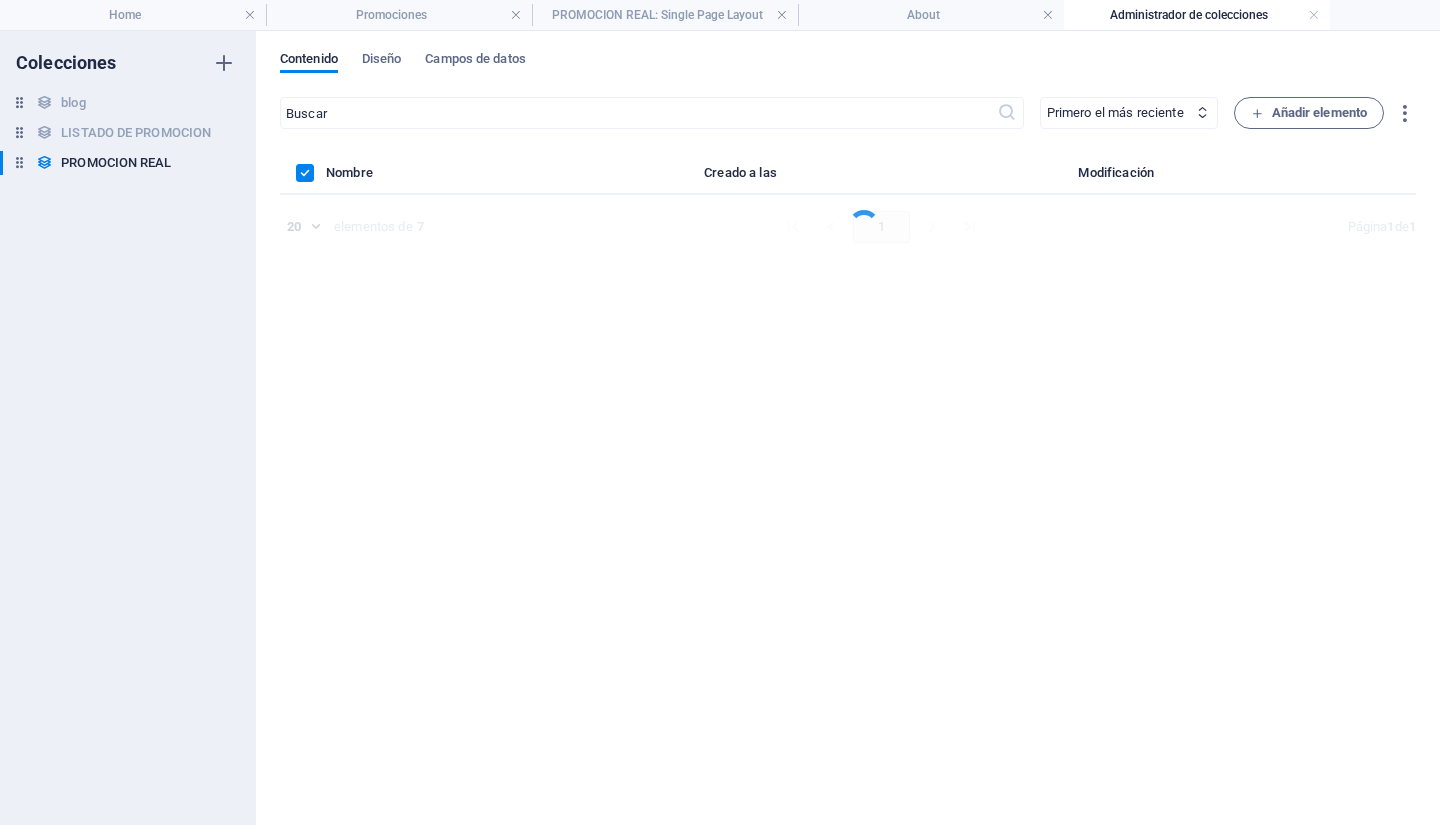 scroll, scrollTop: 0, scrollLeft: 0, axis: both 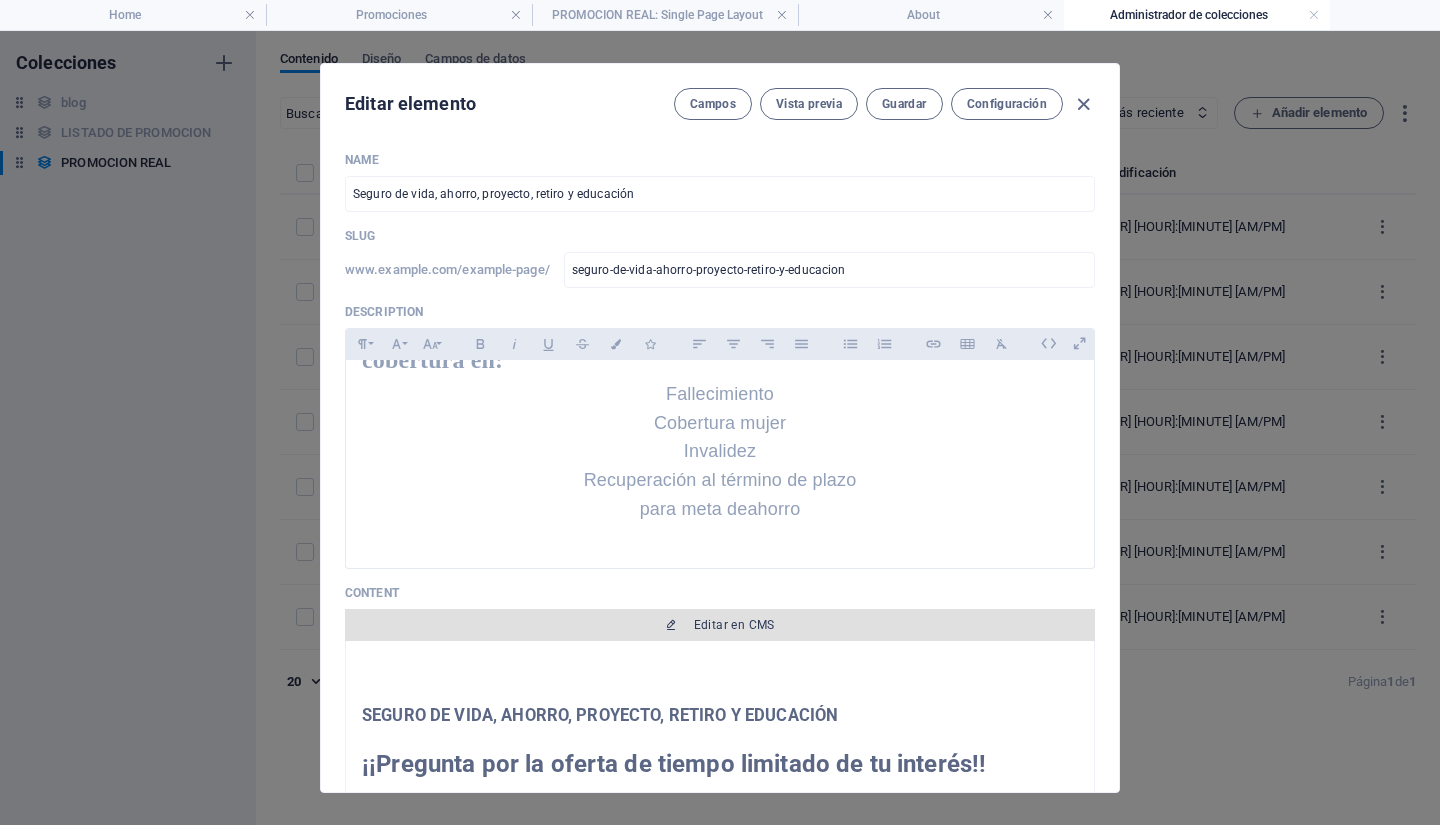 click on "Editar en CMS" at bounding box center [734, 625] 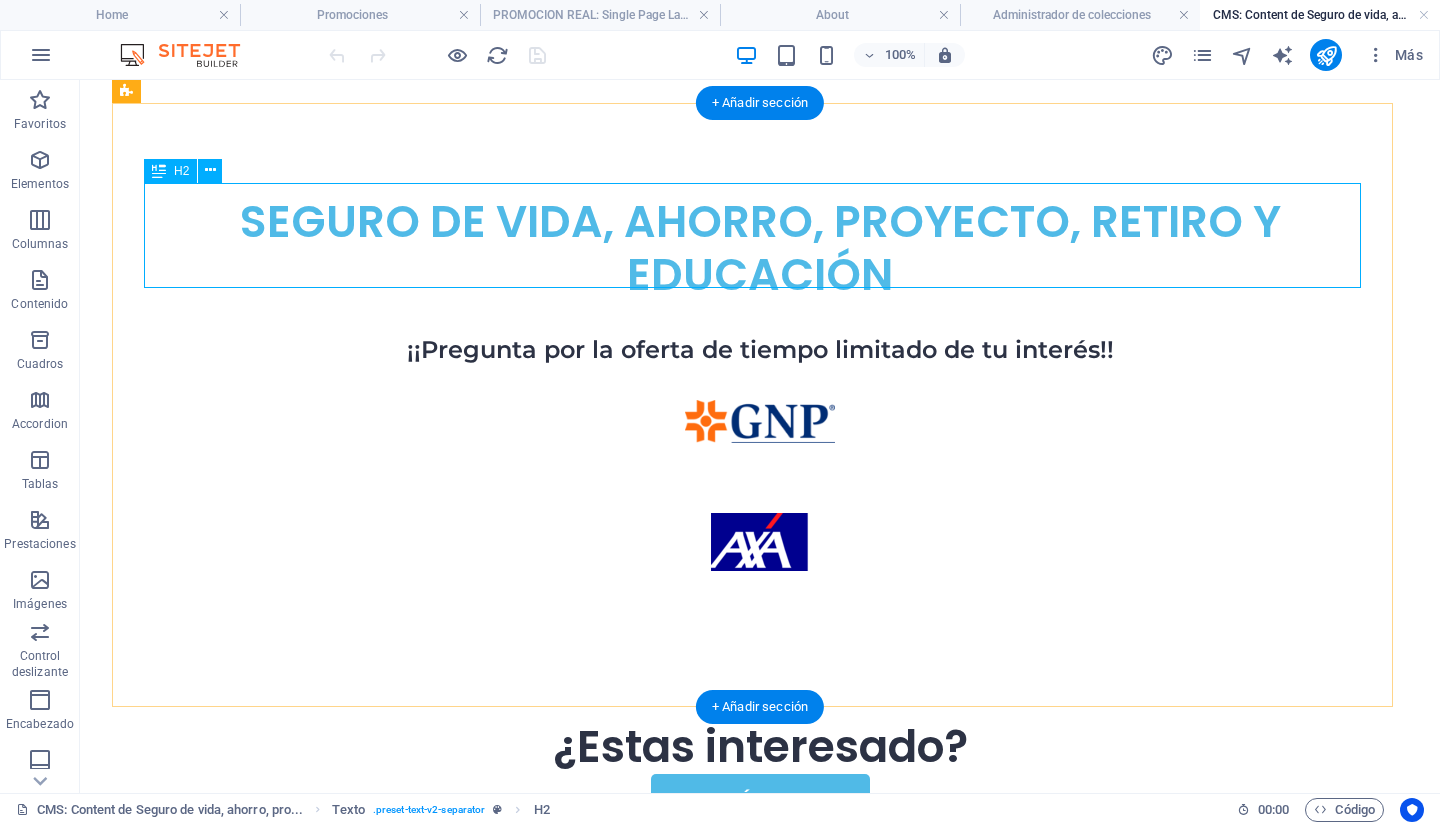 scroll, scrollTop: 107, scrollLeft: 0, axis: vertical 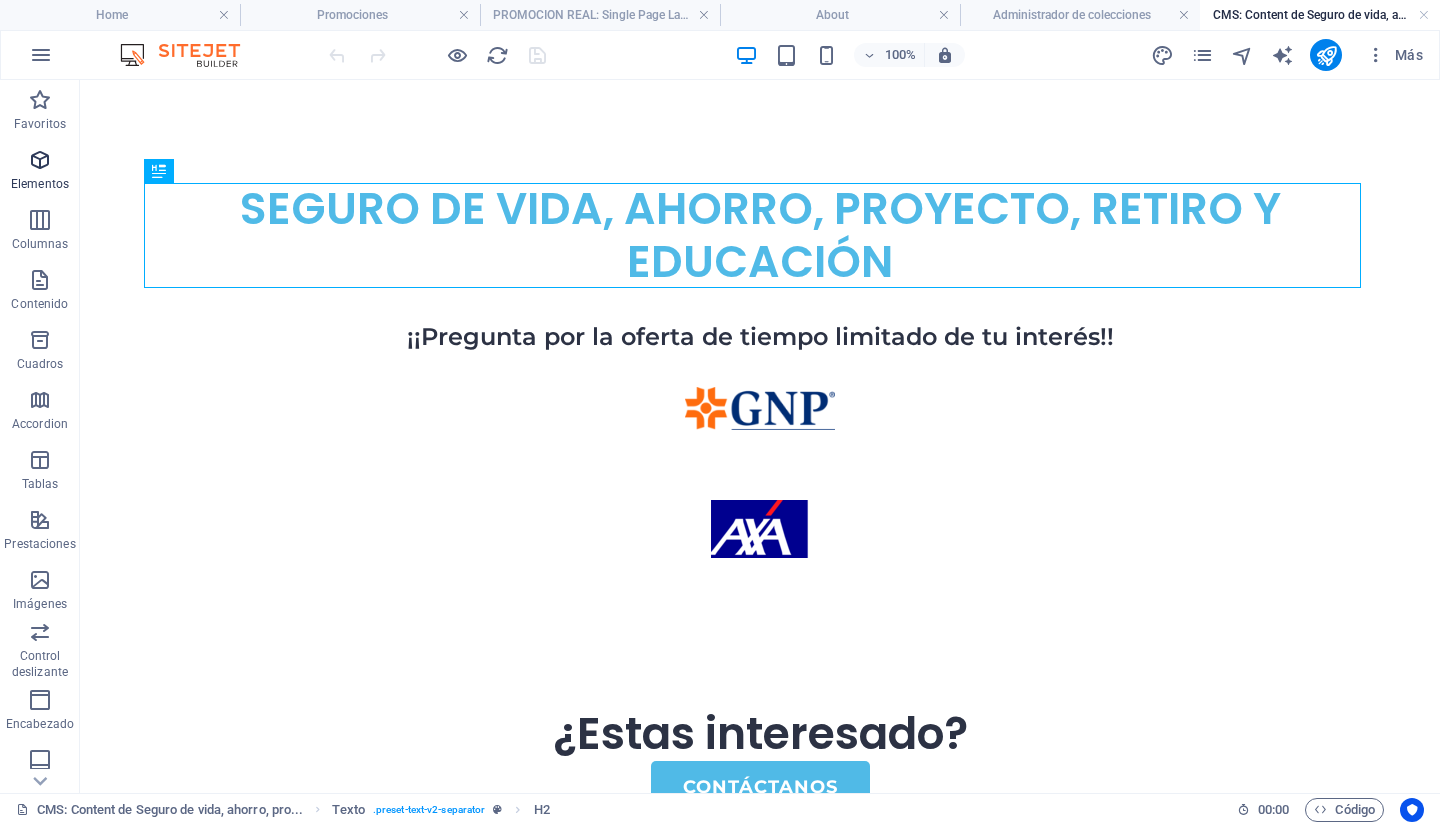 click on "Elementos" at bounding box center [40, 172] 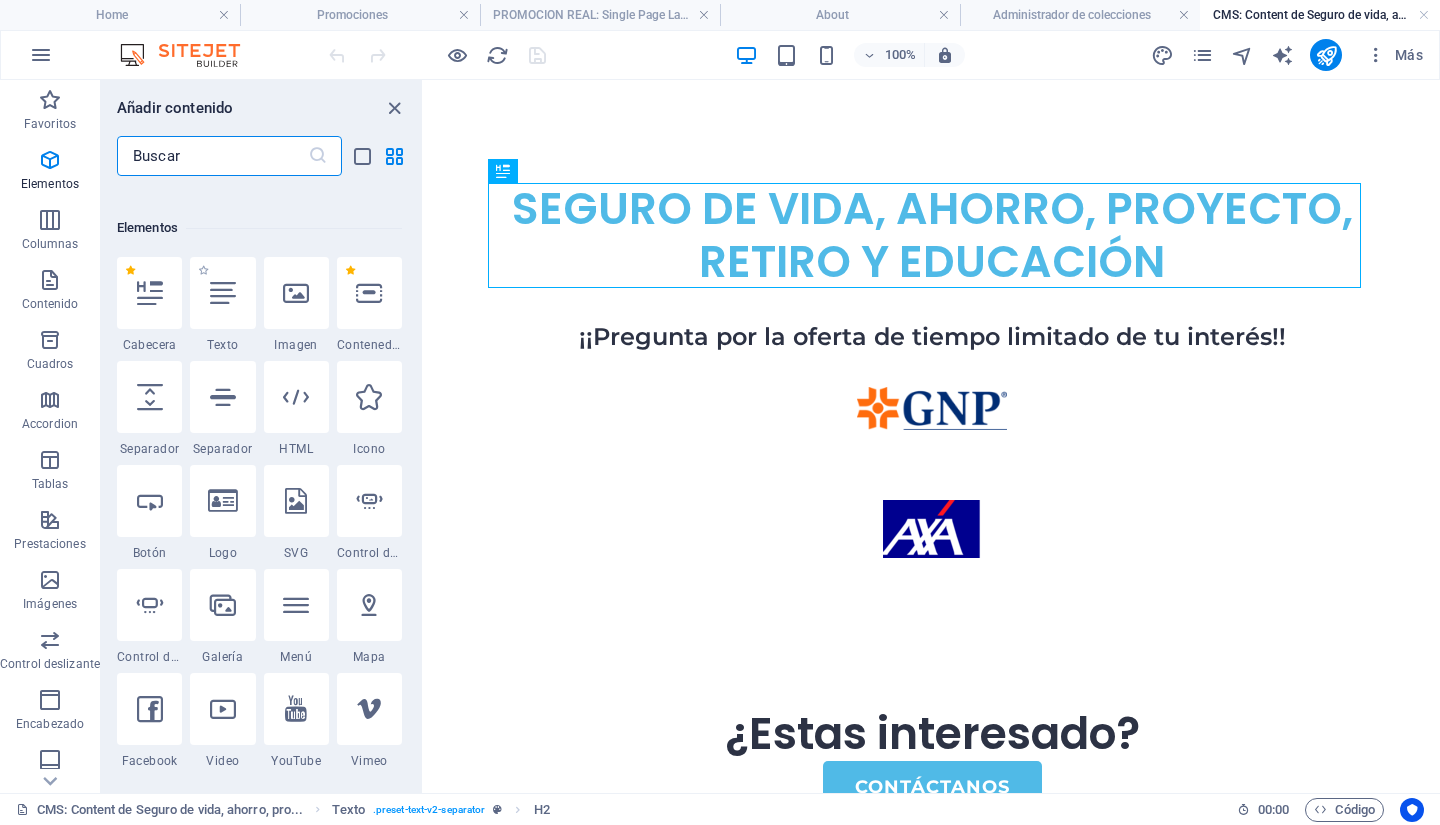 scroll, scrollTop: 377, scrollLeft: 0, axis: vertical 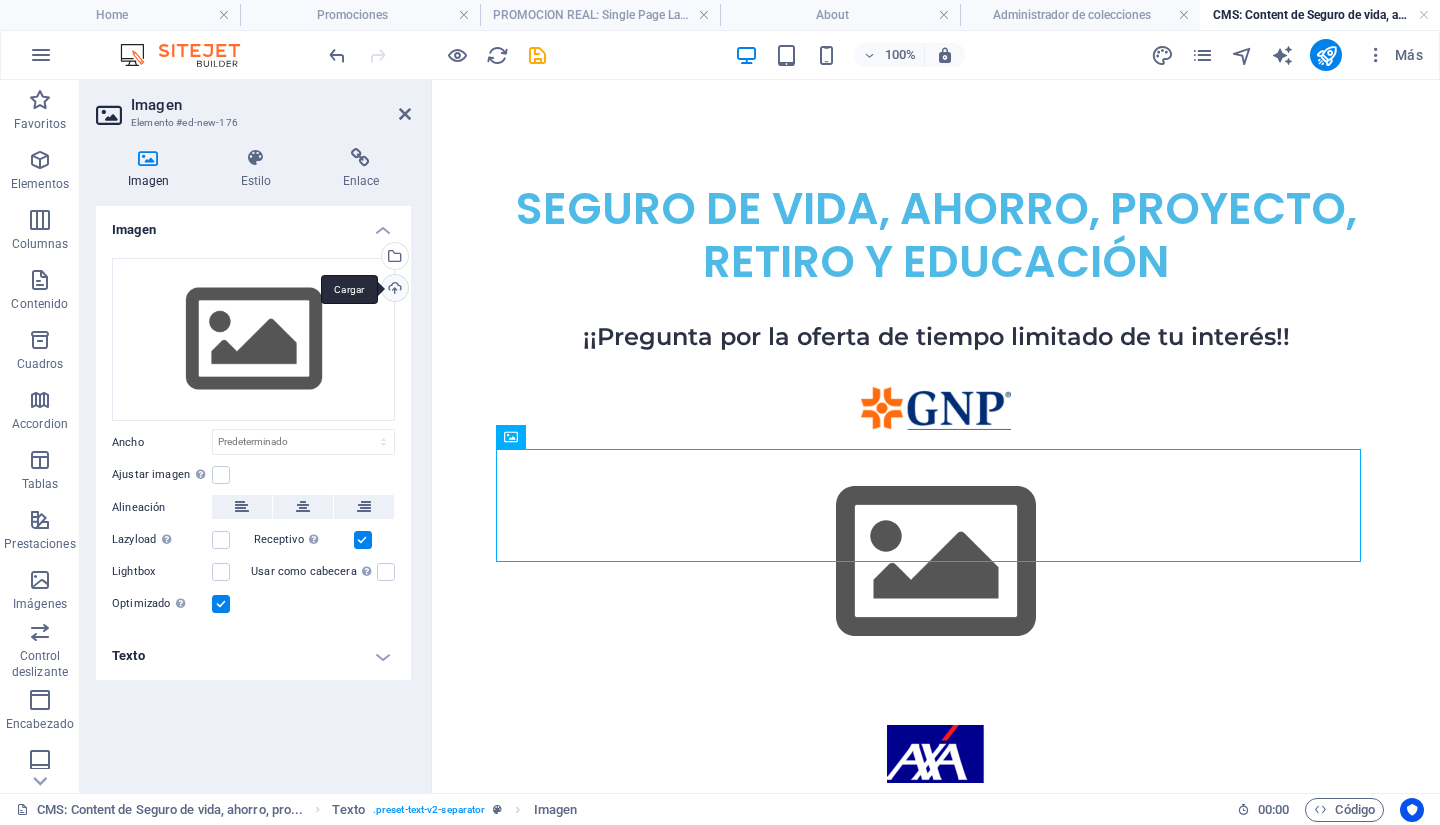 click on "Cargar" at bounding box center [393, 290] 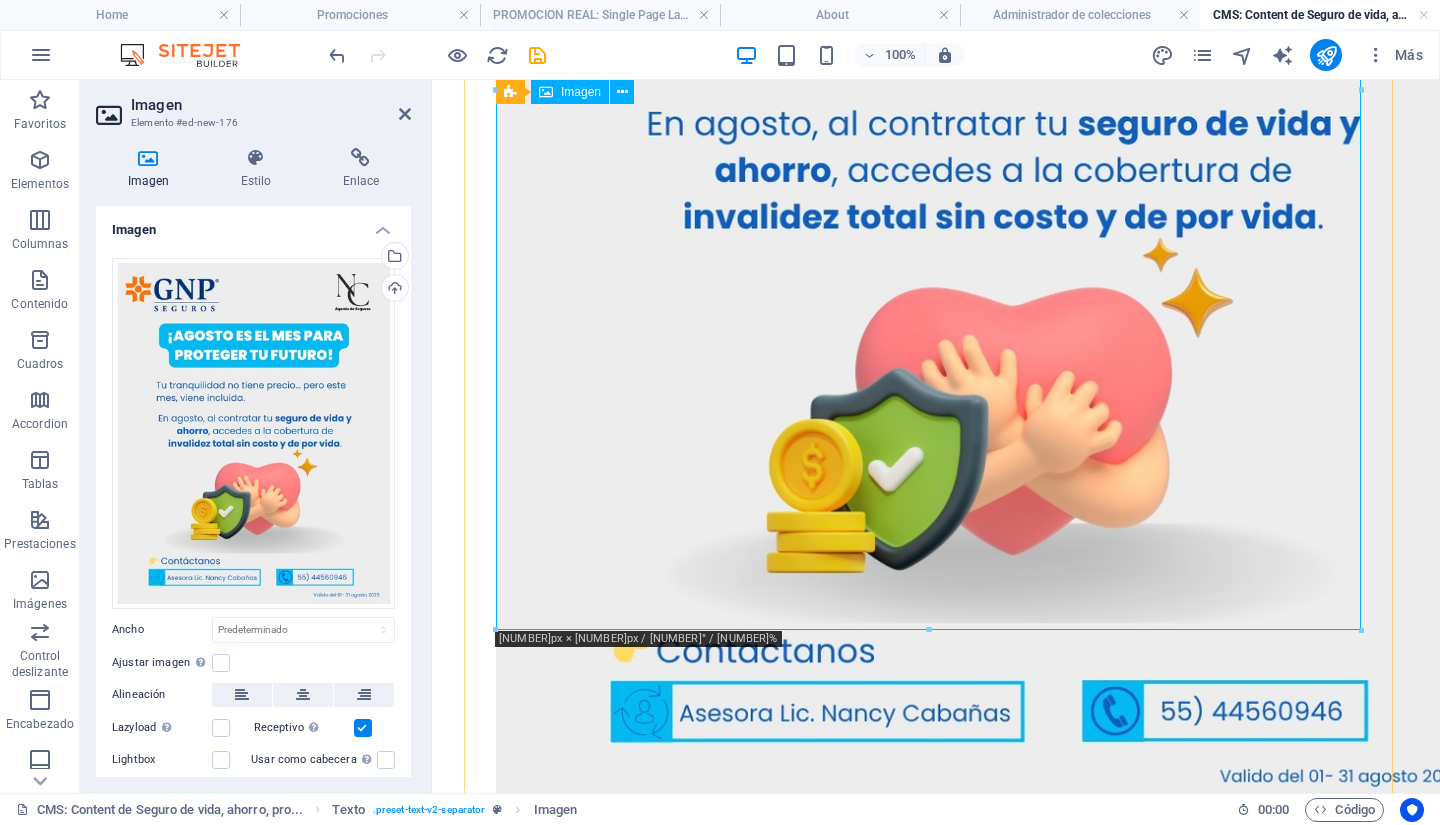 scroll, scrollTop: 1207, scrollLeft: 0, axis: vertical 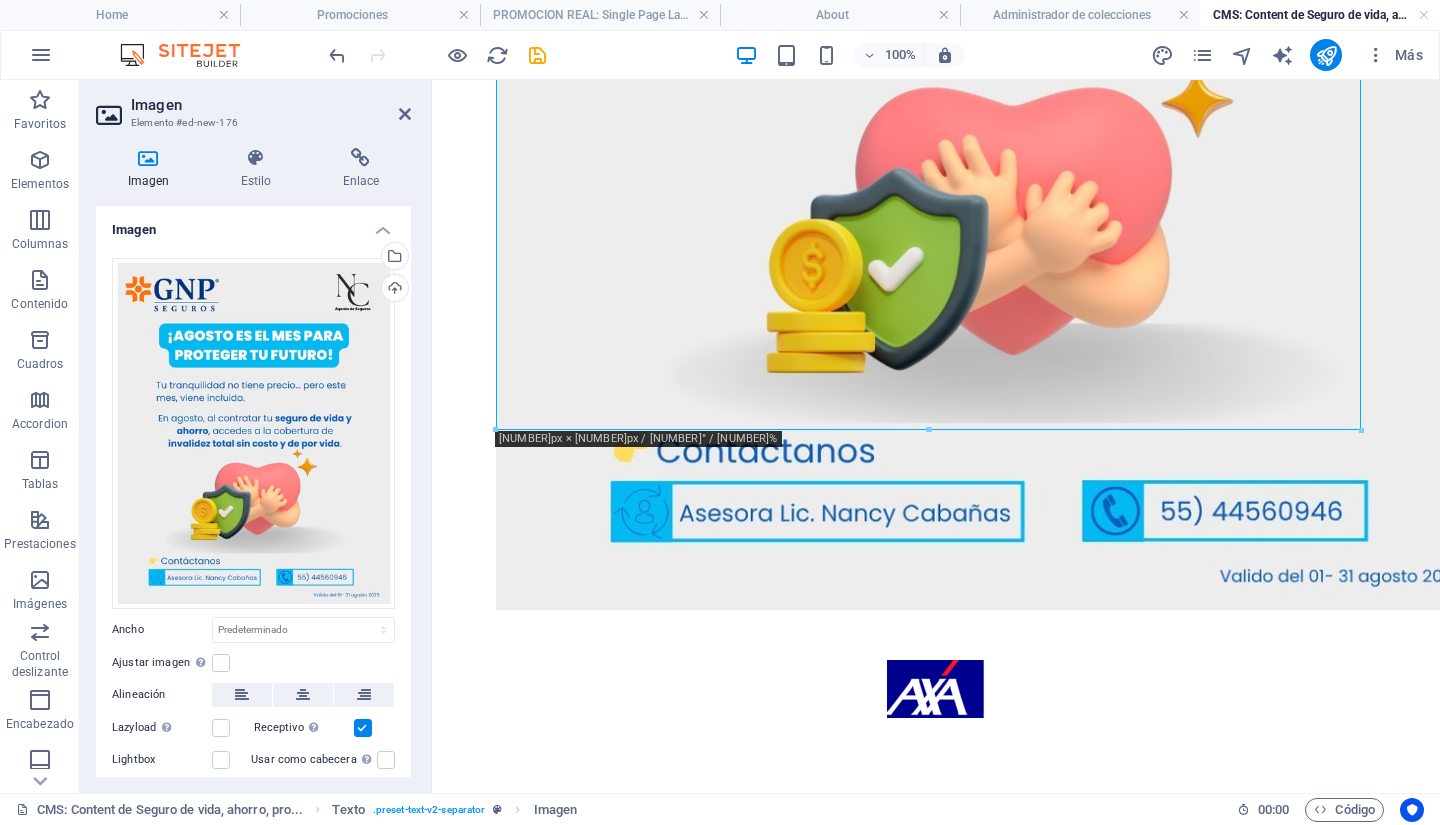 click on "SEGURO DE VIDA, AHORRO, PROYECTO, RETIRO Y EDUCACIÓN ¡¡Pregunta por la oferta de tiempo limitado de tu interés!! ¿Estas interesado? Contáctanos" at bounding box center [936, -37] 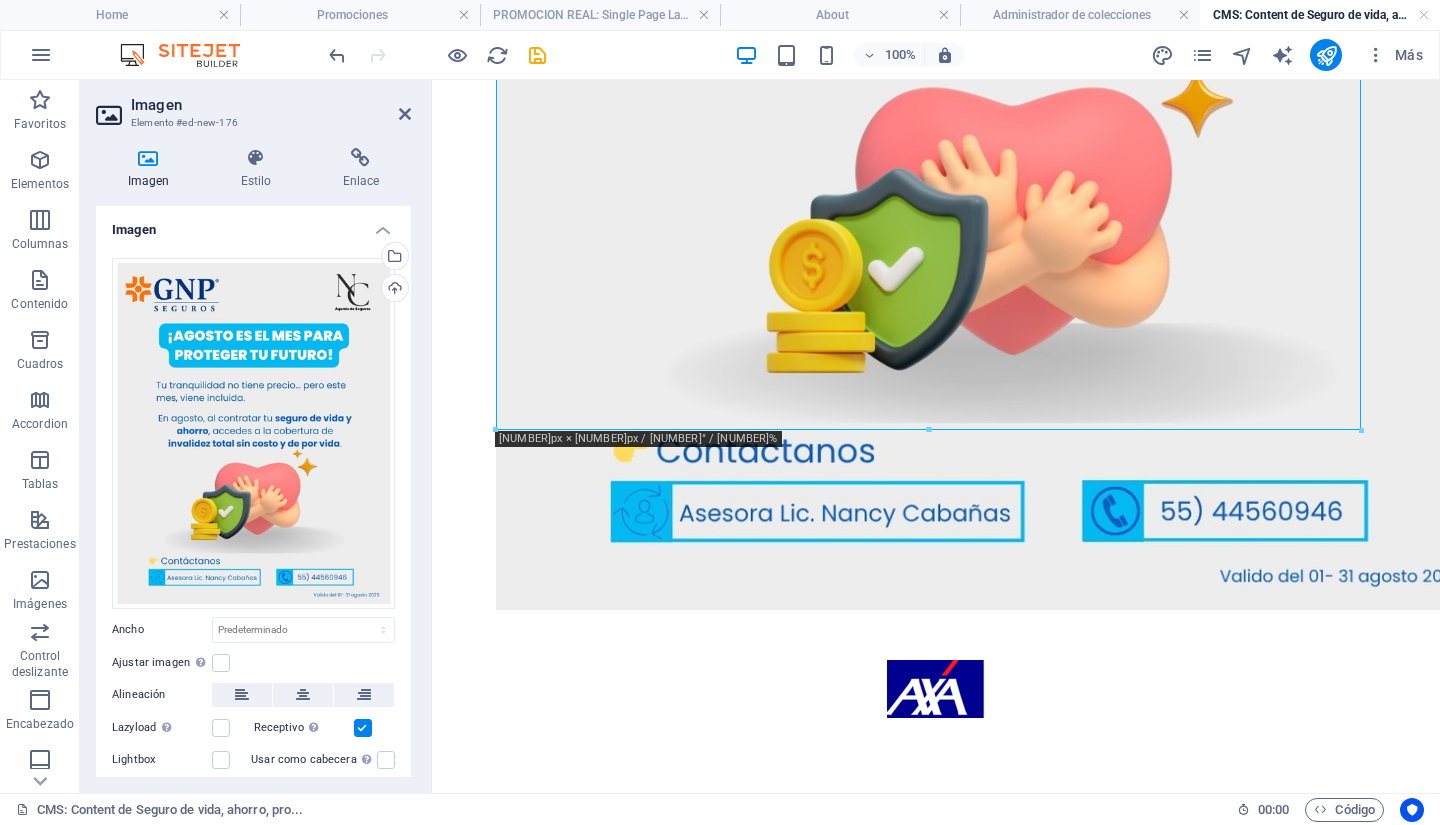 click on "Imagen" at bounding box center [271, 105] 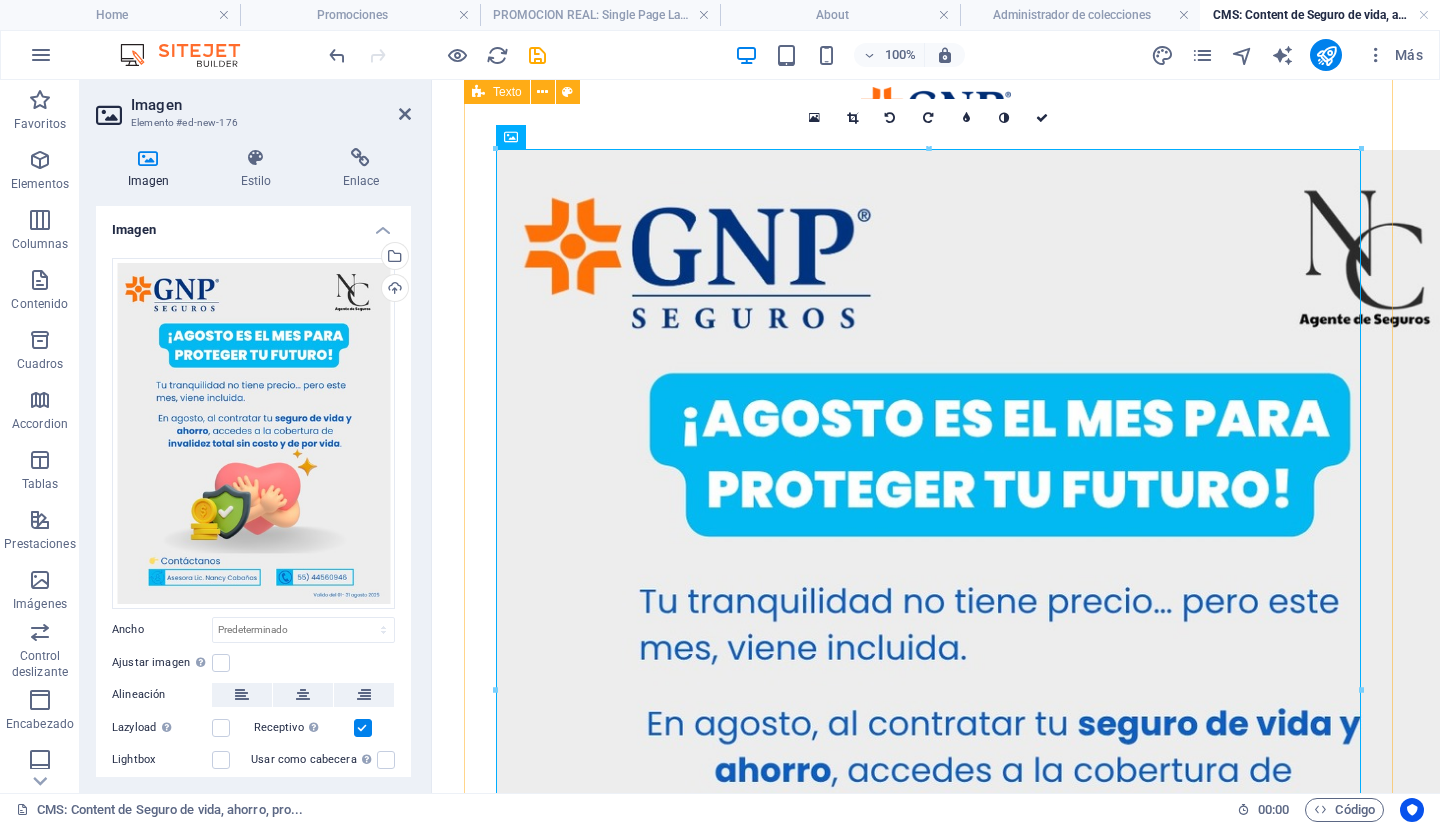 scroll, scrollTop: 107, scrollLeft: 0, axis: vertical 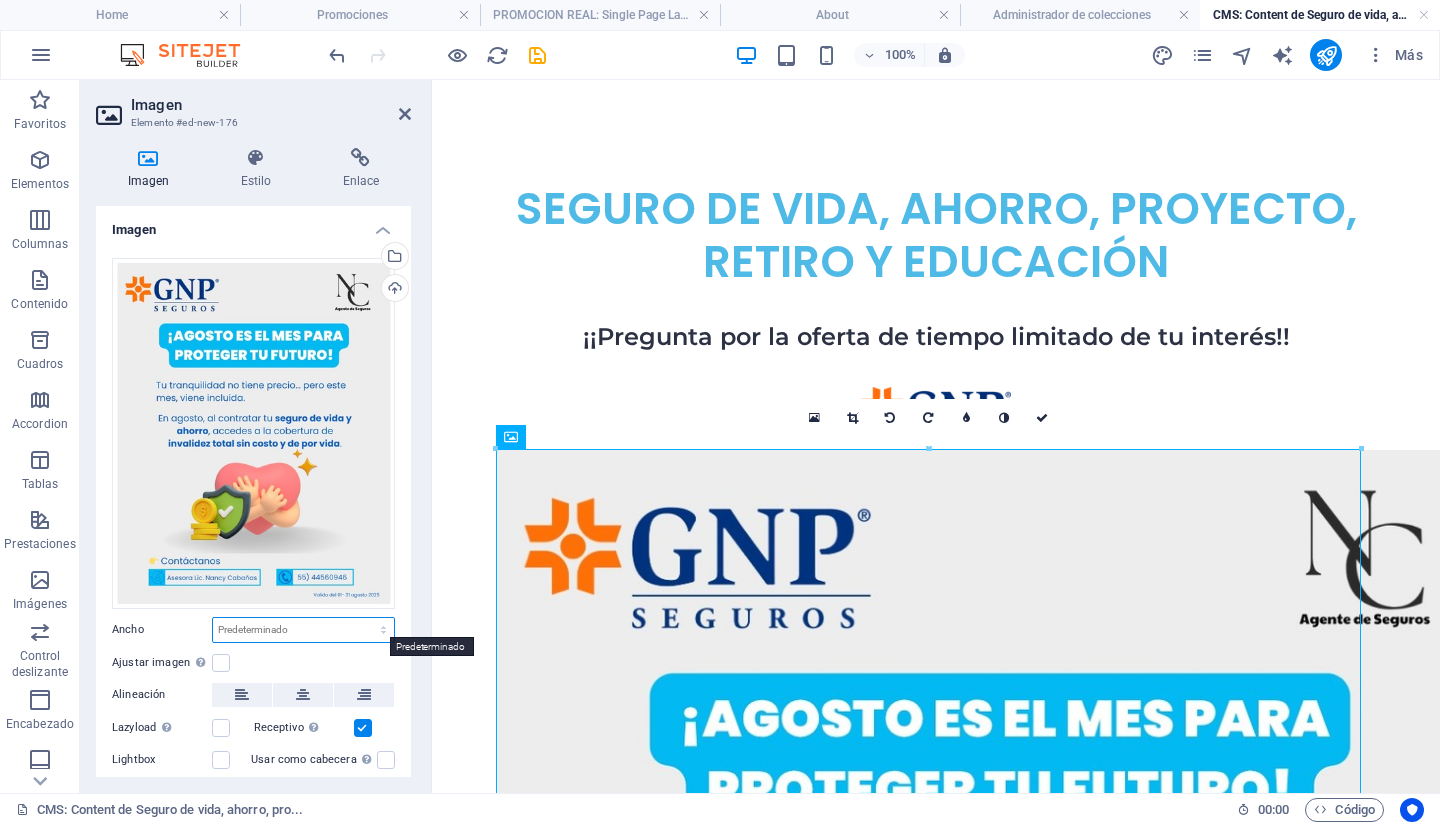 click on "Predeterminado automático px rem % em vh vw" at bounding box center [303, 630] 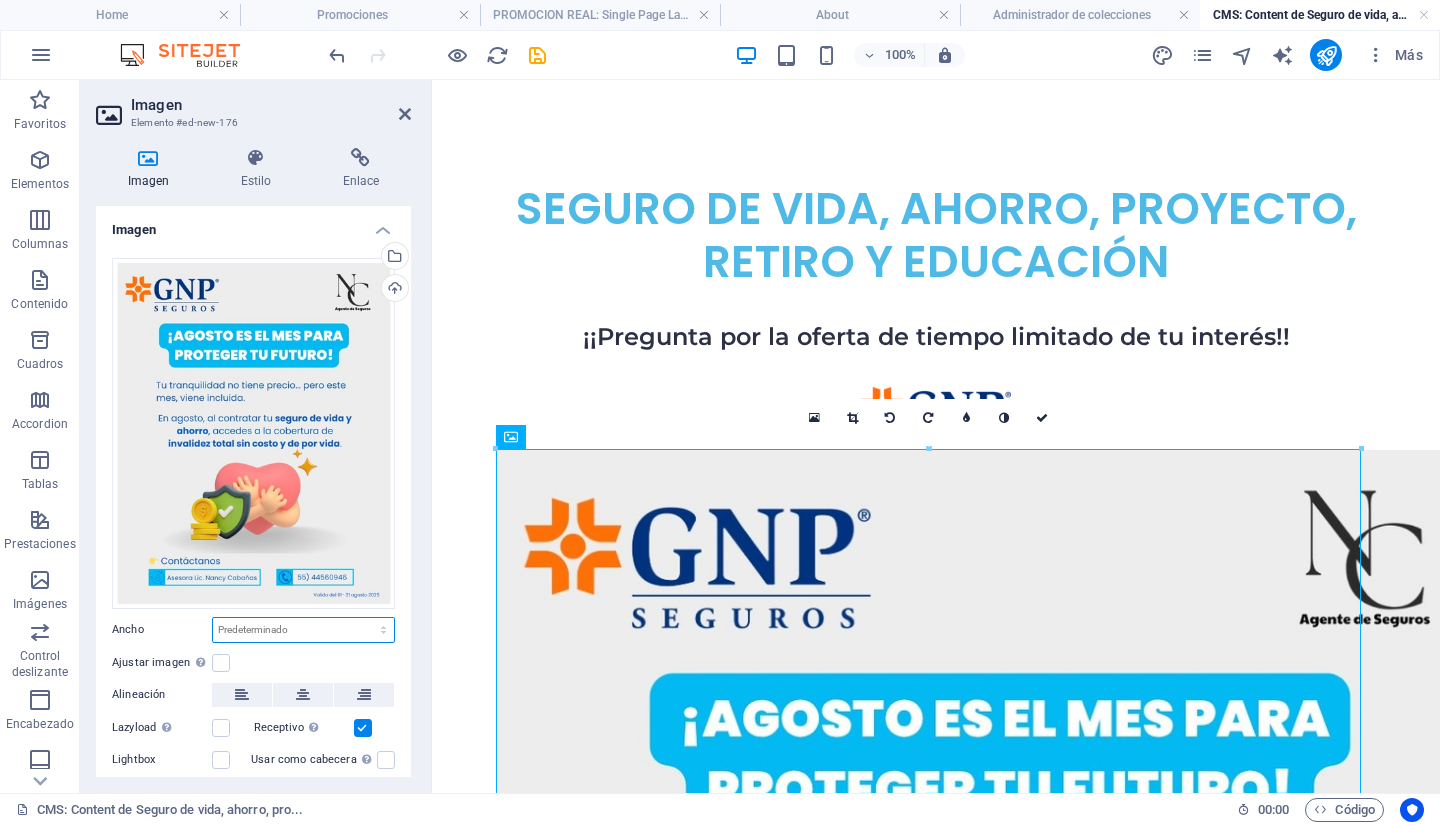 select on "px" 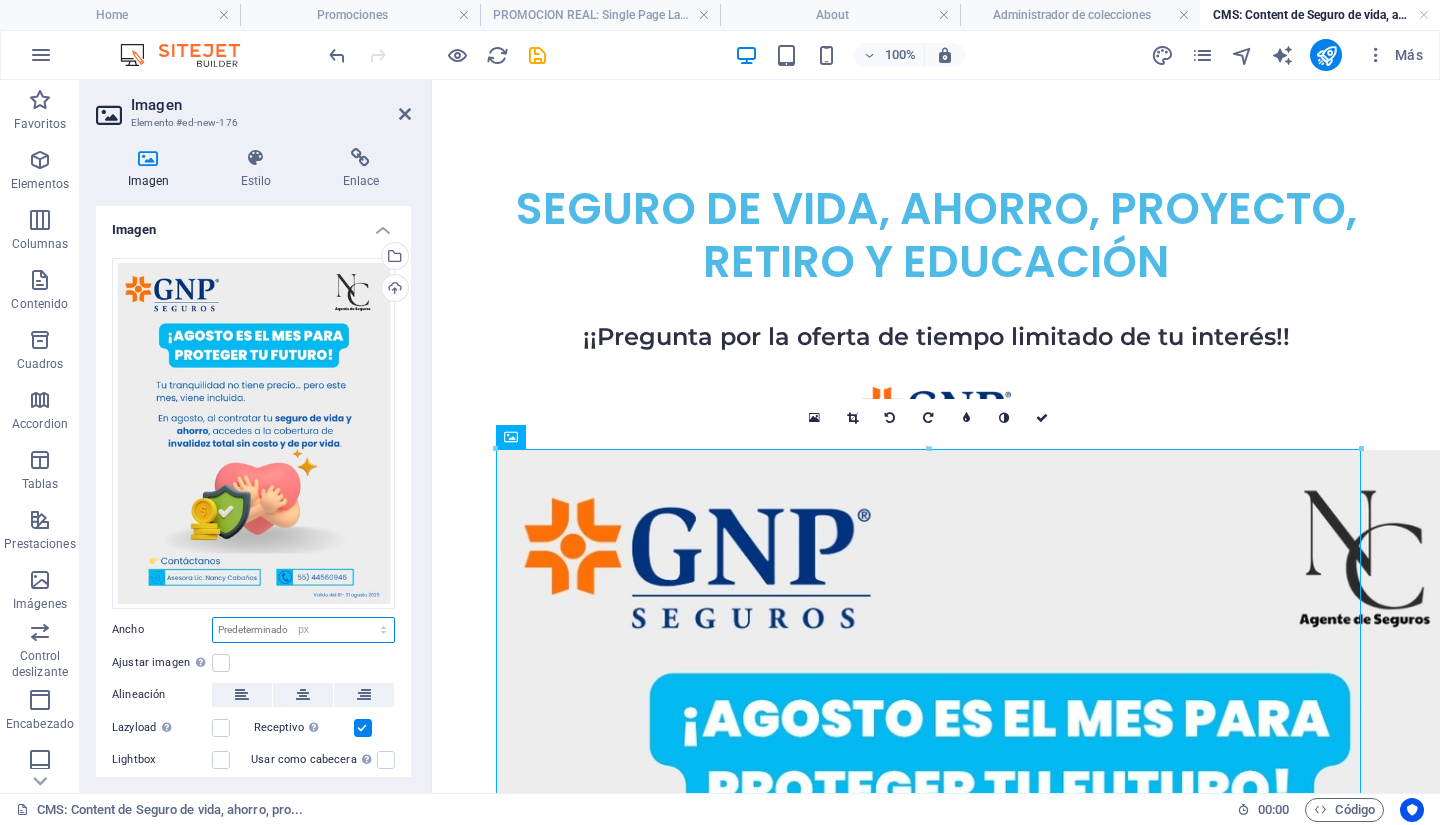 click on "Predeterminado automático px rem % em vh vw" at bounding box center (303, 630) 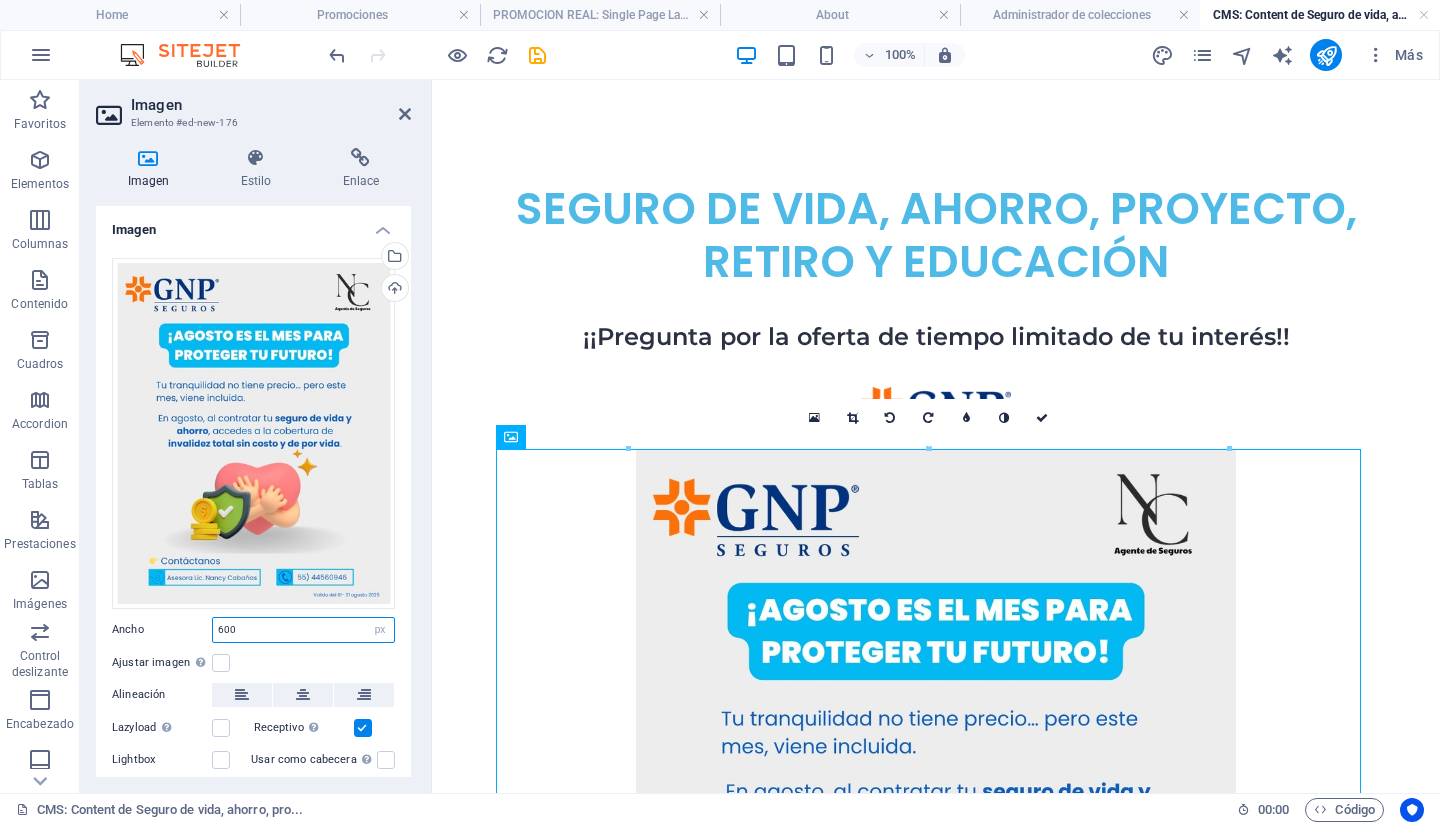 type on "600" 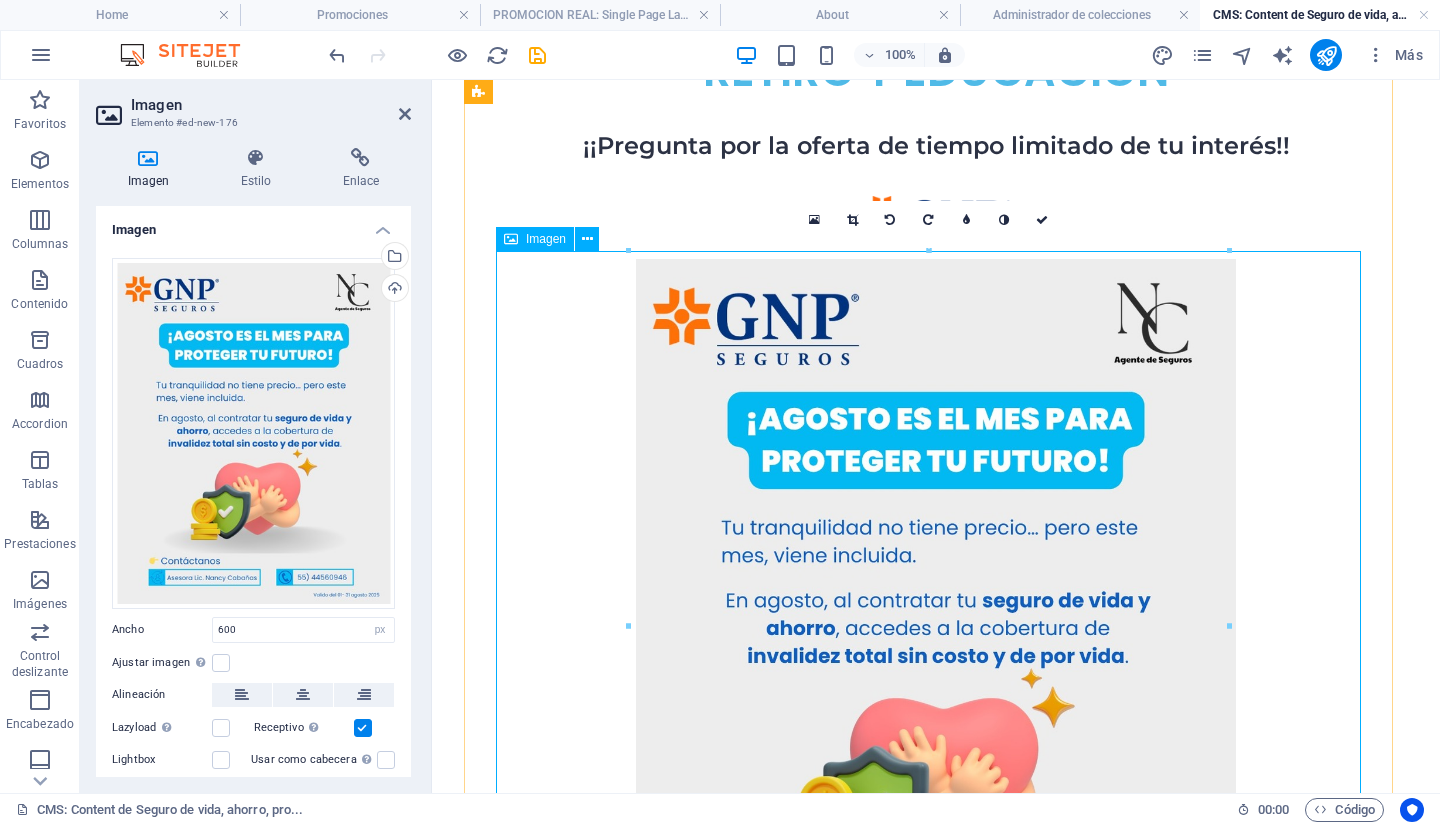 scroll, scrollTop: 107, scrollLeft: 0, axis: vertical 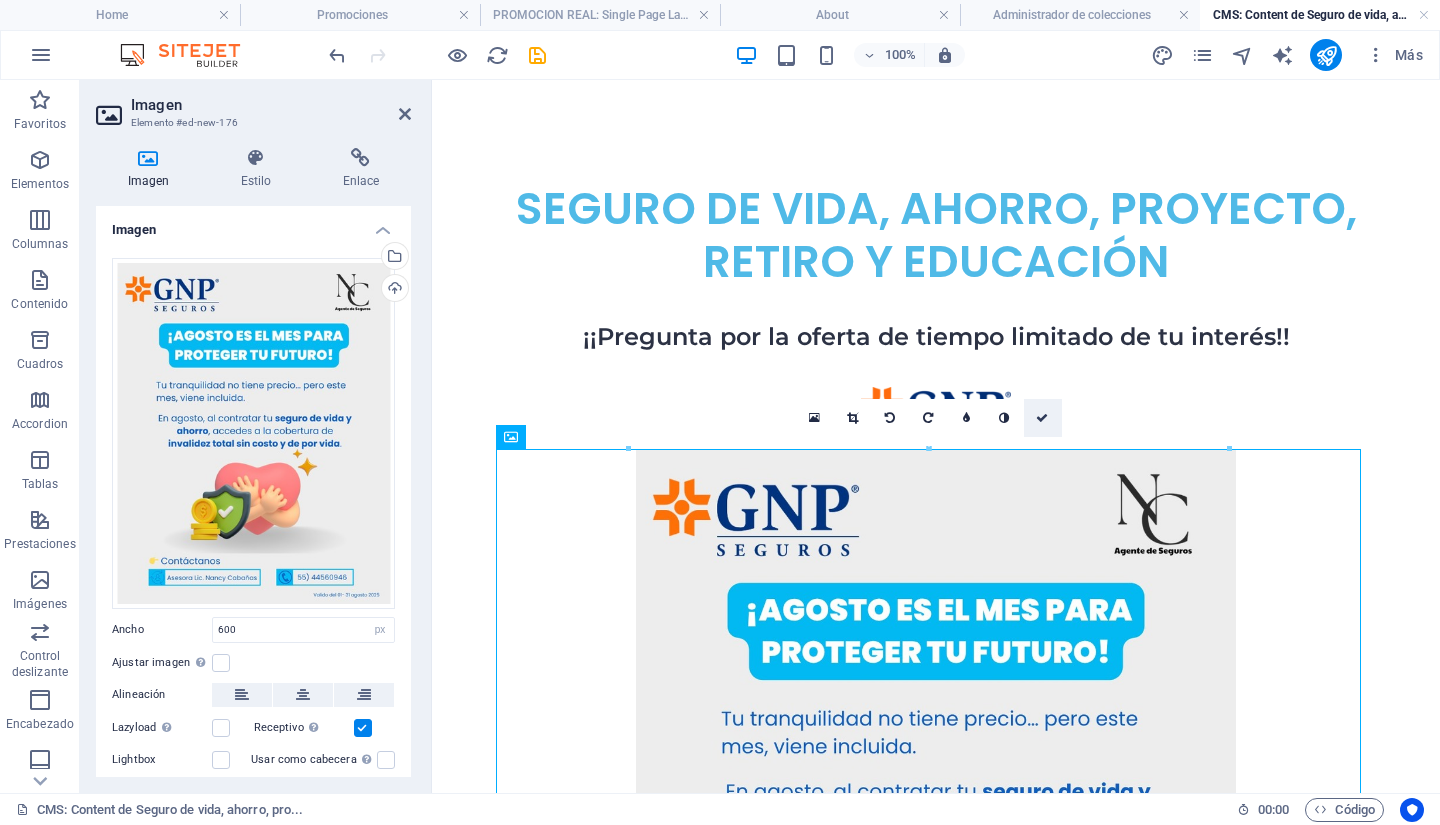 click at bounding box center [1042, 418] 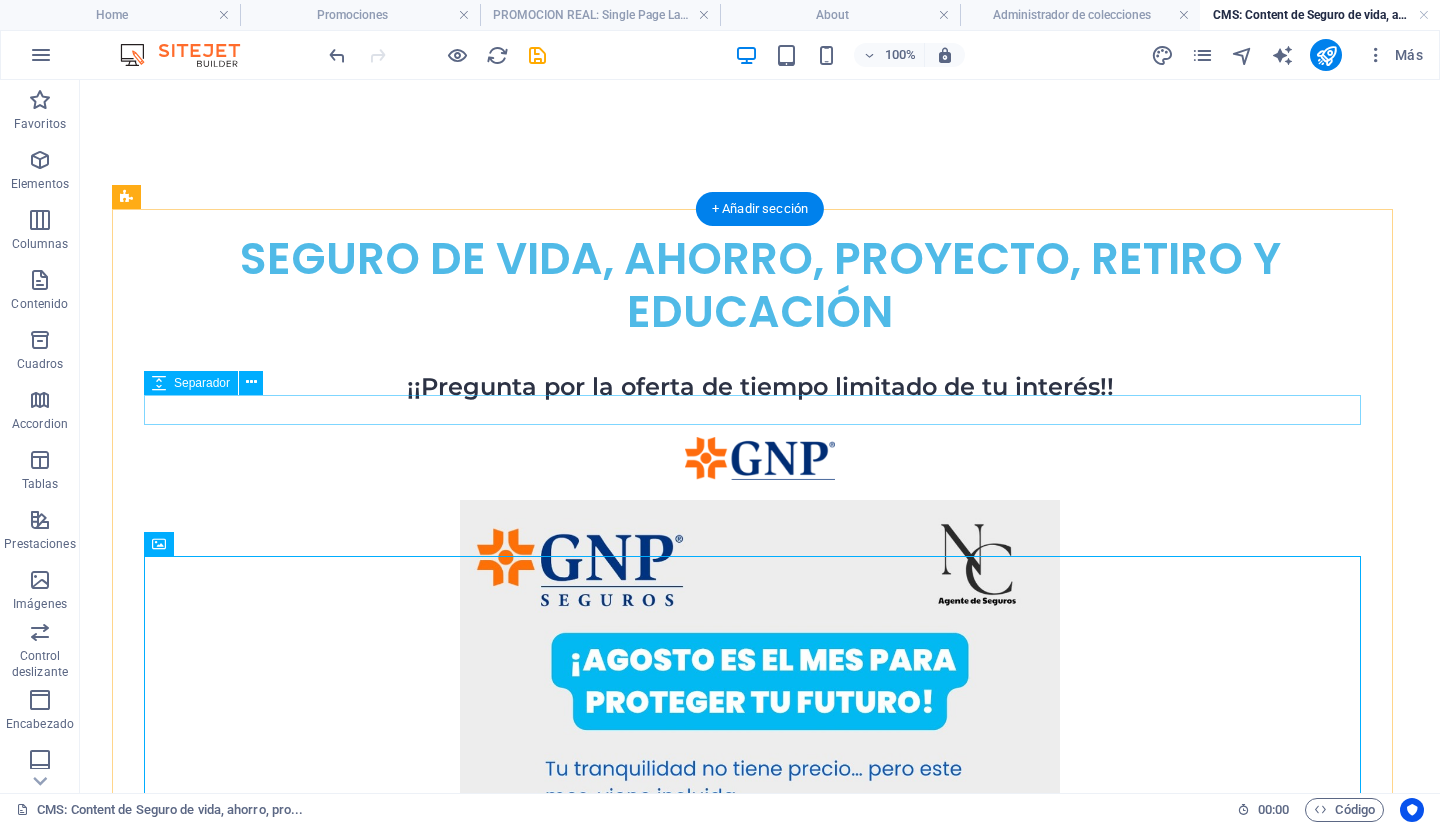 scroll, scrollTop: 0, scrollLeft: 0, axis: both 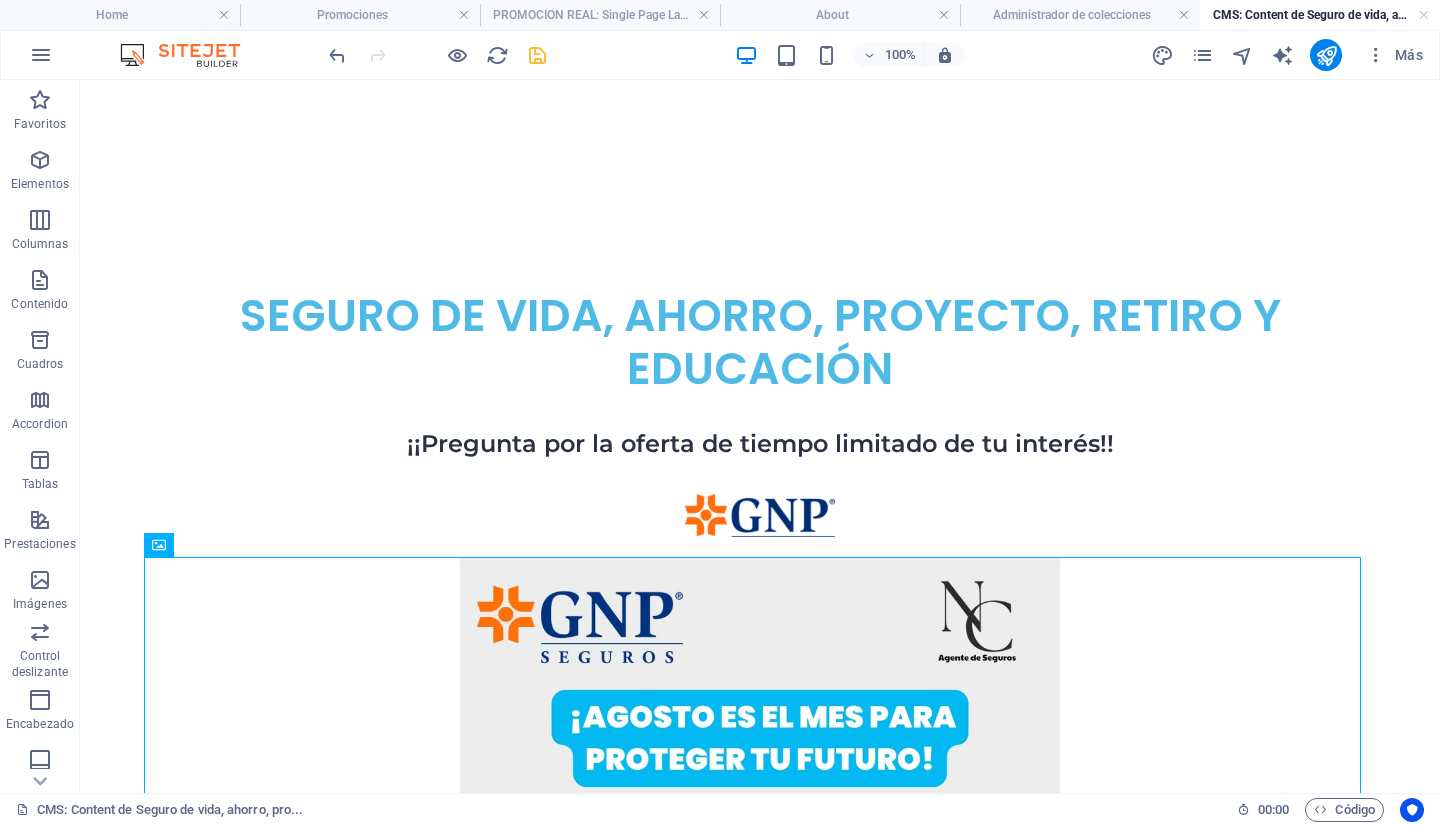 click at bounding box center [537, 55] 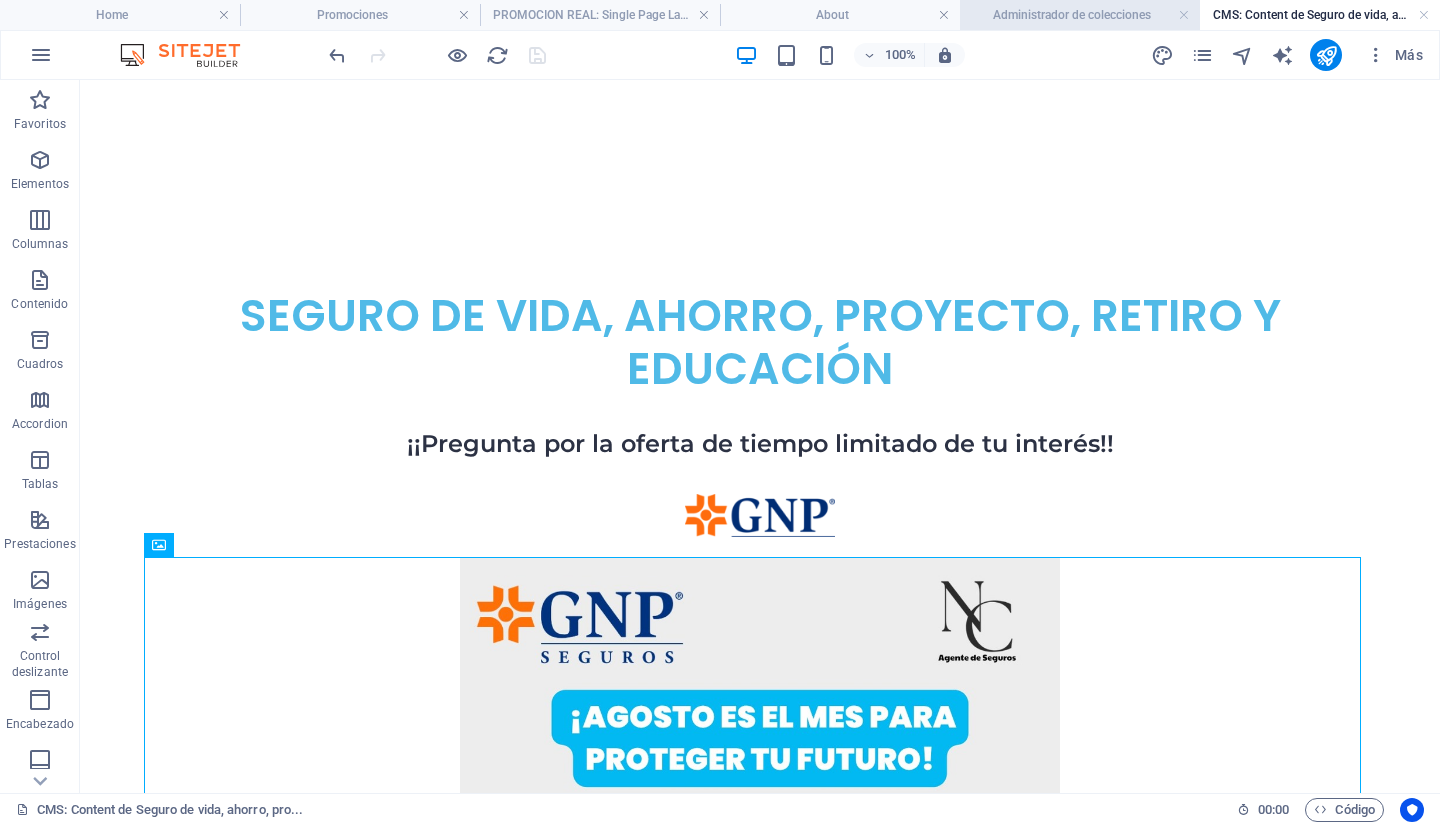 click on "Administrador de colecciones" at bounding box center (1080, 15) 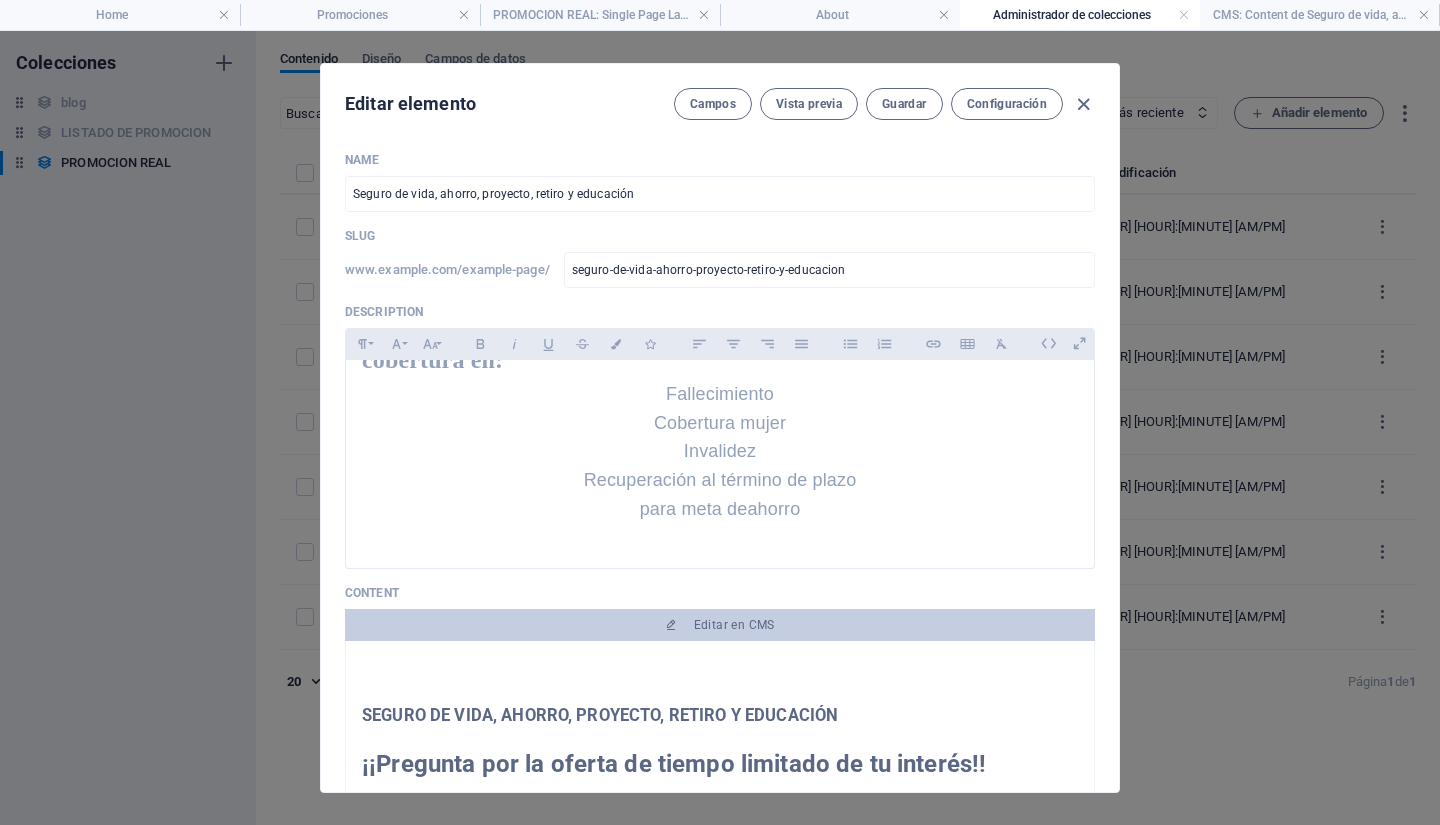 click on "Editar elemento Campos Vista previa Guardar Configuración Name Seguro de vida, ahorro, proyecto, retiro y educación ​ Slug www.example.com/example-page/ seguro-de-vida-ahorro-proyecto-retiro-y-educacion ​ Description Paragraph Format Normal Heading 1 Heading 2 Heading 3 Heading 4 Heading 5 Heading 6 Code Font Family Arial Georgia Impact Tahoma Times New Roman Verdana Font Size 8 9 10 11 12 14 18 24 30 36 48 60 72 96 Bold Italic Underline Strikethrough Colors Icons Align Left Align Center Align Right Align Justify Unordered List Ordered List Insert Link Insert Table Clear Formatting Contrata tu seguros de vida, ahorro, proyecto, retiro y educación con cobertura en: Fallecimiento Cobertura mujer Invalidez Recuperación al término de plazo  para meta de  ahorro Content Editar en CMS SEGURO DE VIDA, AHORRO, PROYECTO, RETIRO Y EDUCACIÓN ¡¡Pregunta por la oferta de tiempo limitado de tu interés!! ¿Estas interesado? Contáctanos Image Arrastra archivos aquí para cargarlos de inmediato Añadir campo" at bounding box center [720, 428] 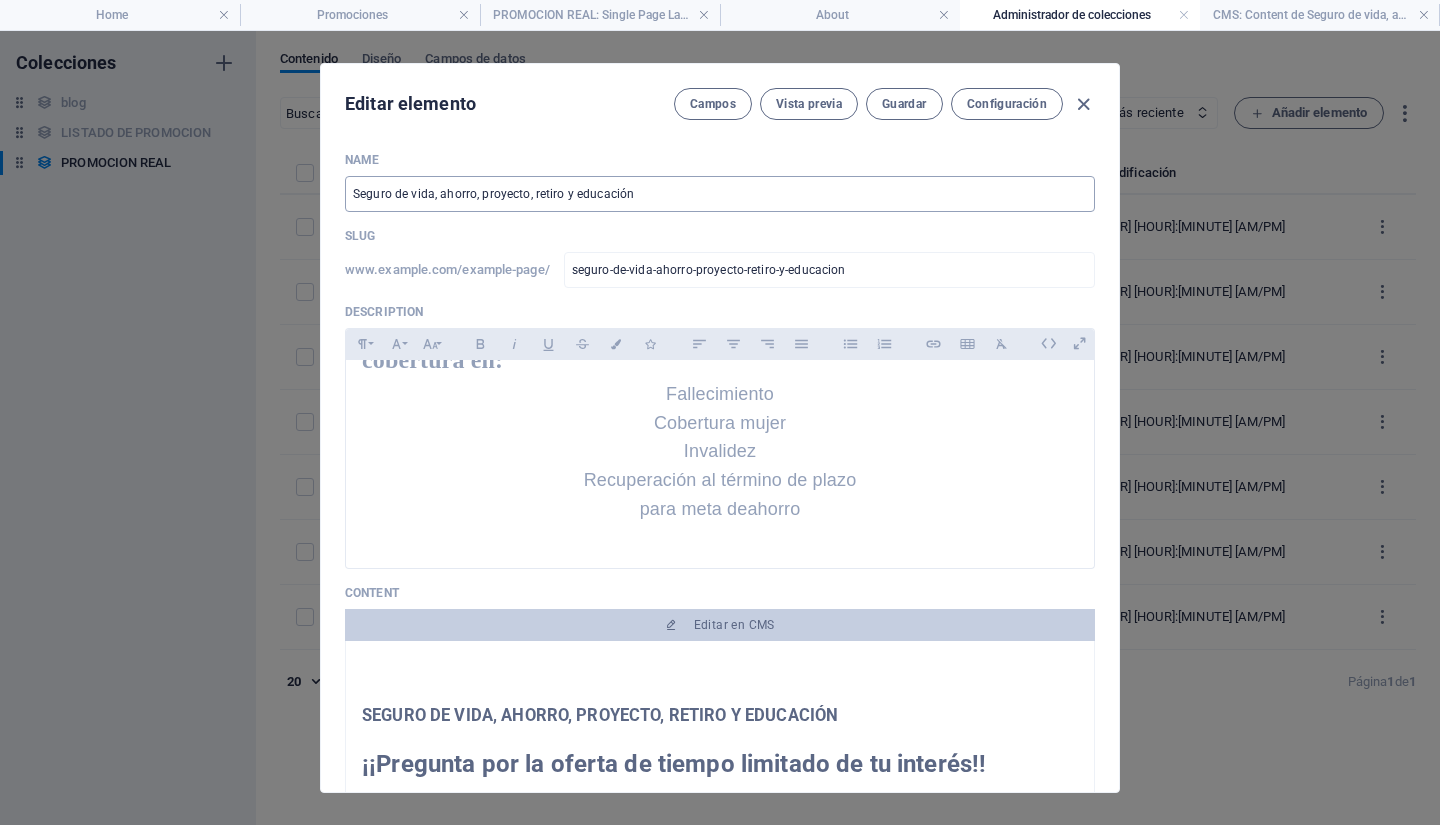 type on "seguro-de-vida-ahorro-proyecto-retiro-y-educacion" 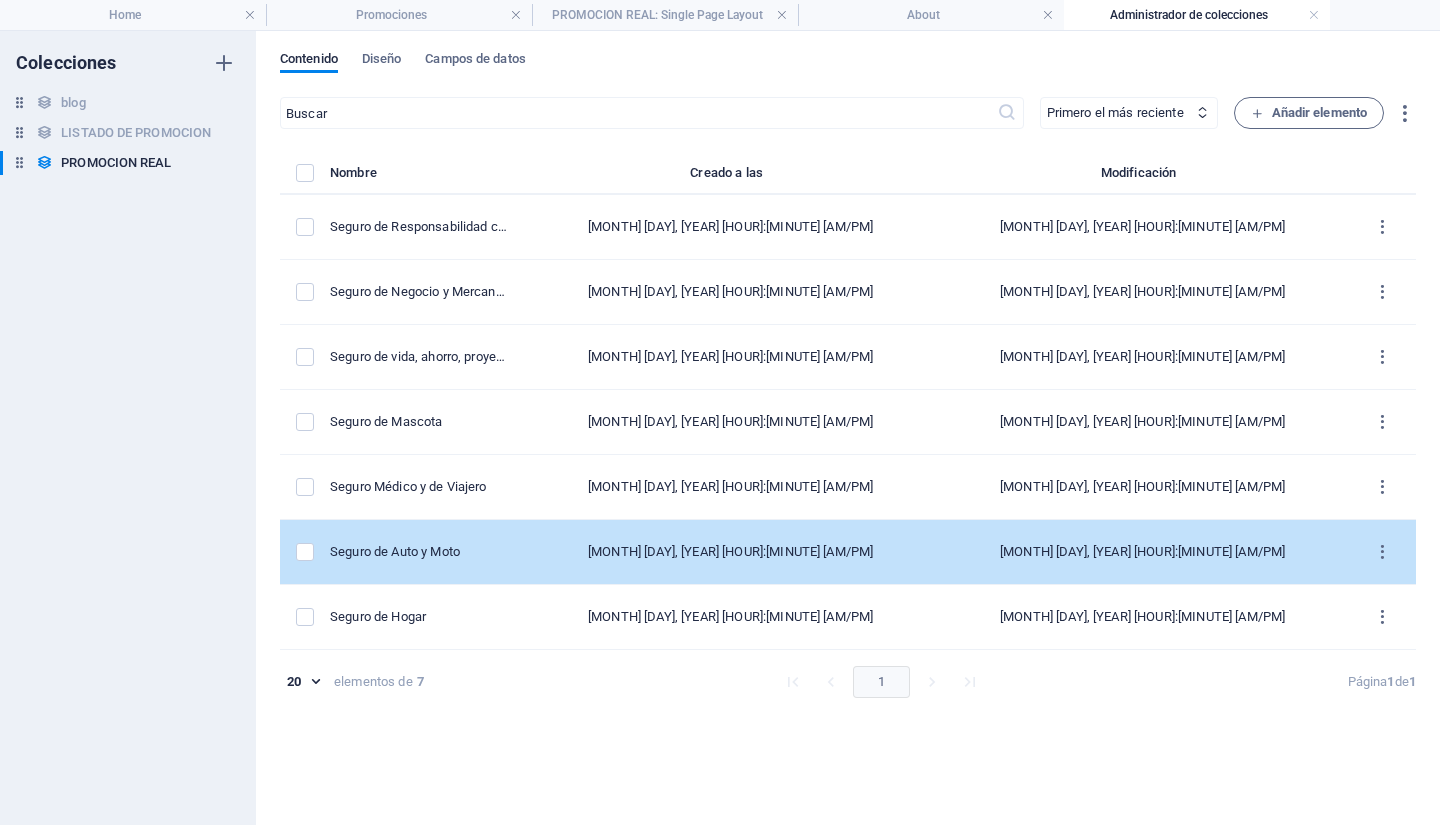 click on "Seguro de Auto y Moto" at bounding box center [419, 552] 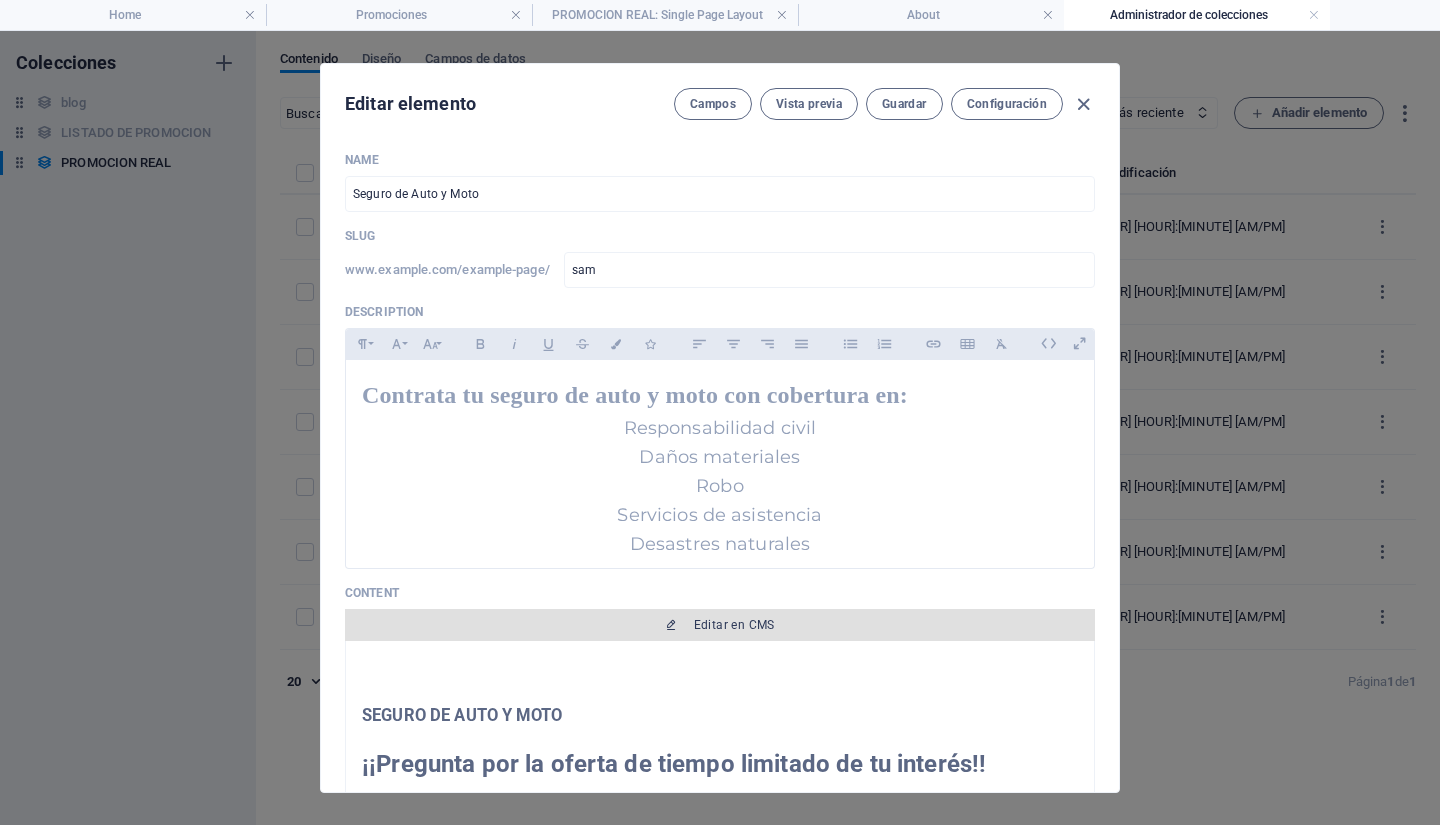 click at bounding box center (671, 625) 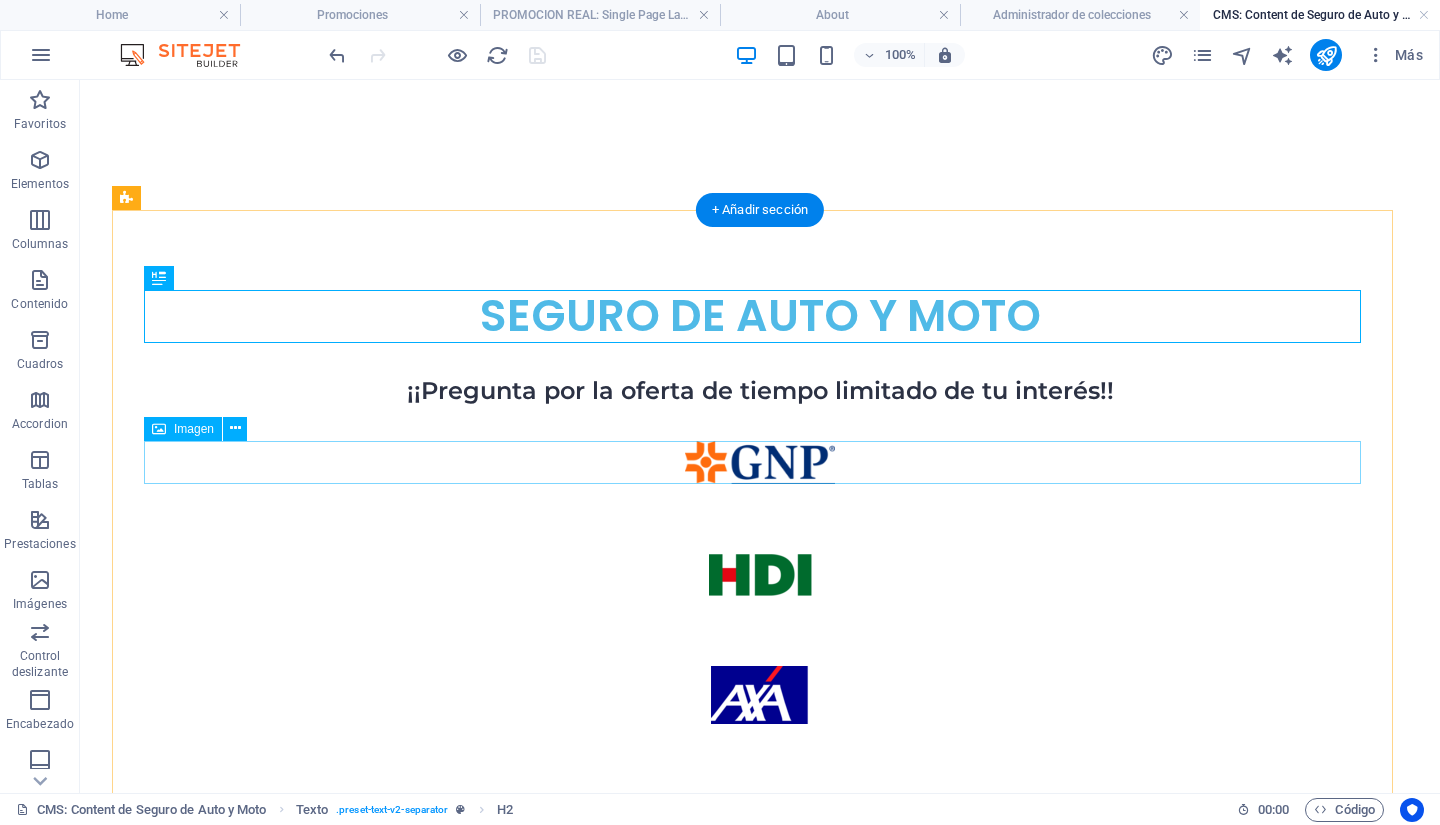 scroll, scrollTop: 0, scrollLeft: 0, axis: both 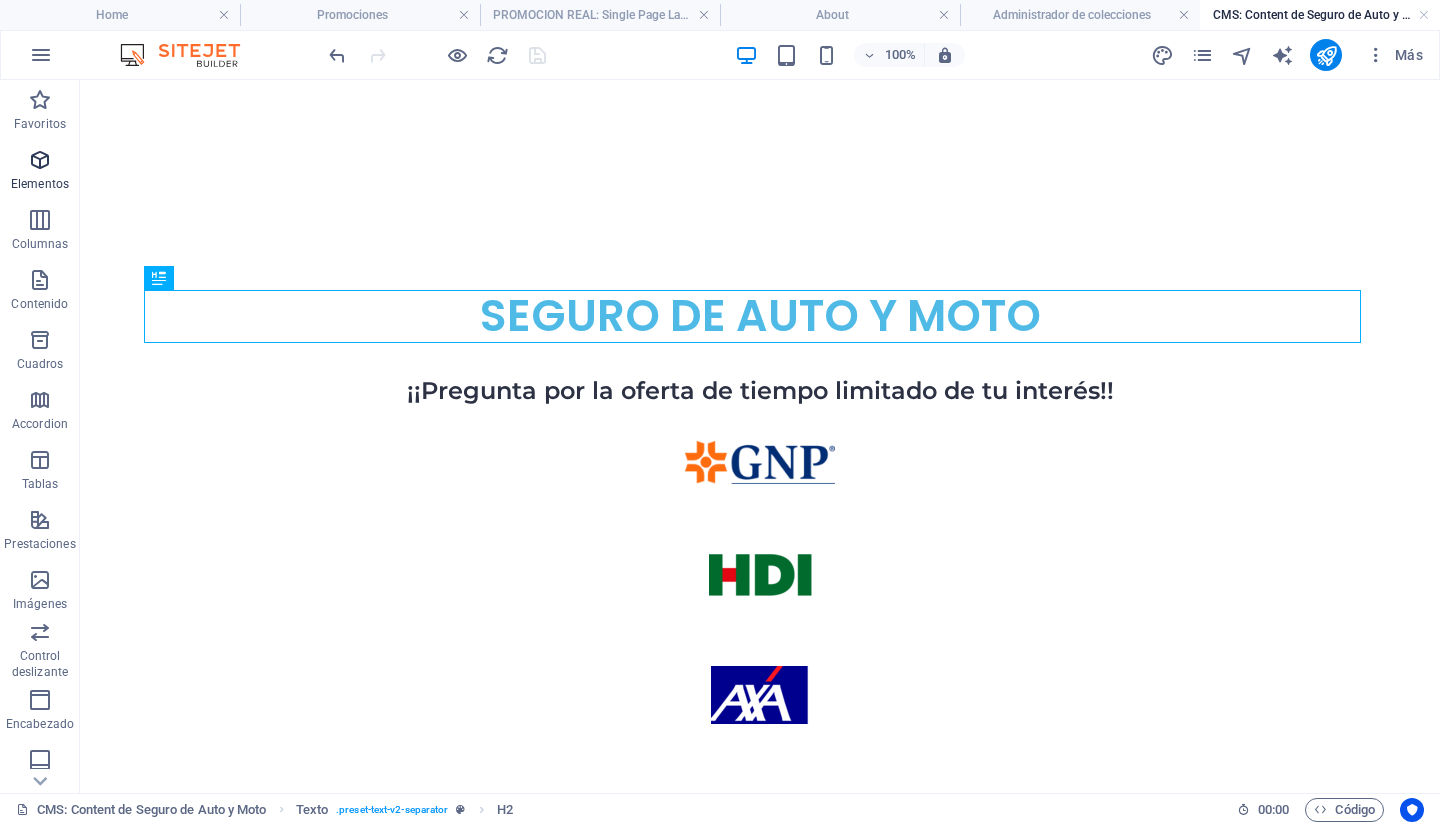 click at bounding box center (40, 160) 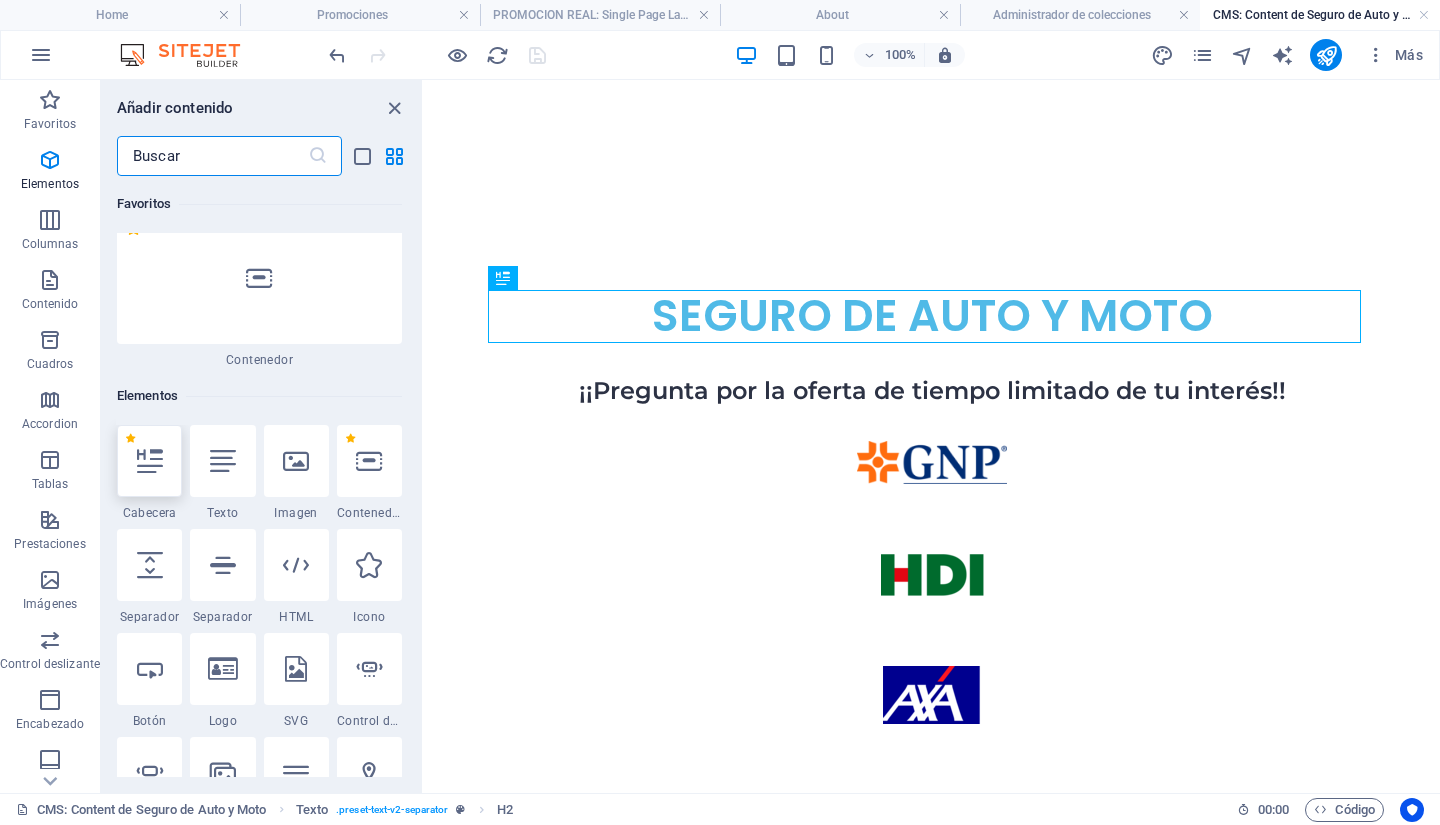scroll, scrollTop: 377, scrollLeft: 0, axis: vertical 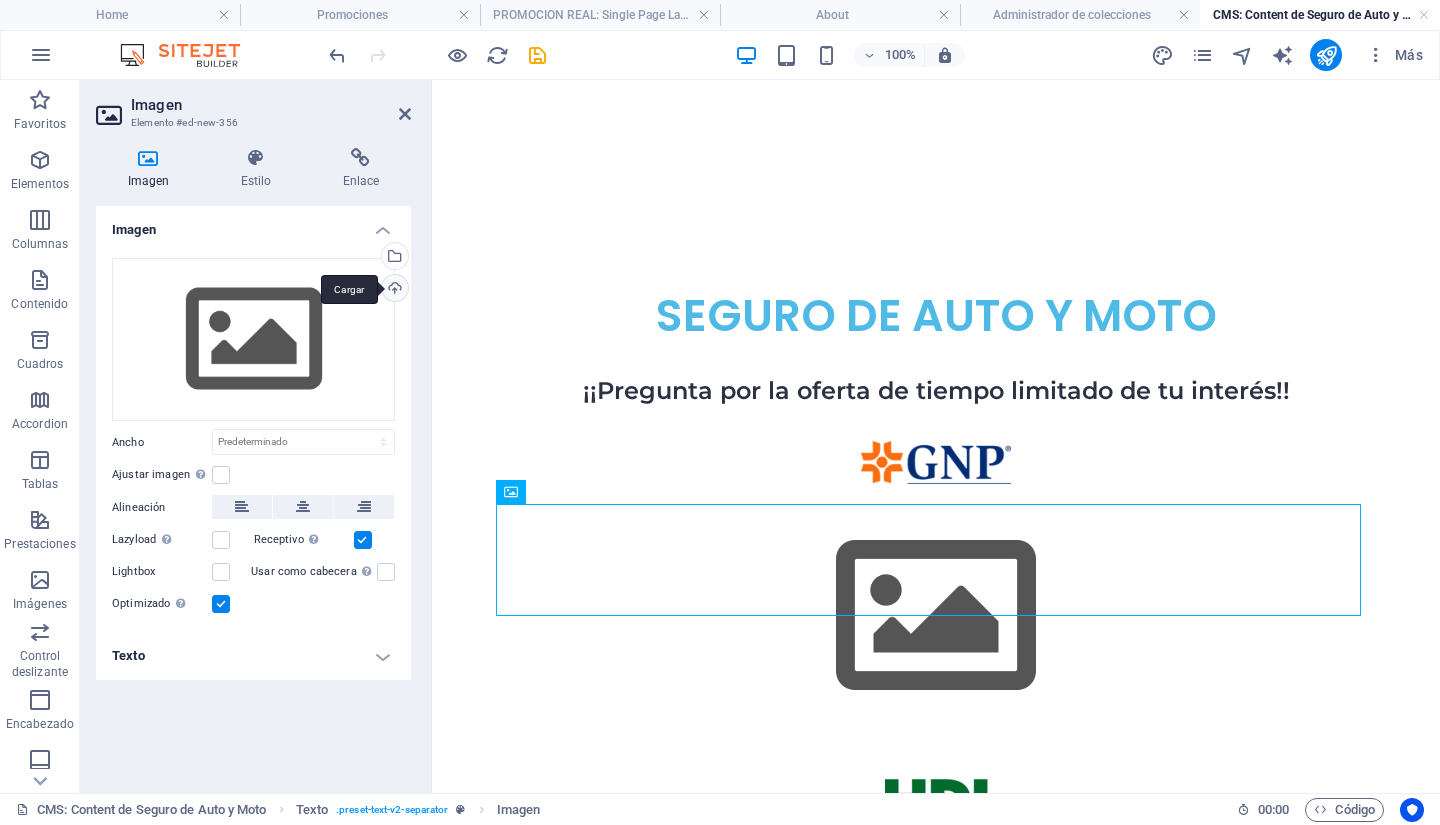 click on "Cargar" at bounding box center (393, 290) 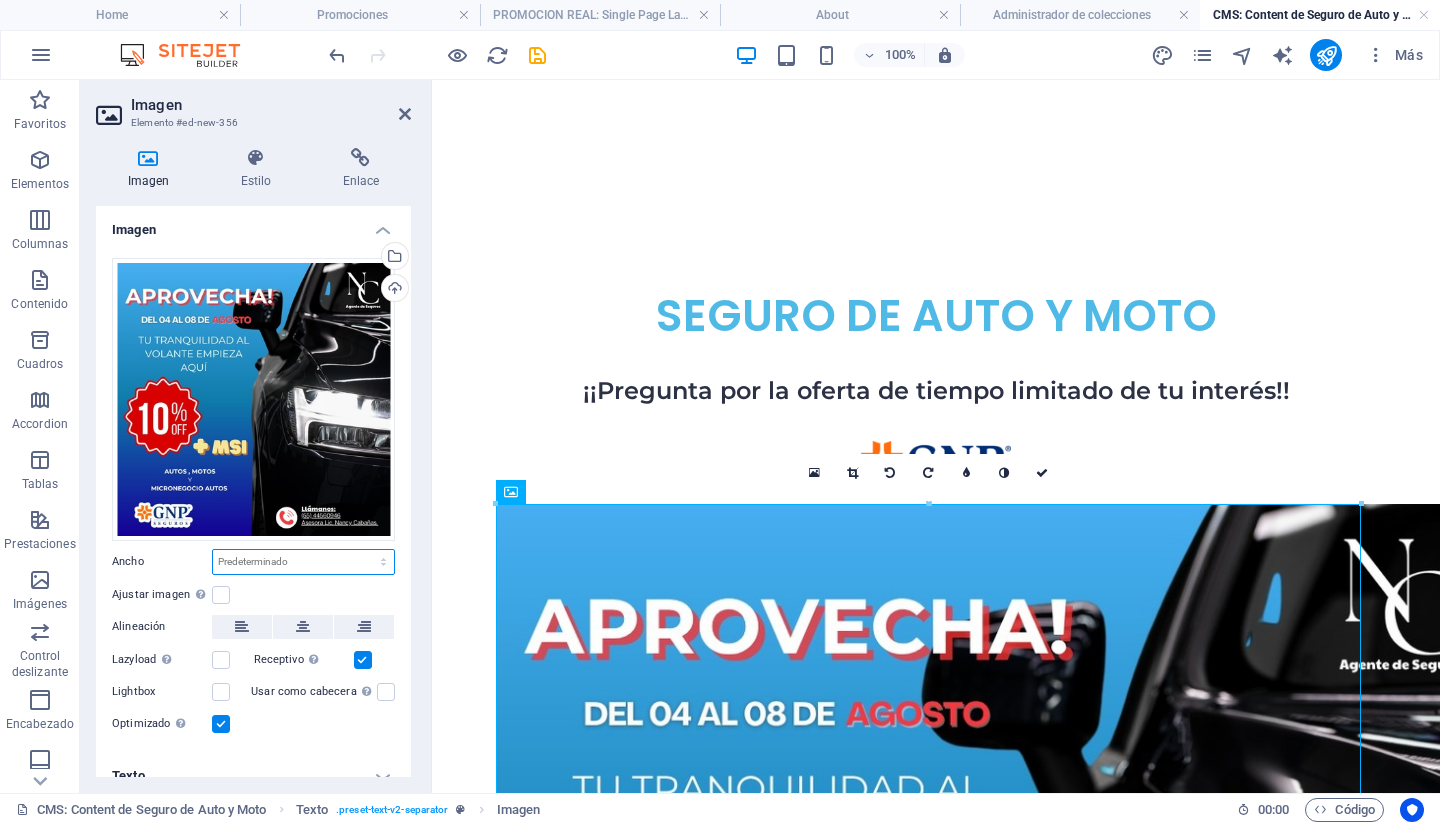 click on "Predeterminado automático px rem % em vh vw" at bounding box center (303, 562) 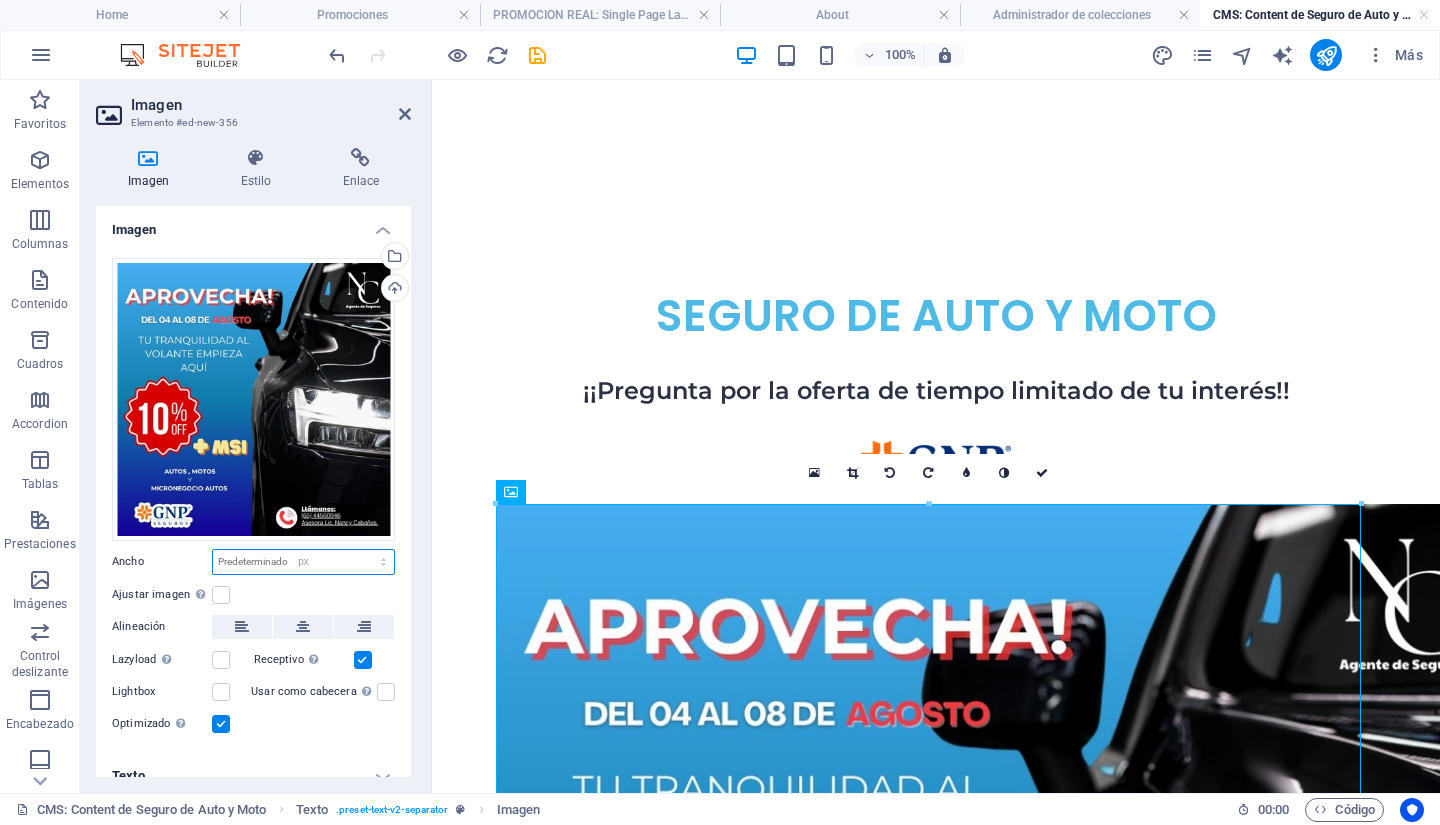click on "Predeterminado automático px rem % em vh vw" at bounding box center [303, 562] 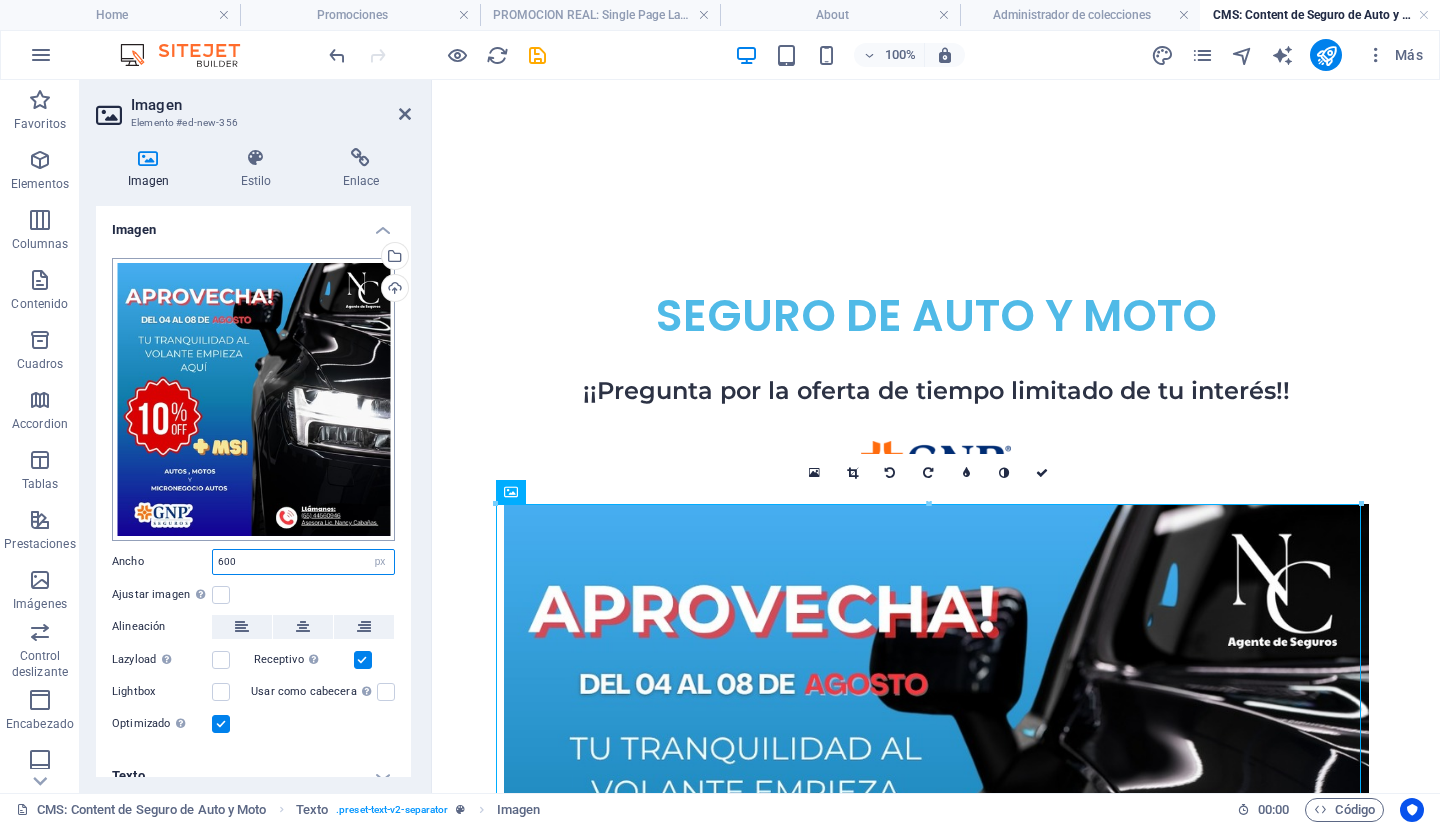 type on "600" 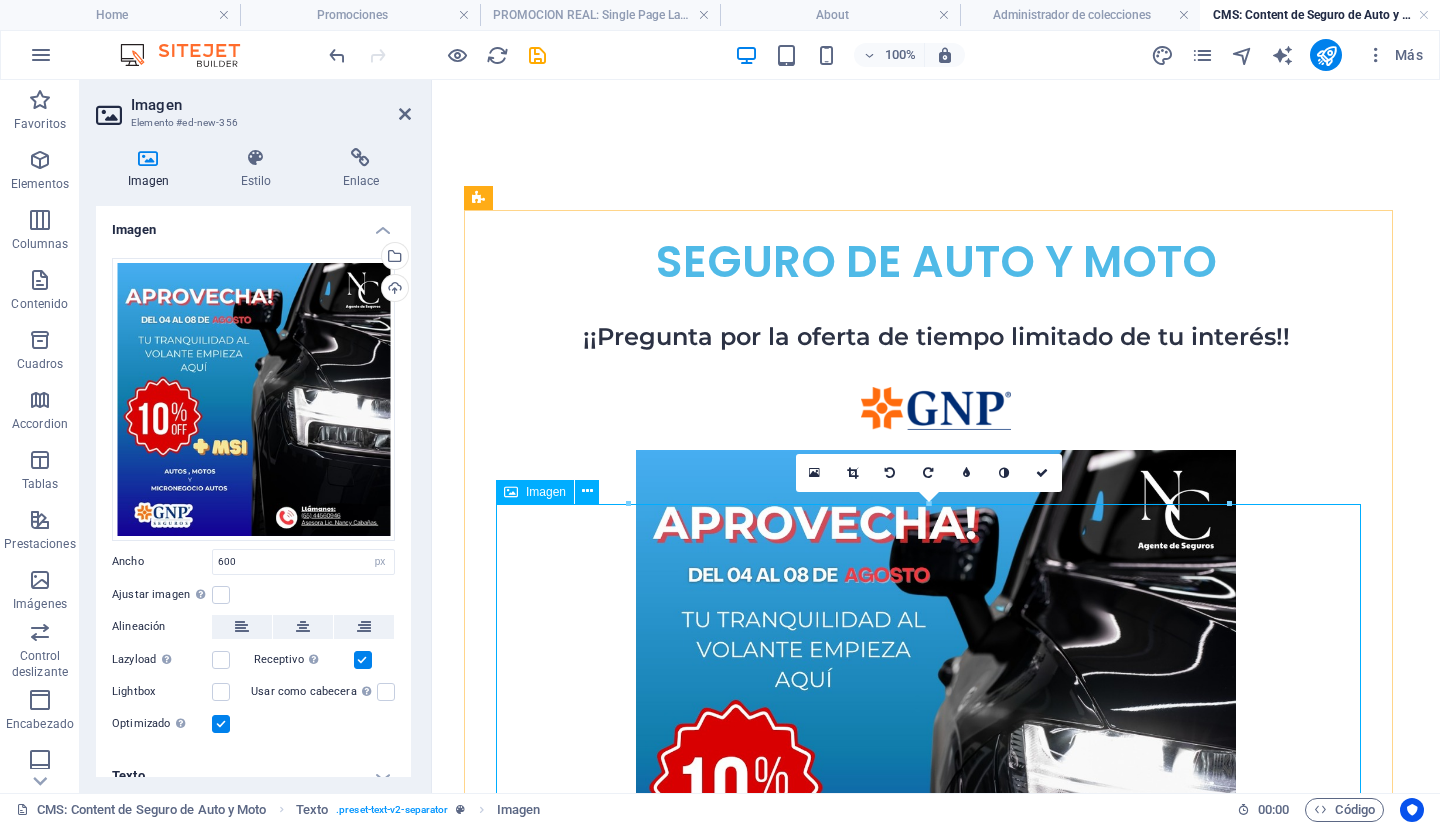 scroll, scrollTop: 200, scrollLeft: 0, axis: vertical 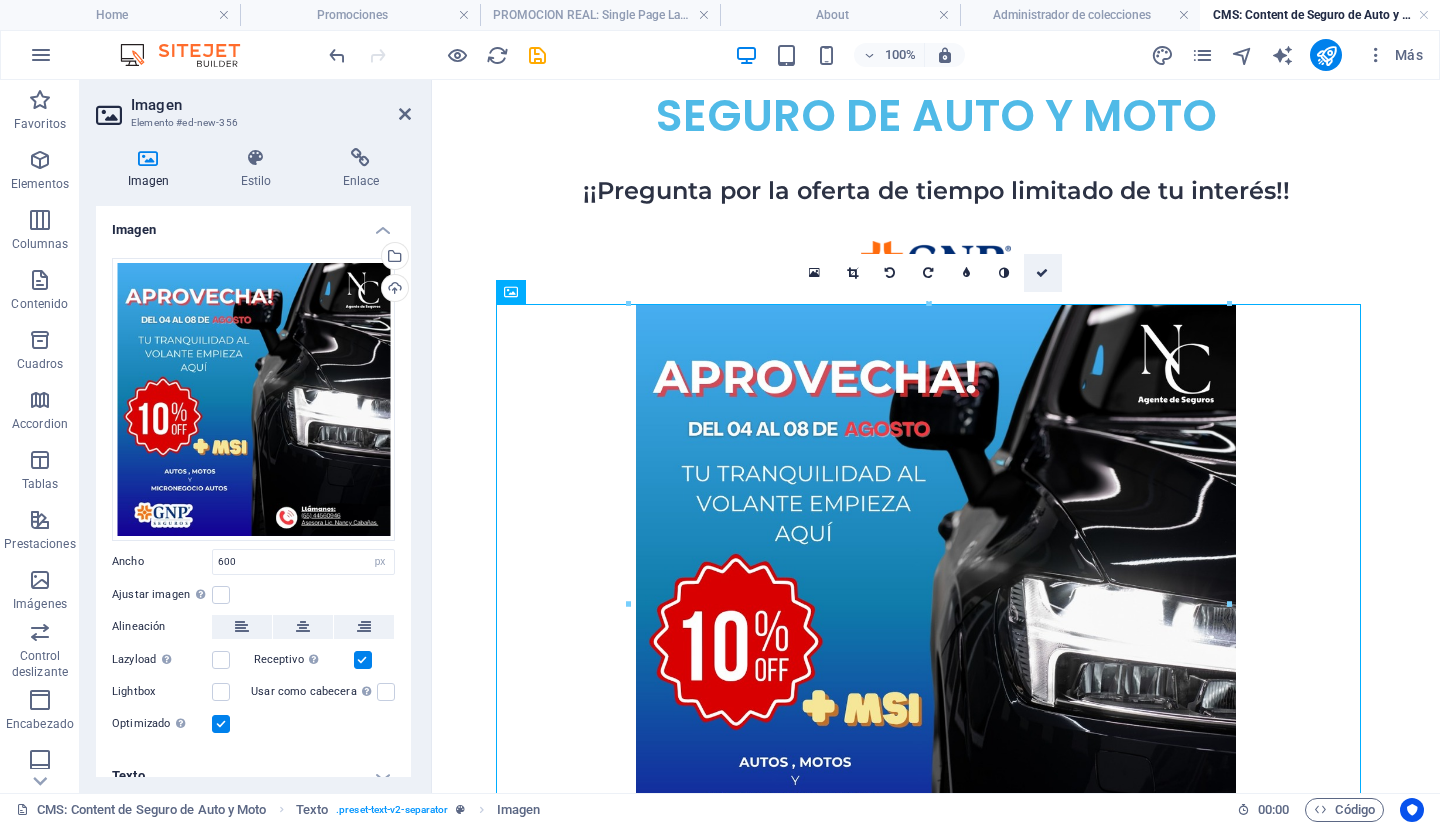 click at bounding box center (1042, 273) 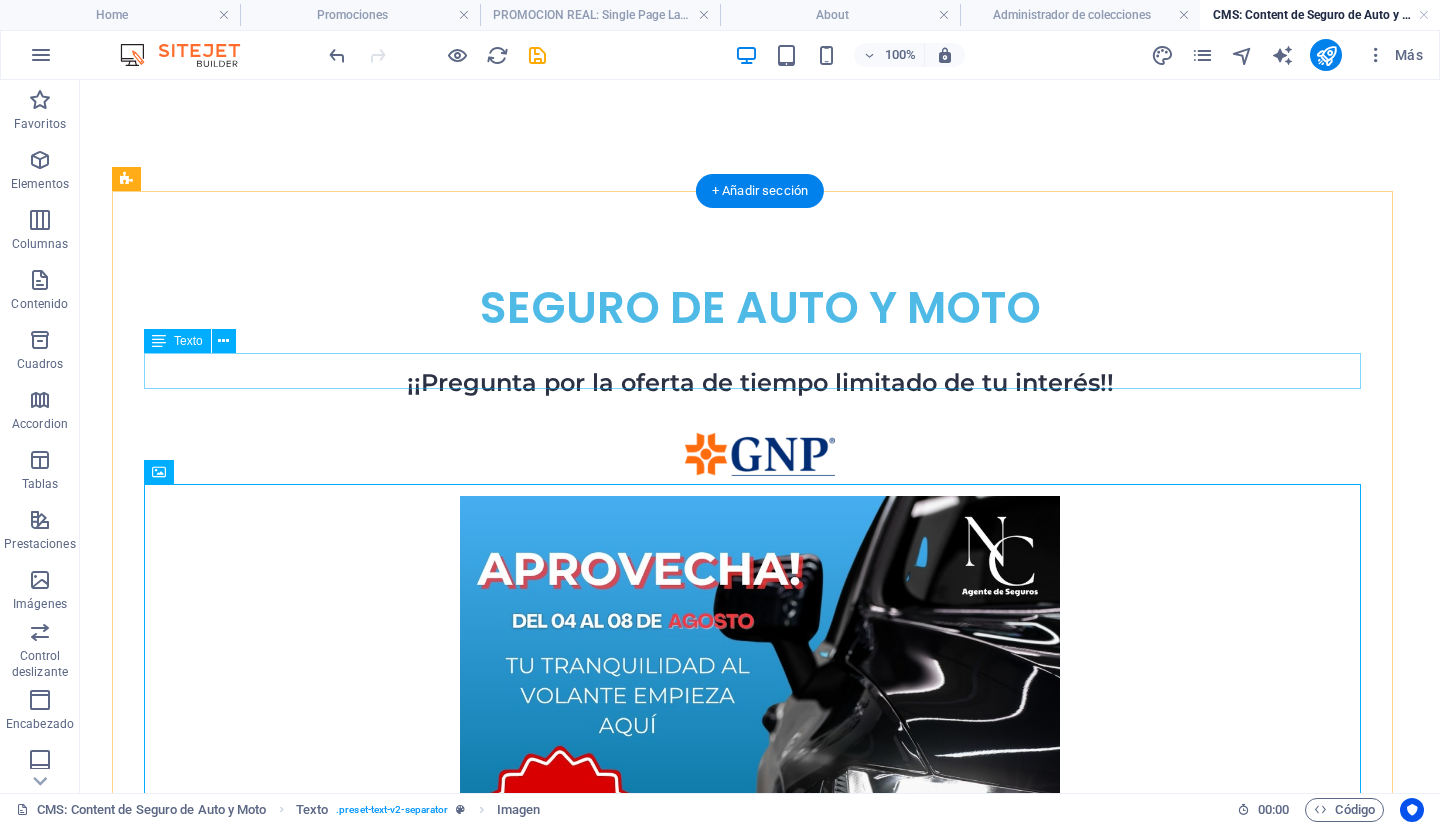 scroll, scrollTop: 0, scrollLeft: 0, axis: both 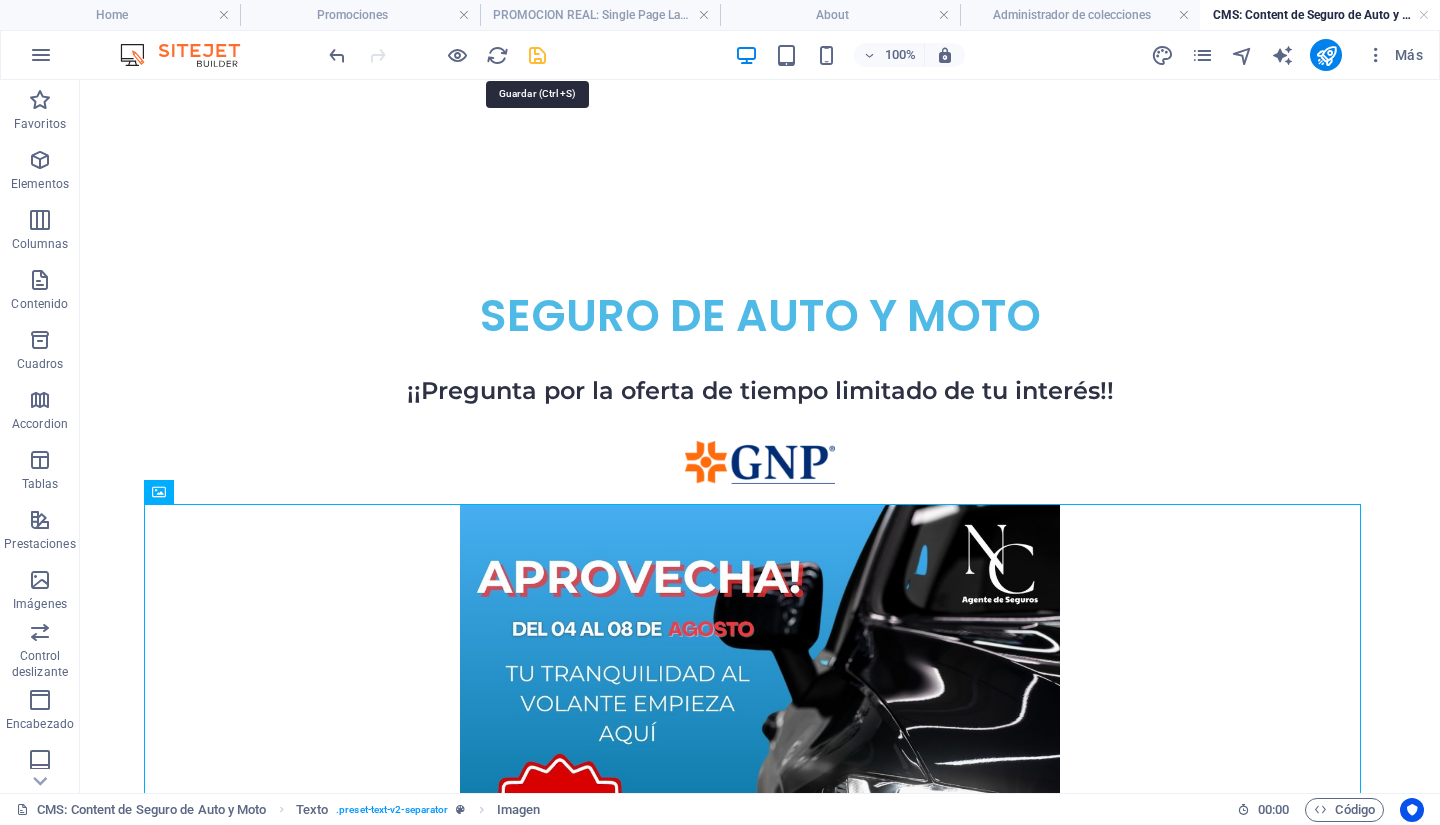 click at bounding box center [537, 55] 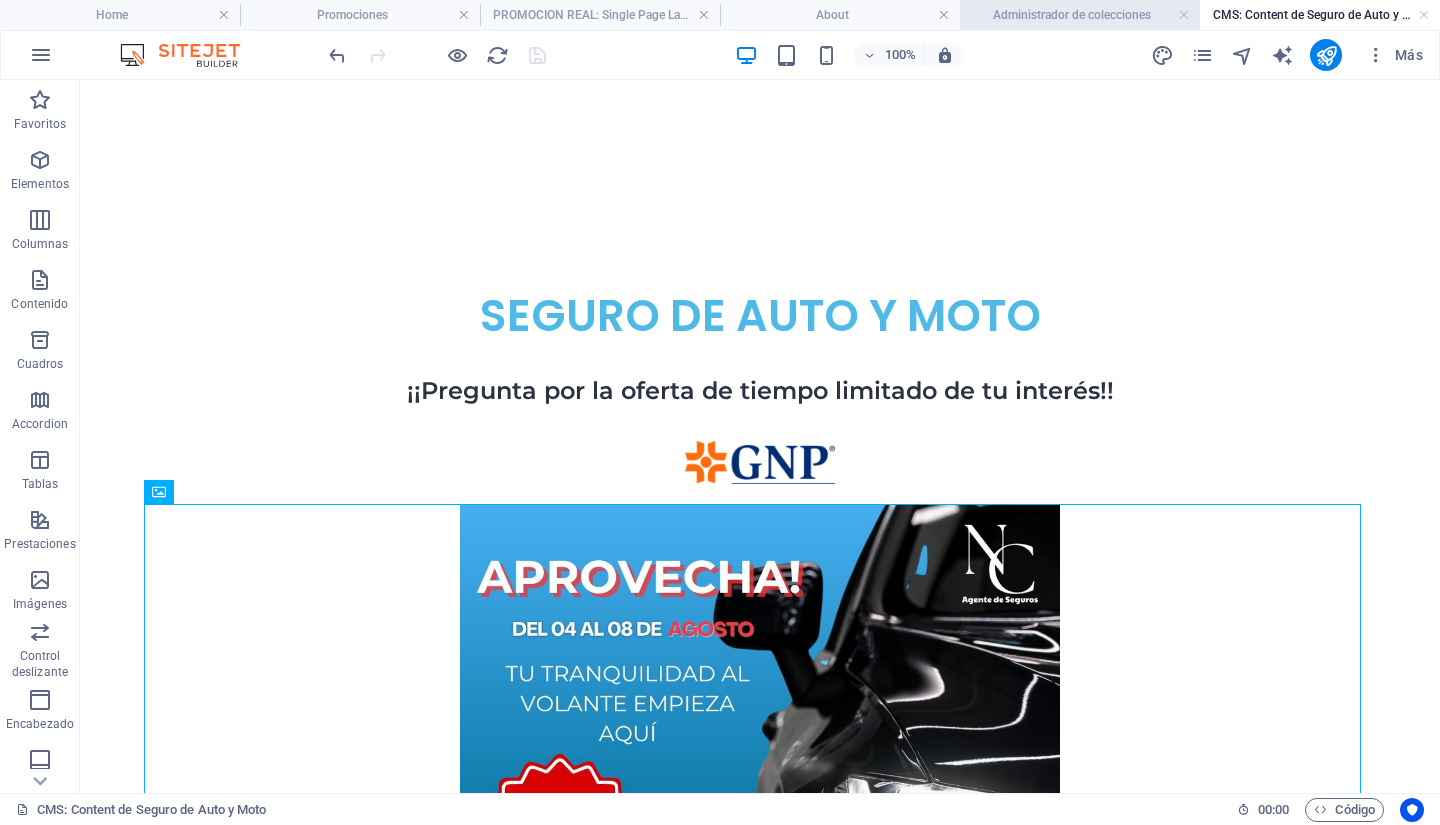click on "Administrador de colecciones" at bounding box center [1080, 15] 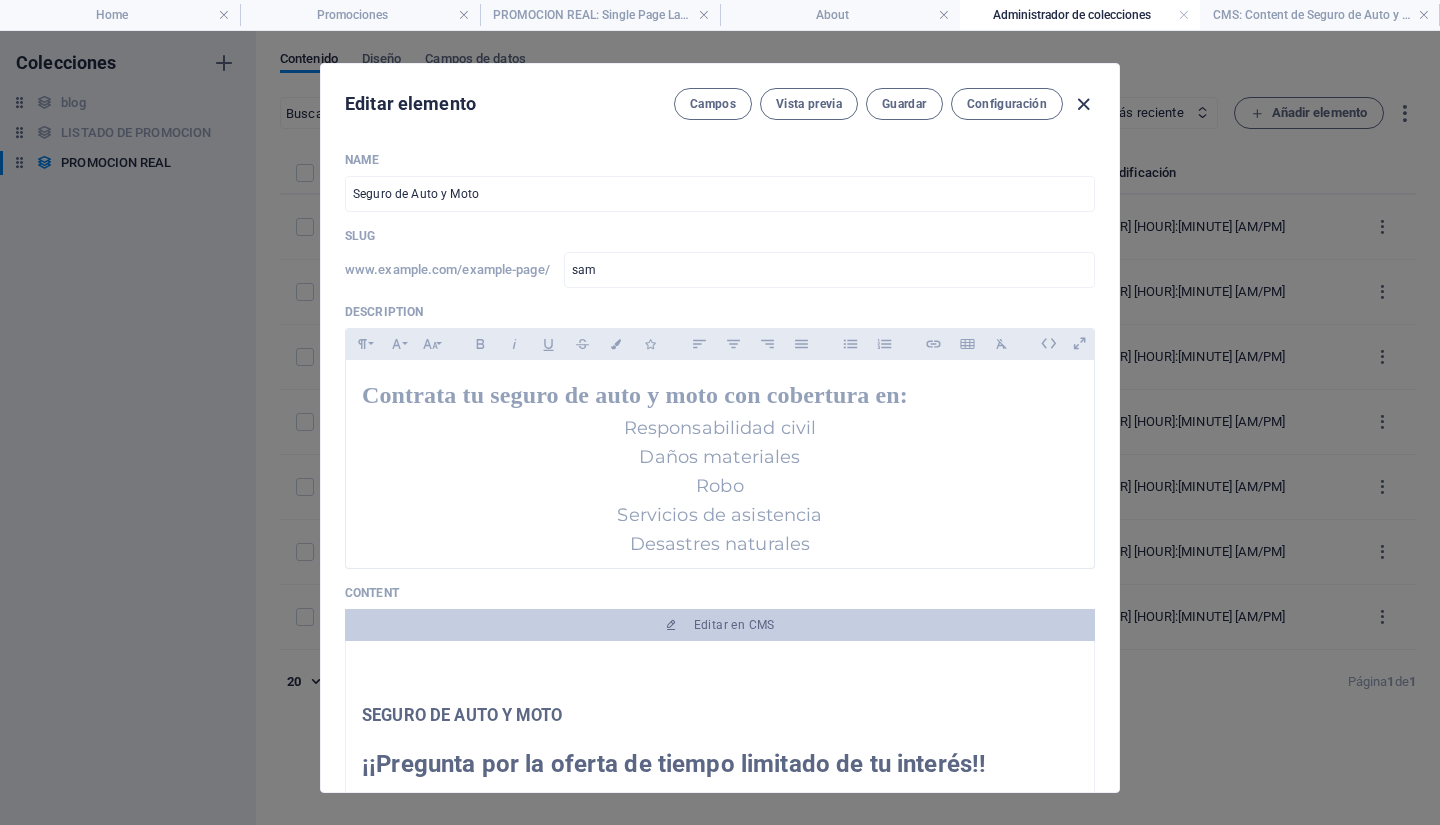 click at bounding box center (1083, 104) 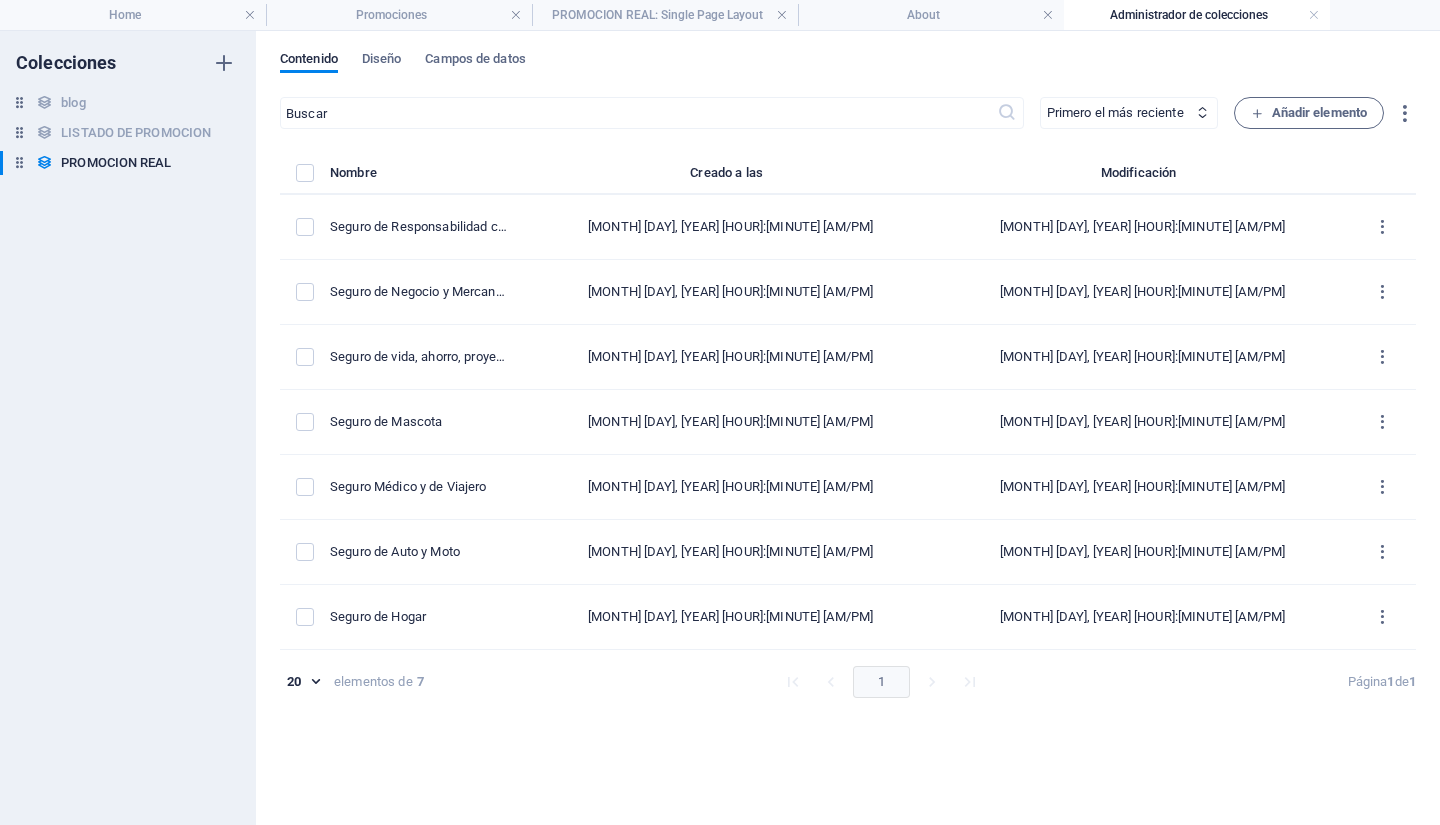 type on "sam" 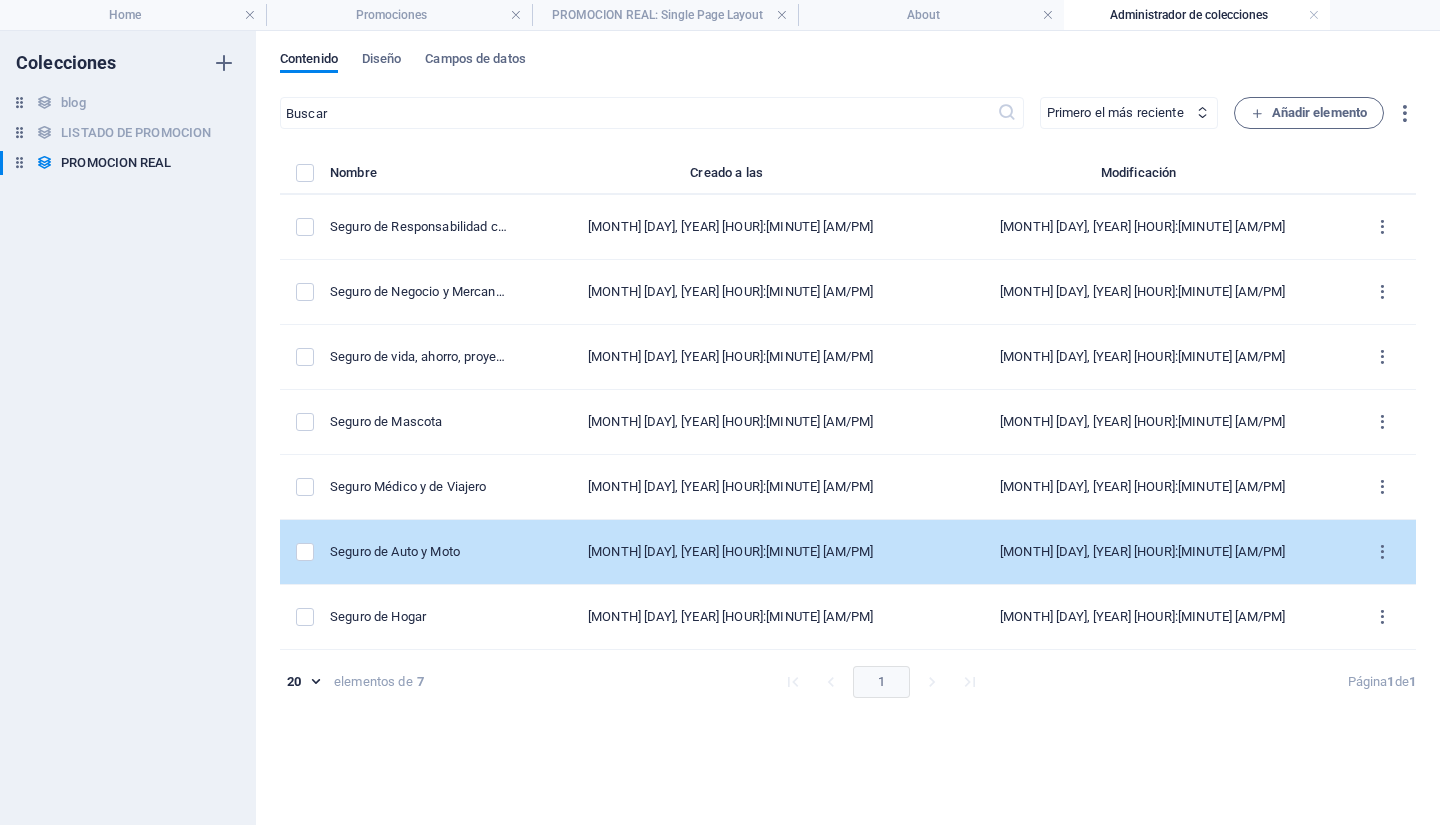 drag, startPoint x: 354, startPoint y: 557, endPoint x: 332, endPoint y: 546, distance: 24.596748 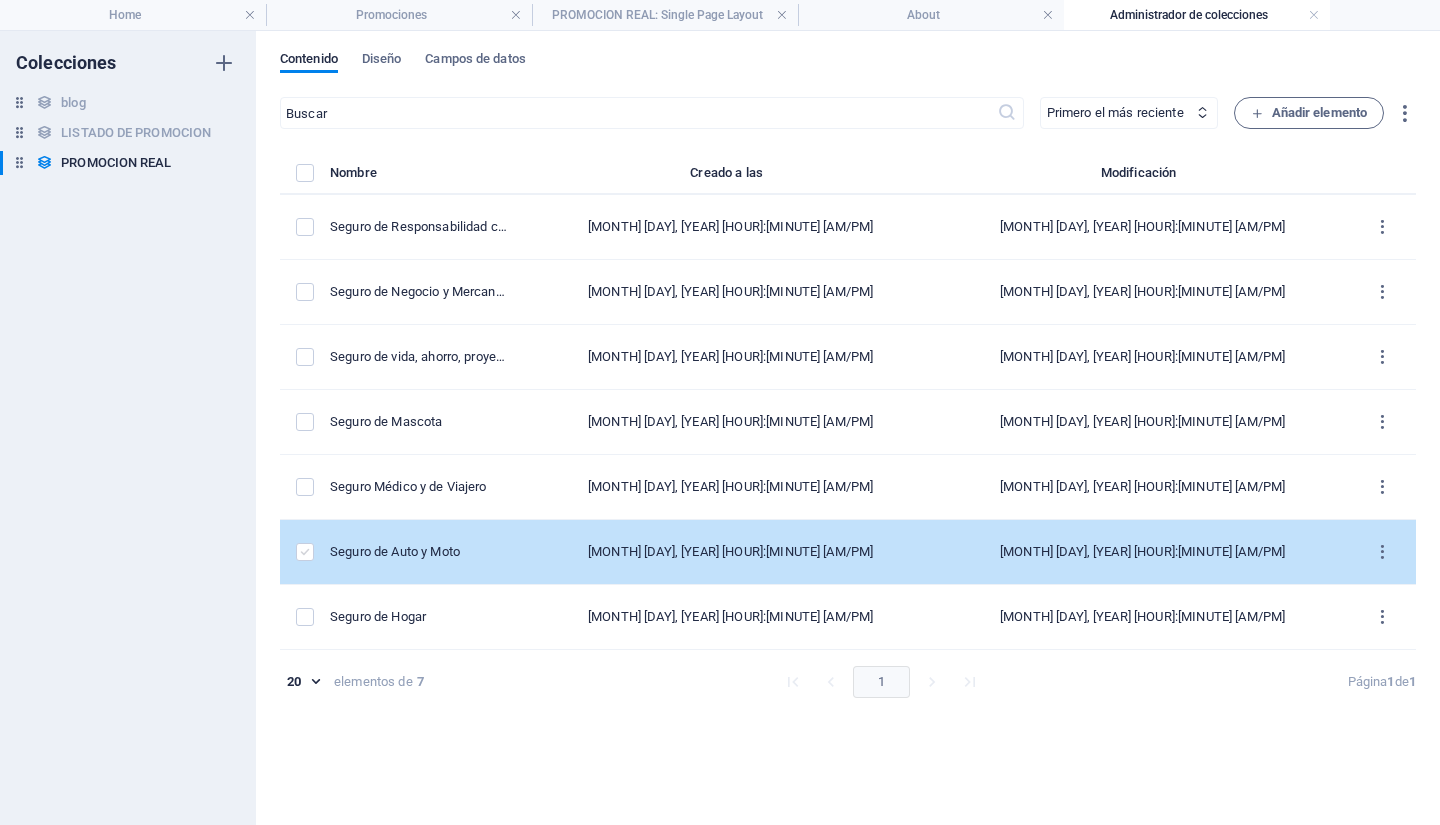 click at bounding box center [305, 552] 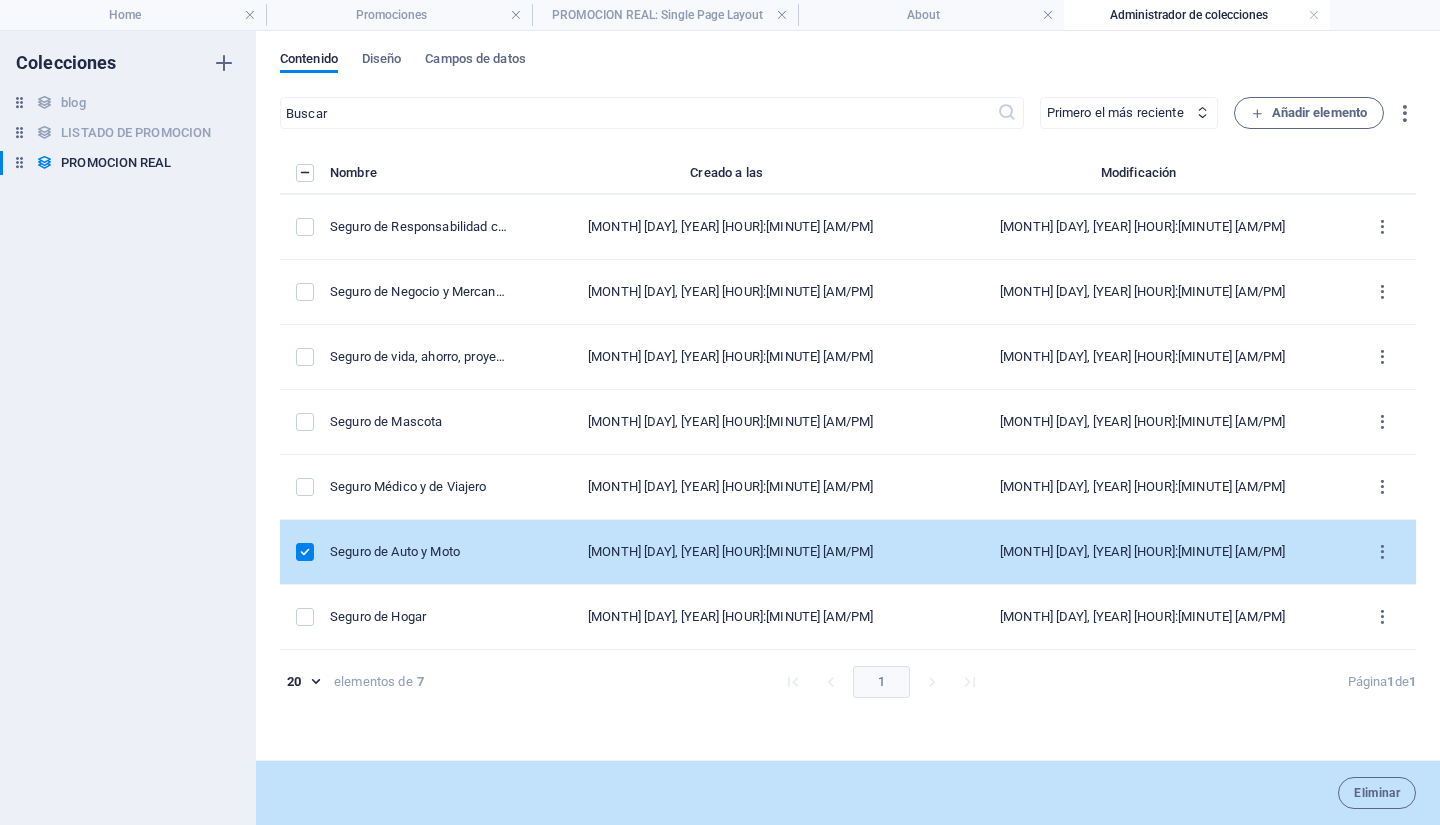 click at bounding box center (305, 552) 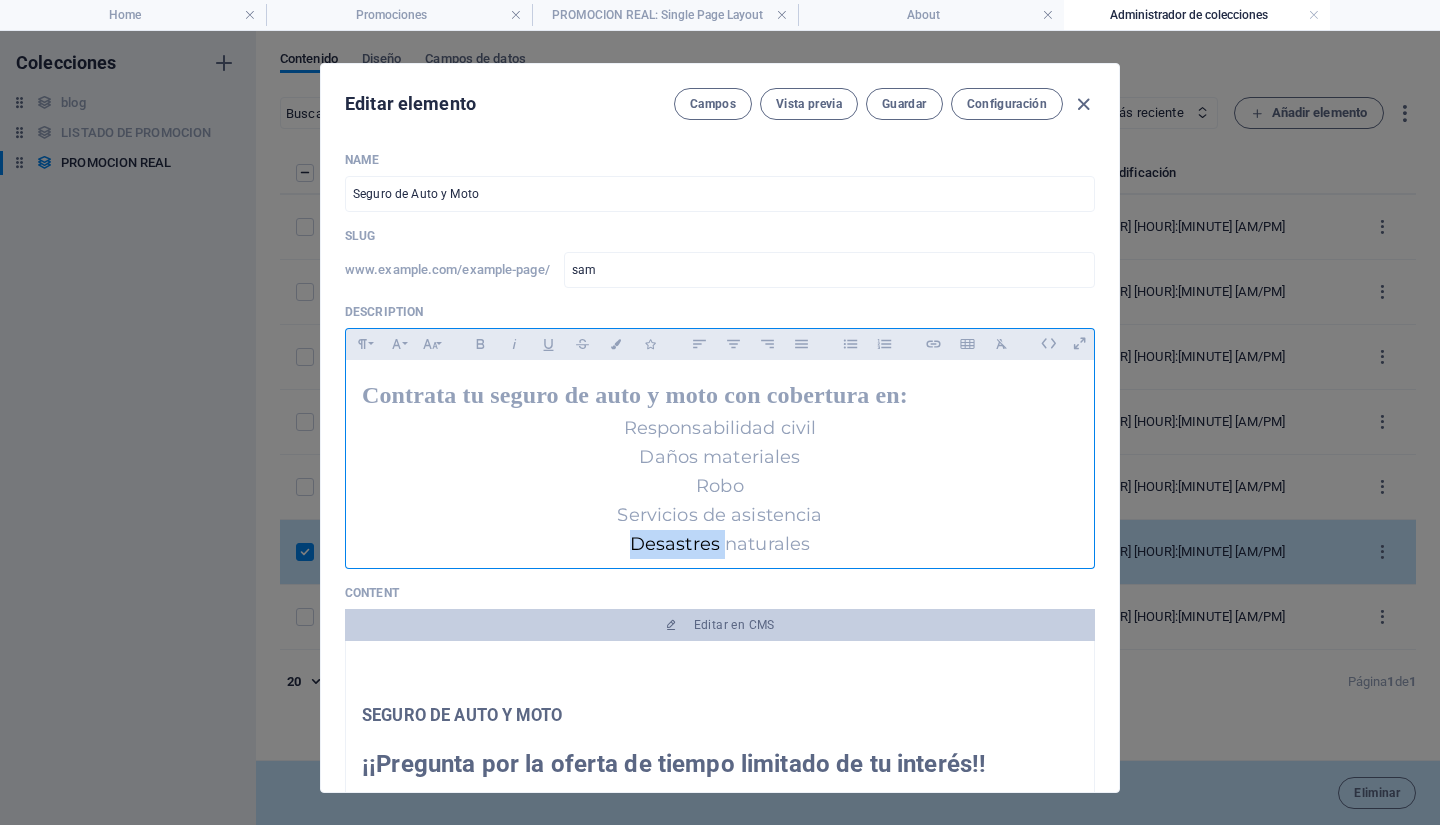 click on "Desastres naturales" at bounding box center [720, 544] 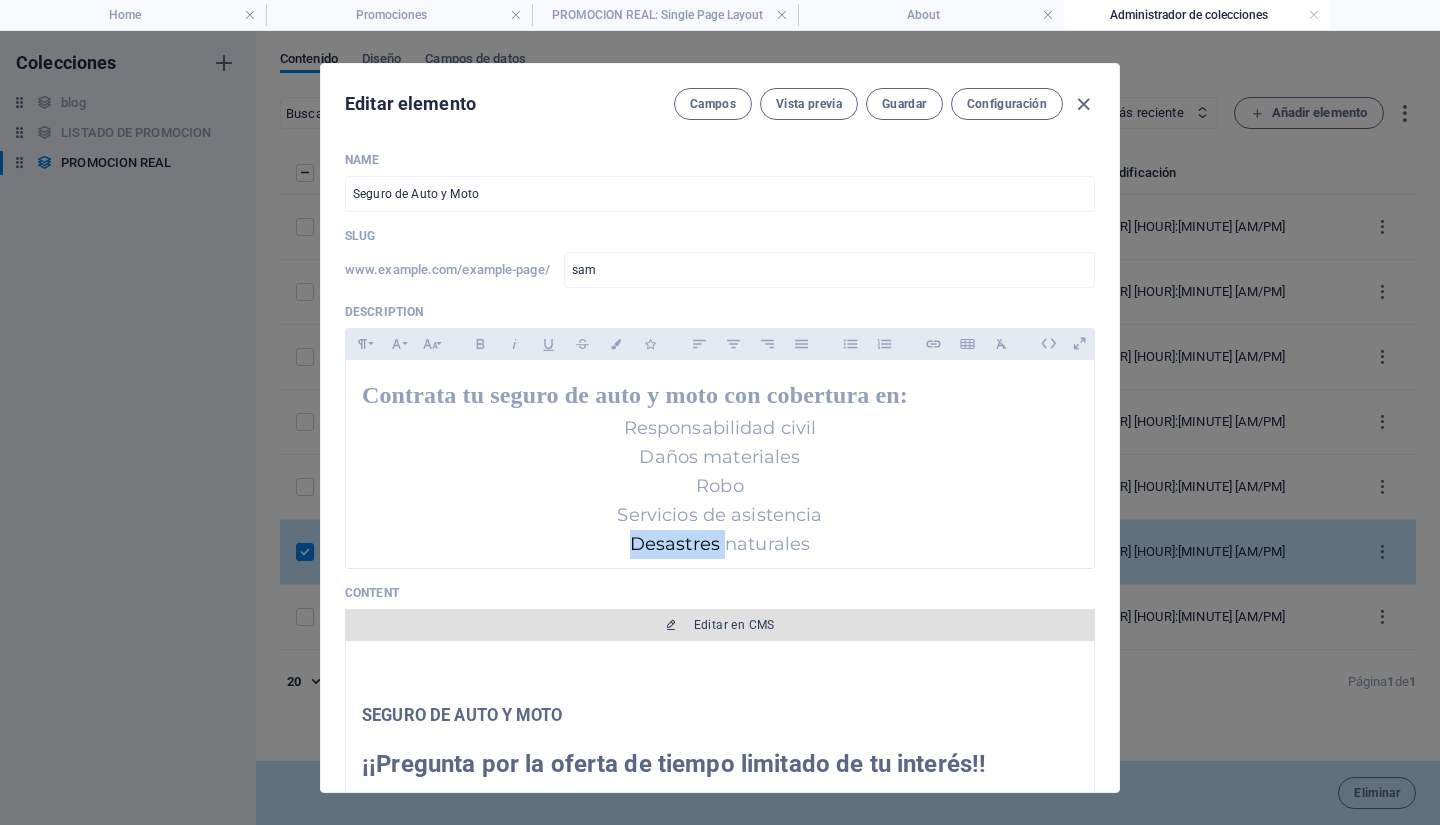 click on "Editar en CMS" at bounding box center [720, 625] 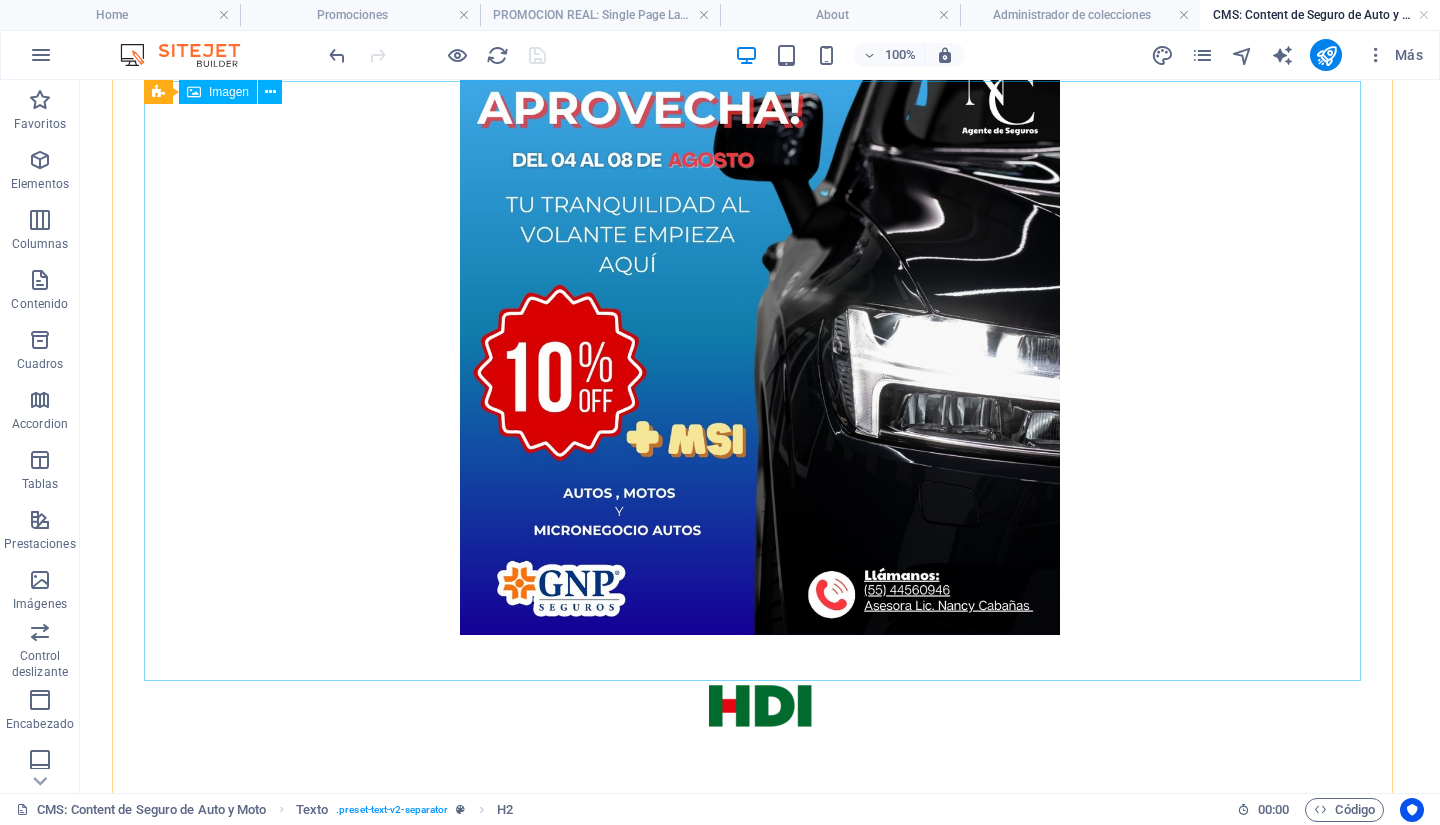 scroll, scrollTop: 400, scrollLeft: 0, axis: vertical 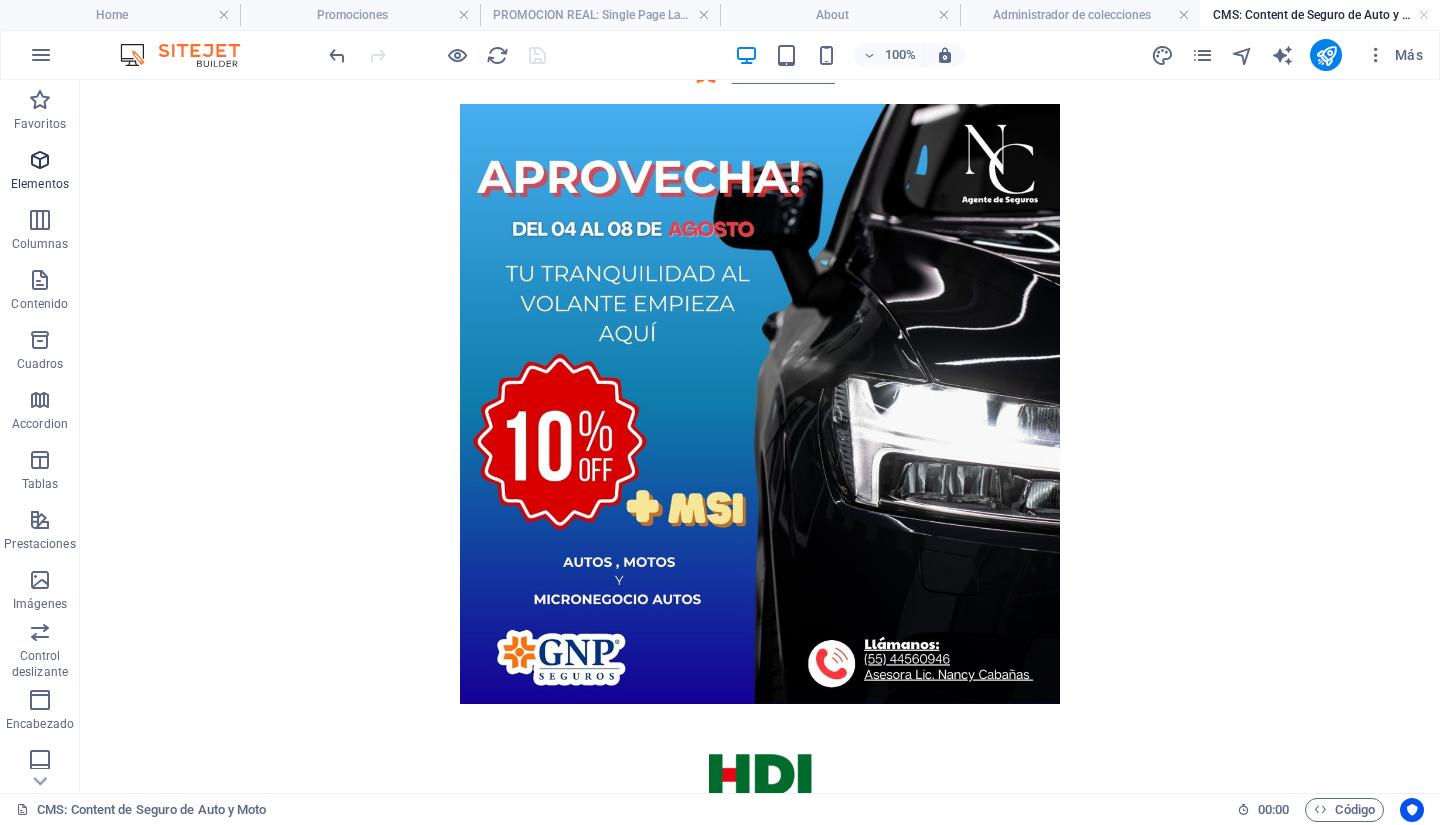 click at bounding box center [40, 160] 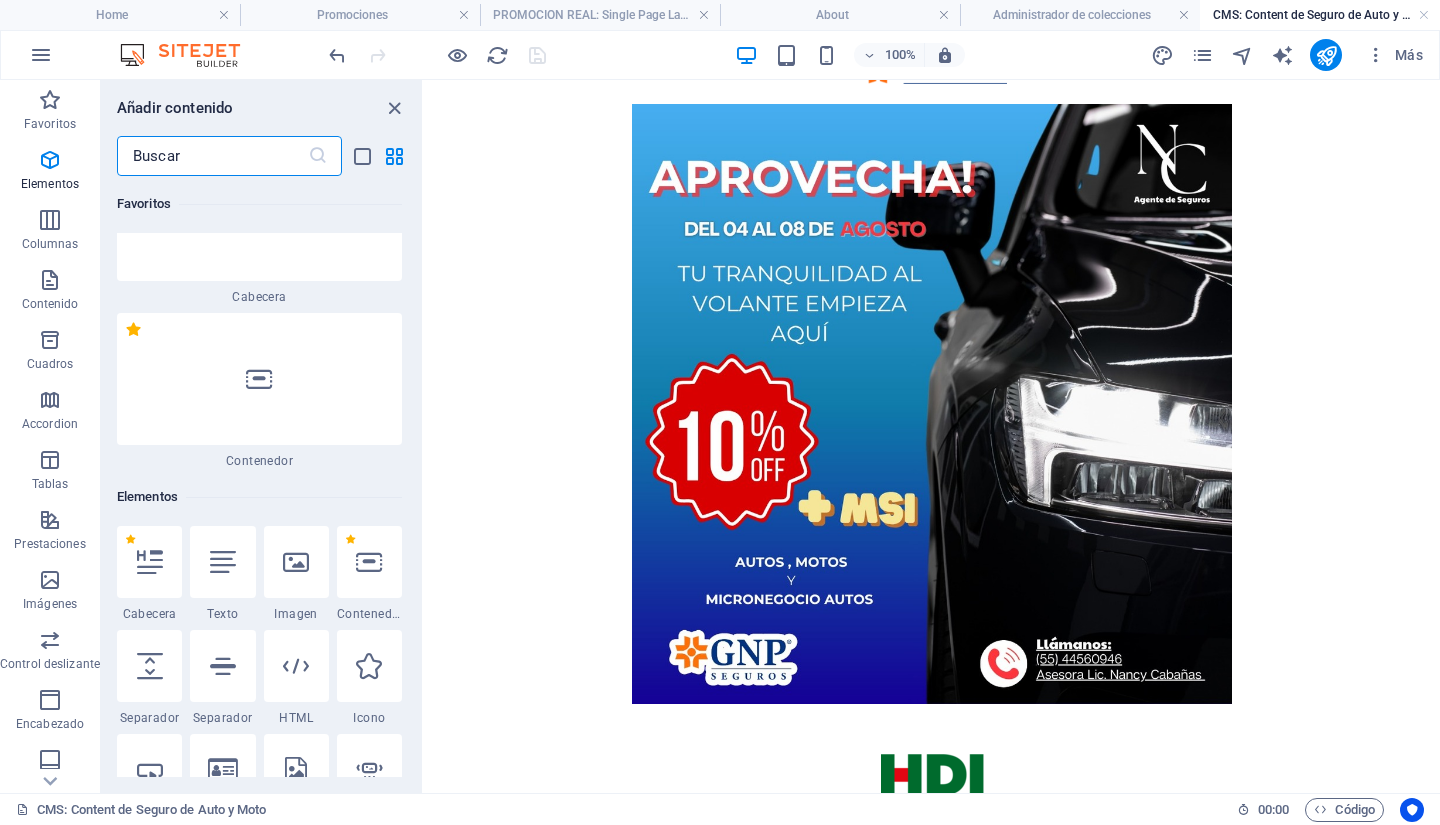 scroll, scrollTop: 100, scrollLeft: 0, axis: vertical 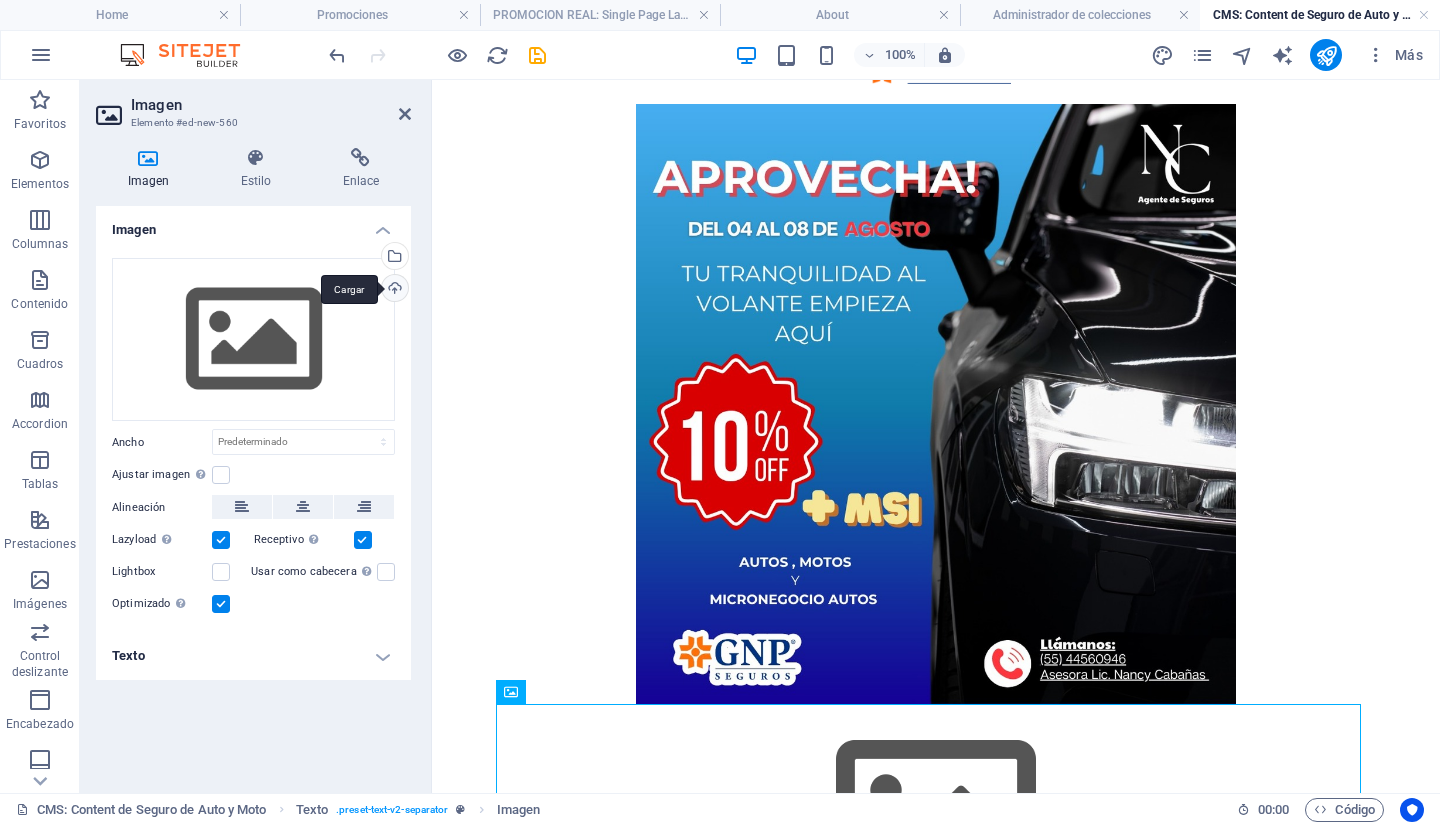click on "Cargar" at bounding box center [393, 290] 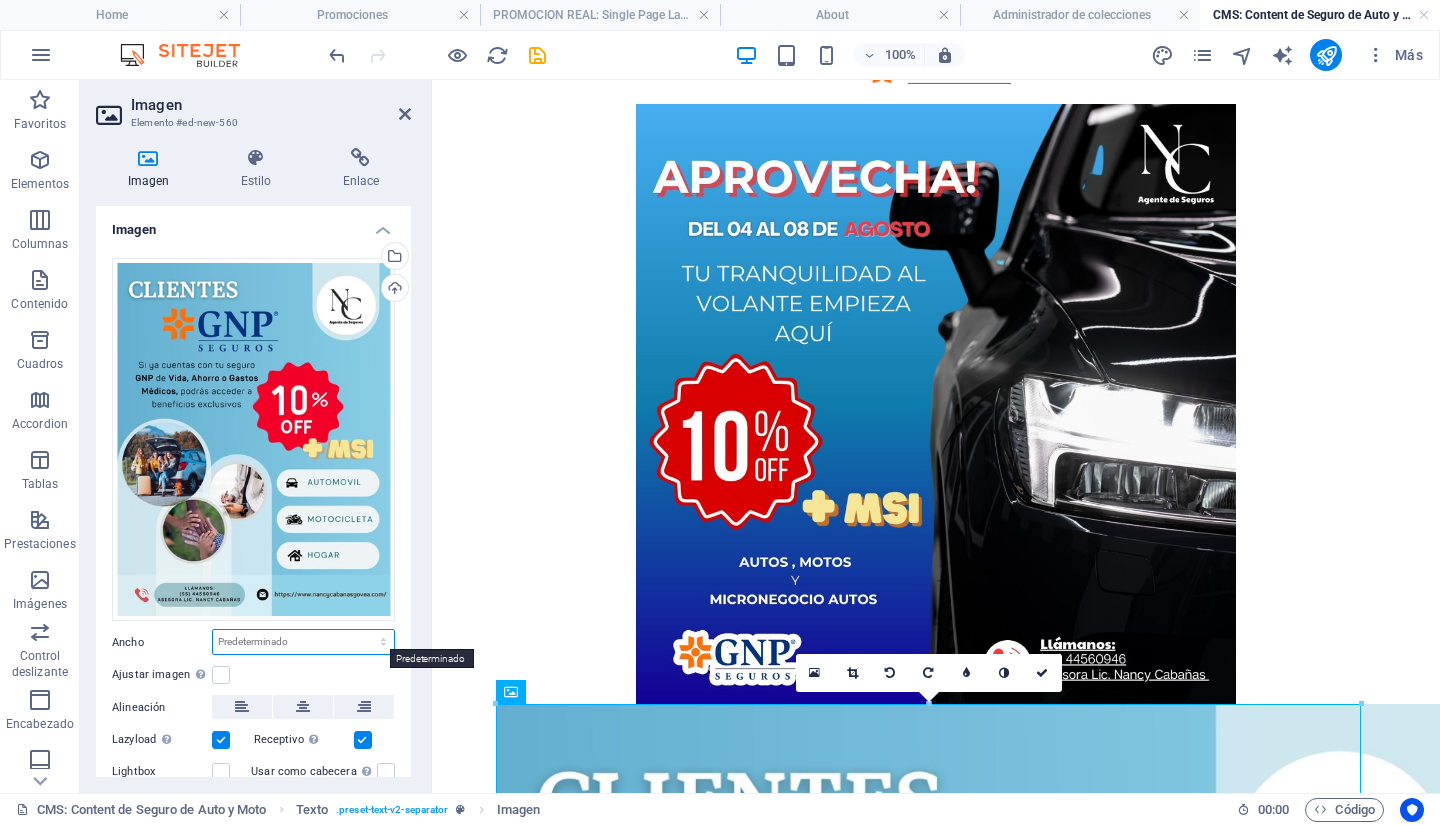 click on "Predeterminado automático px rem % em vh vw" at bounding box center [303, 642] 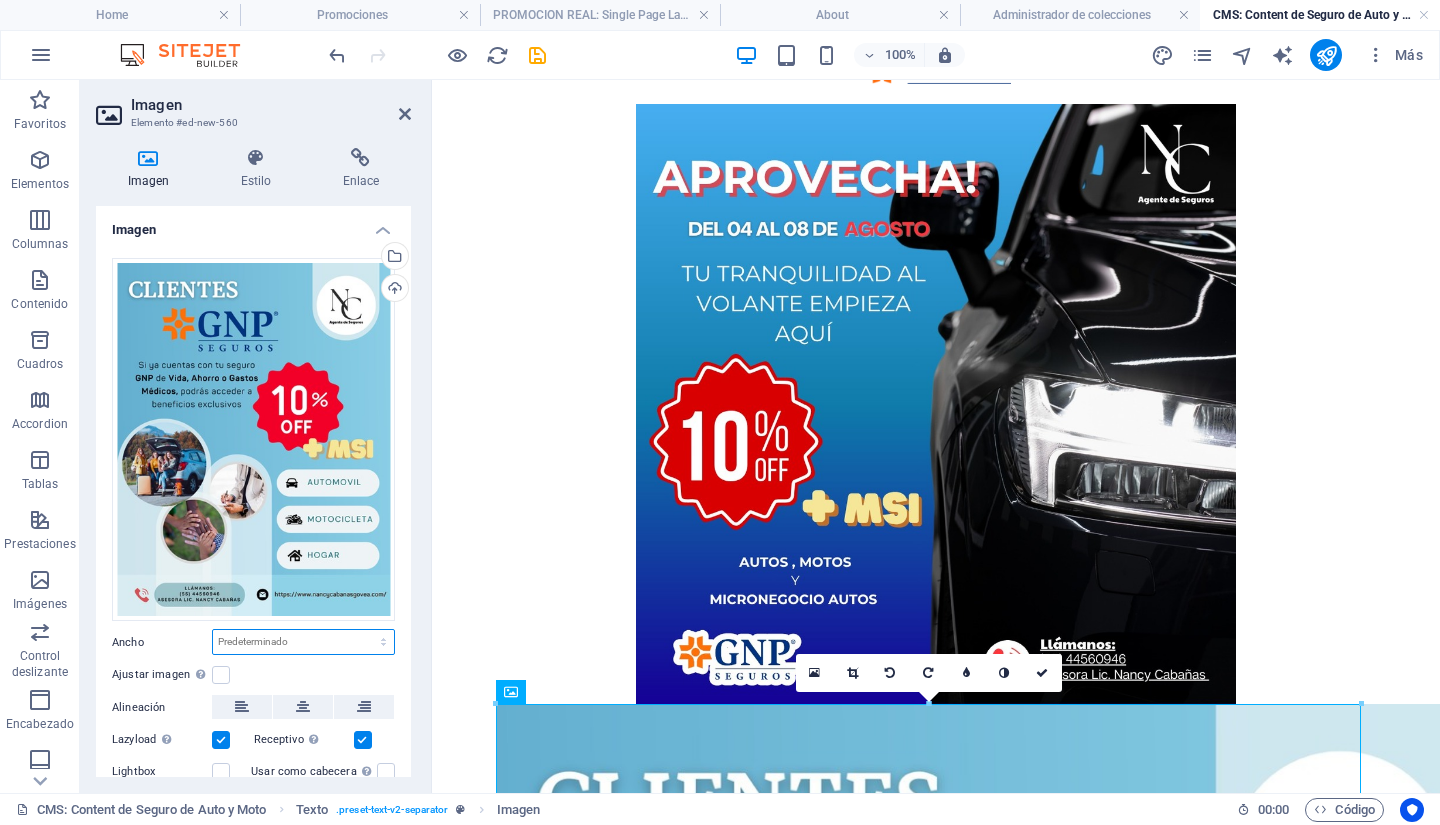 select on "px" 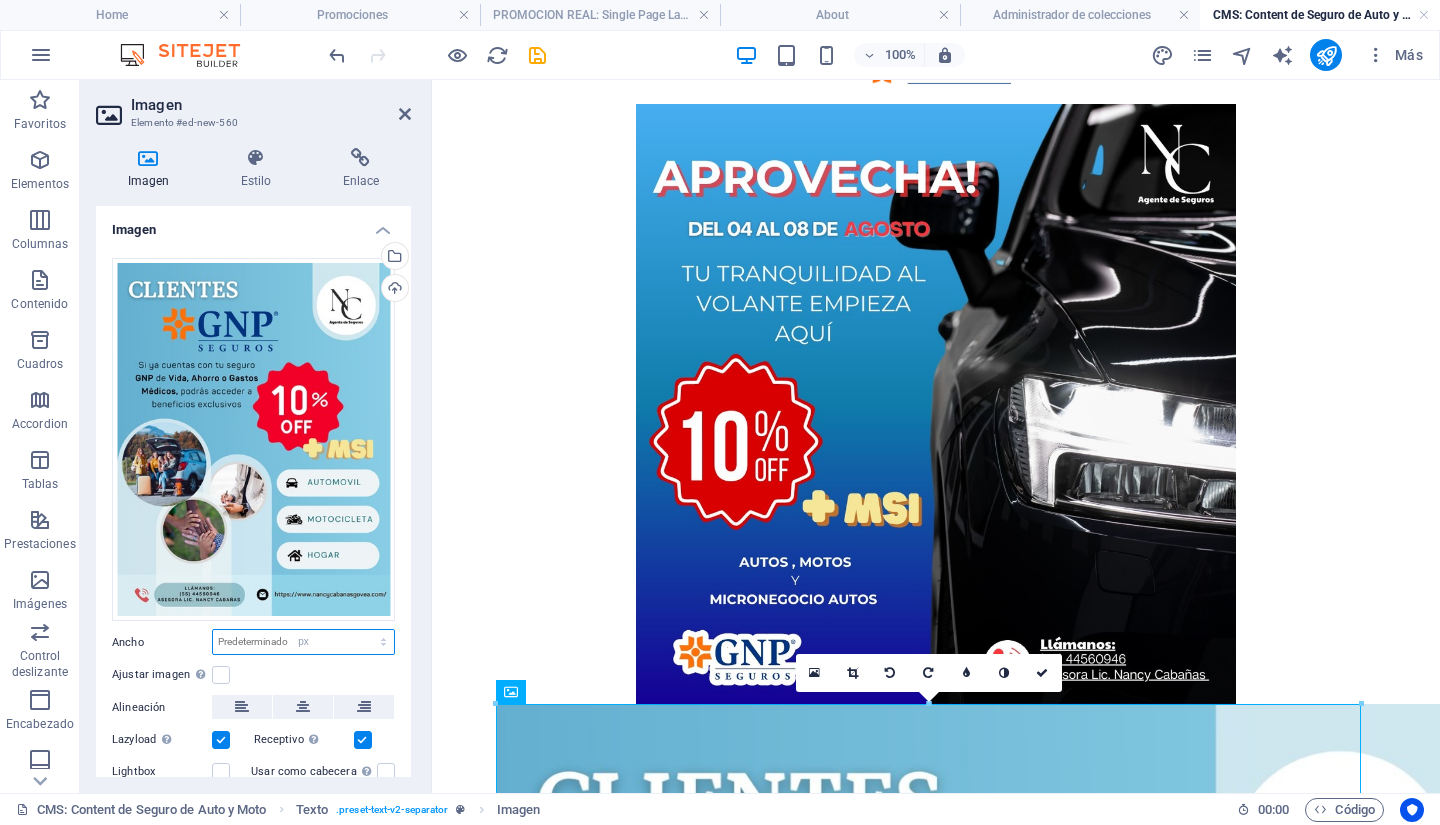 click on "Predeterminado automático px rem % em vh vw" at bounding box center (303, 642) 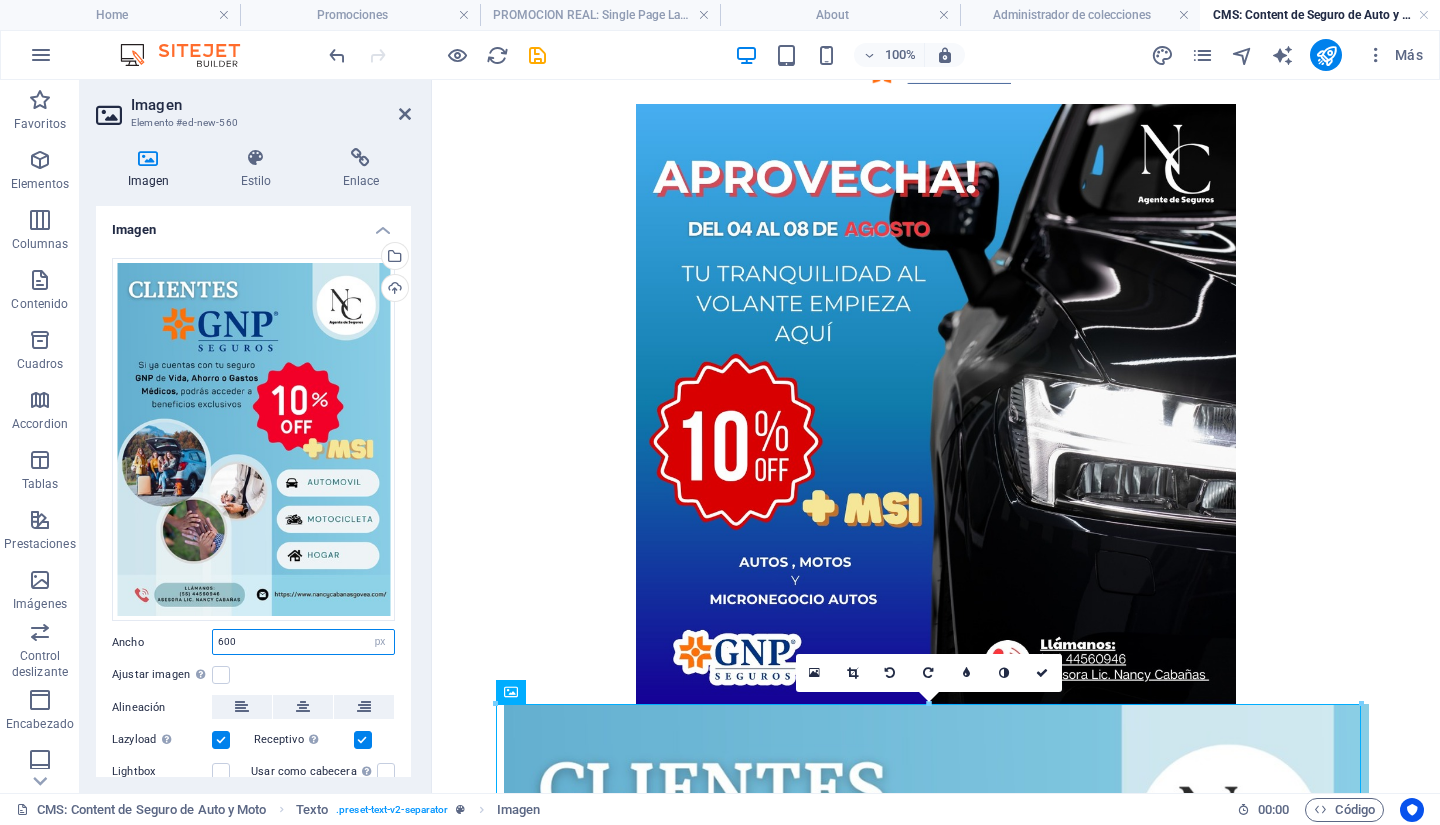 type on "600" 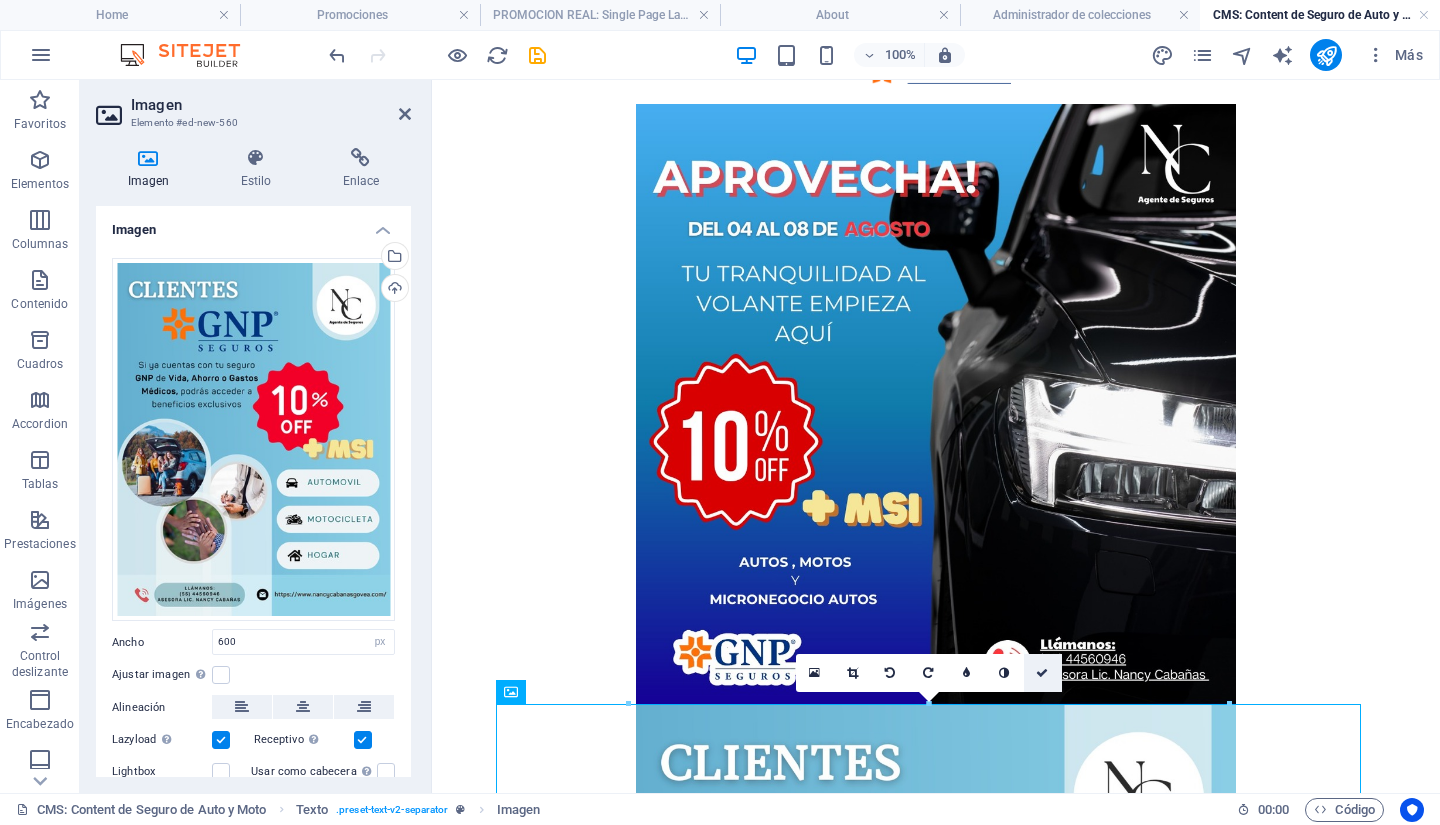 click at bounding box center (1043, 673) 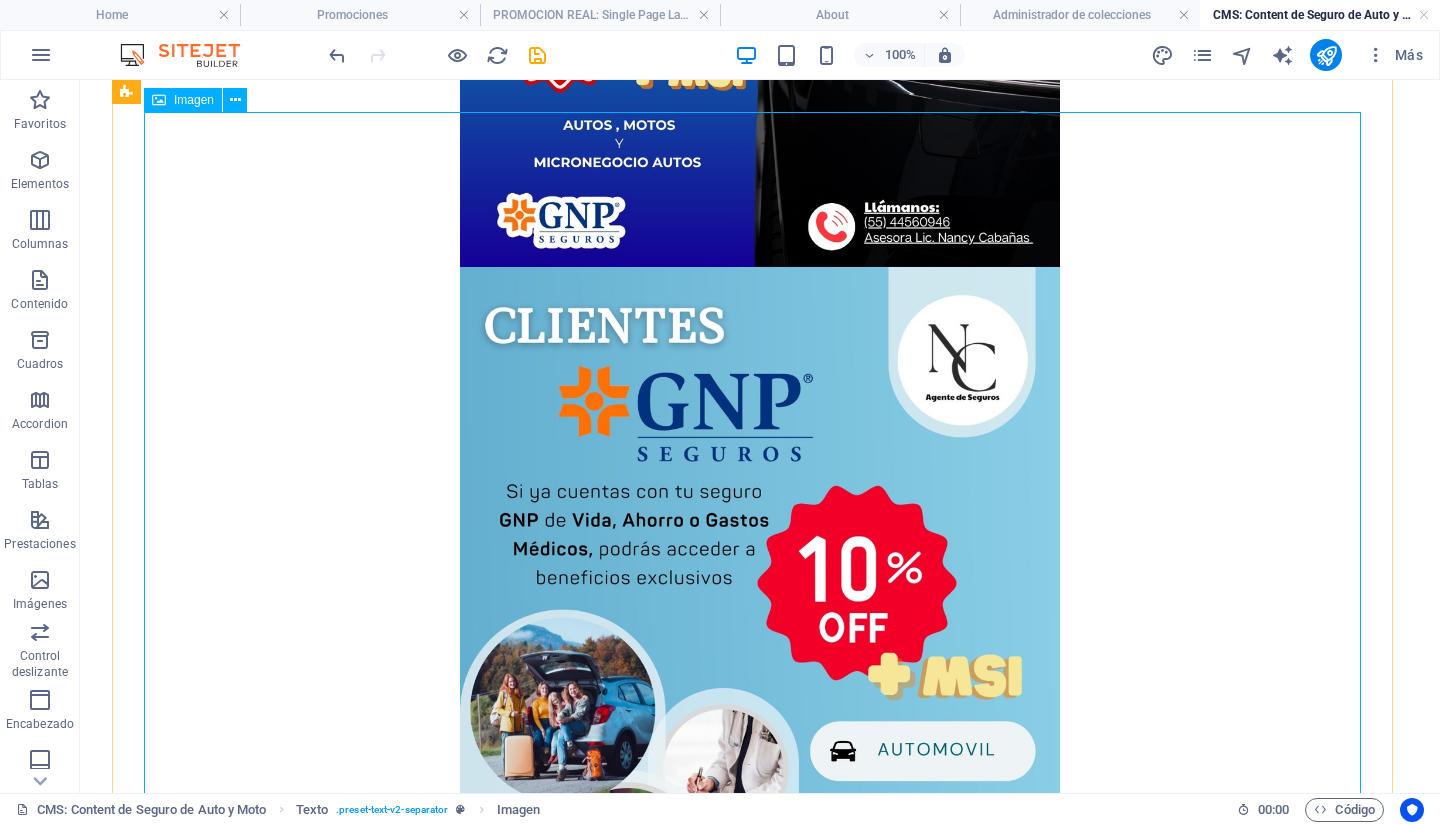 scroll, scrollTop: 800, scrollLeft: 0, axis: vertical 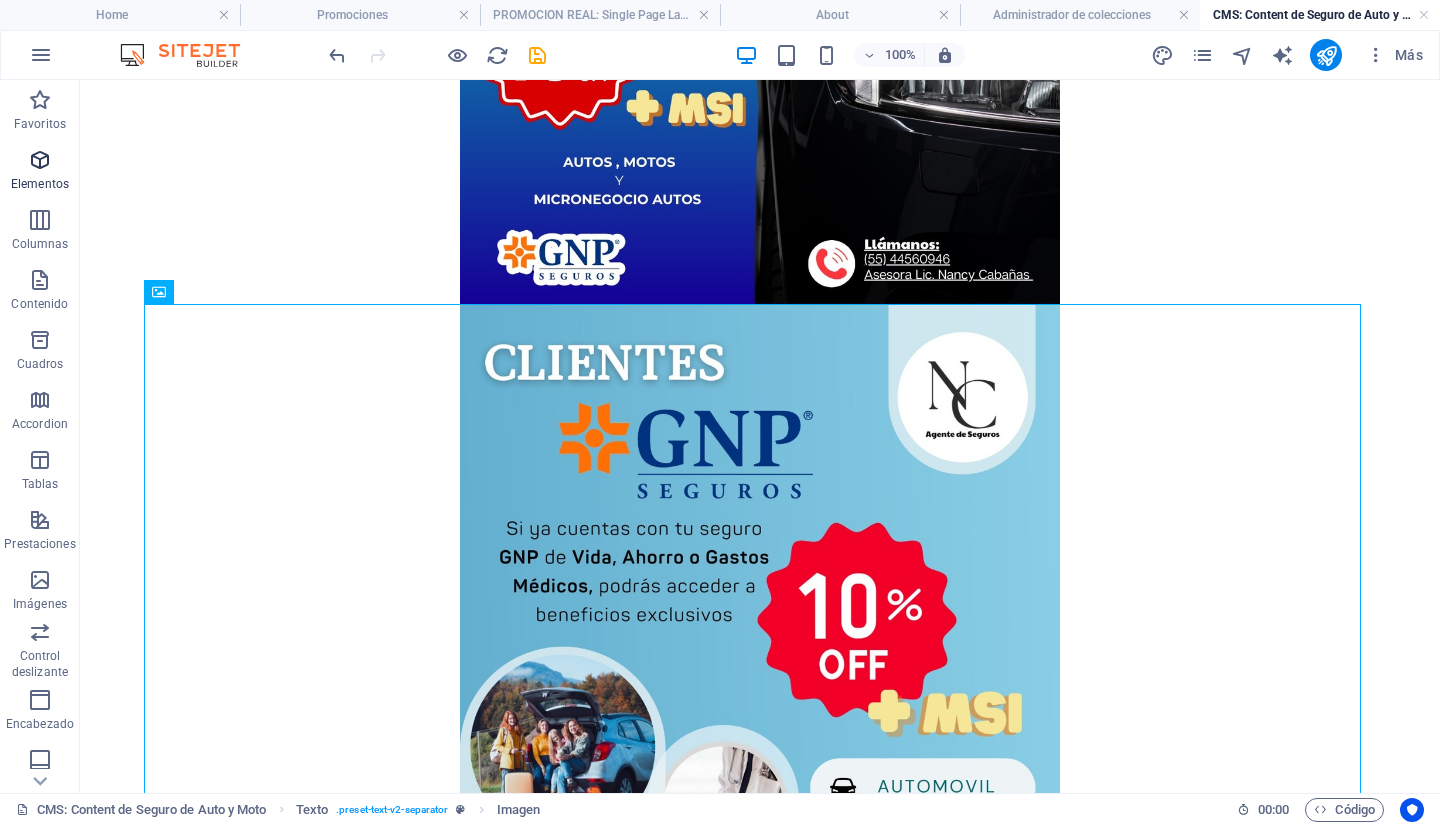 click at bounding box center (40, 160) 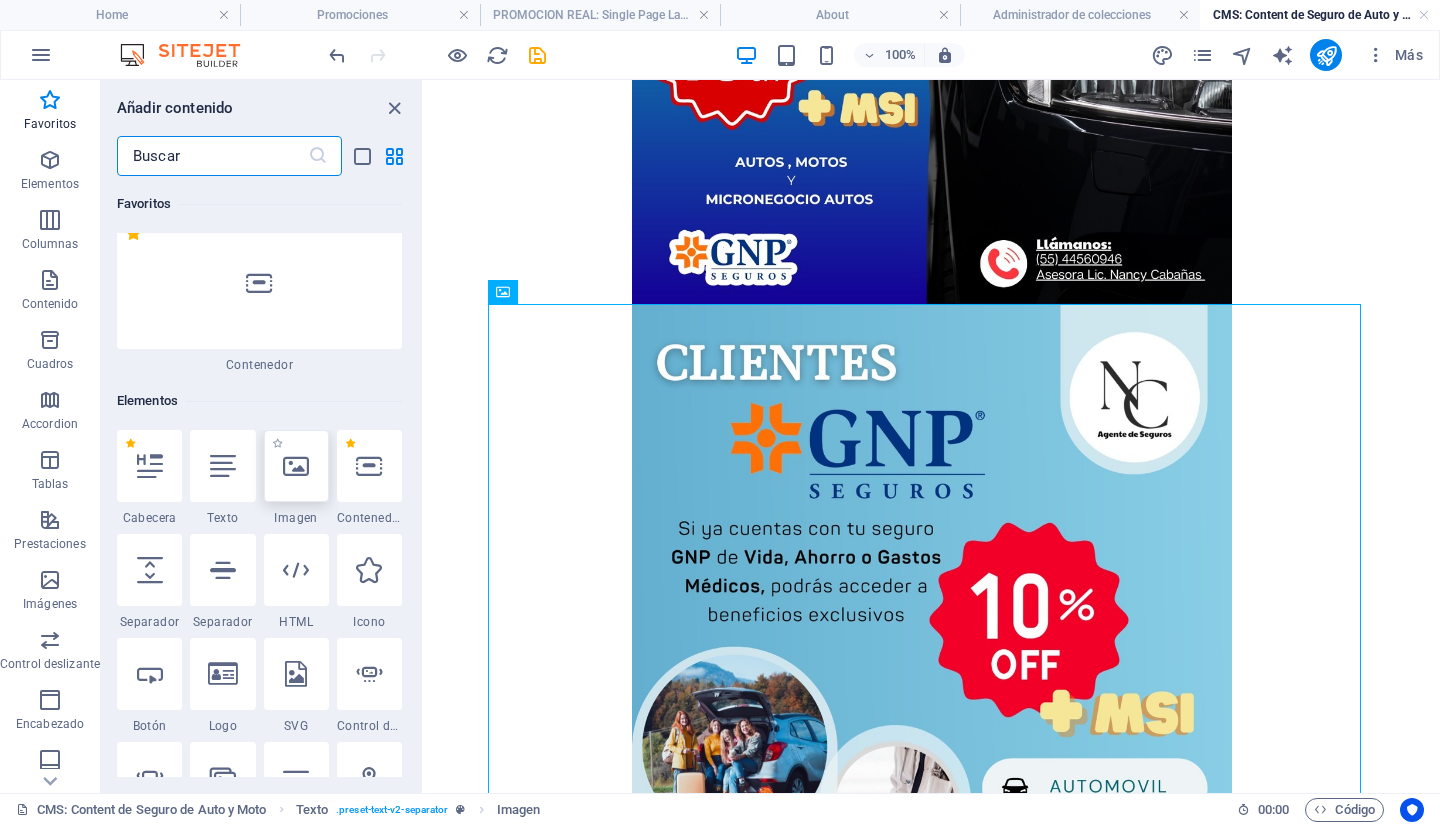 scroll, scrollTop: 200, scrollLeft: 0, axis: vertical 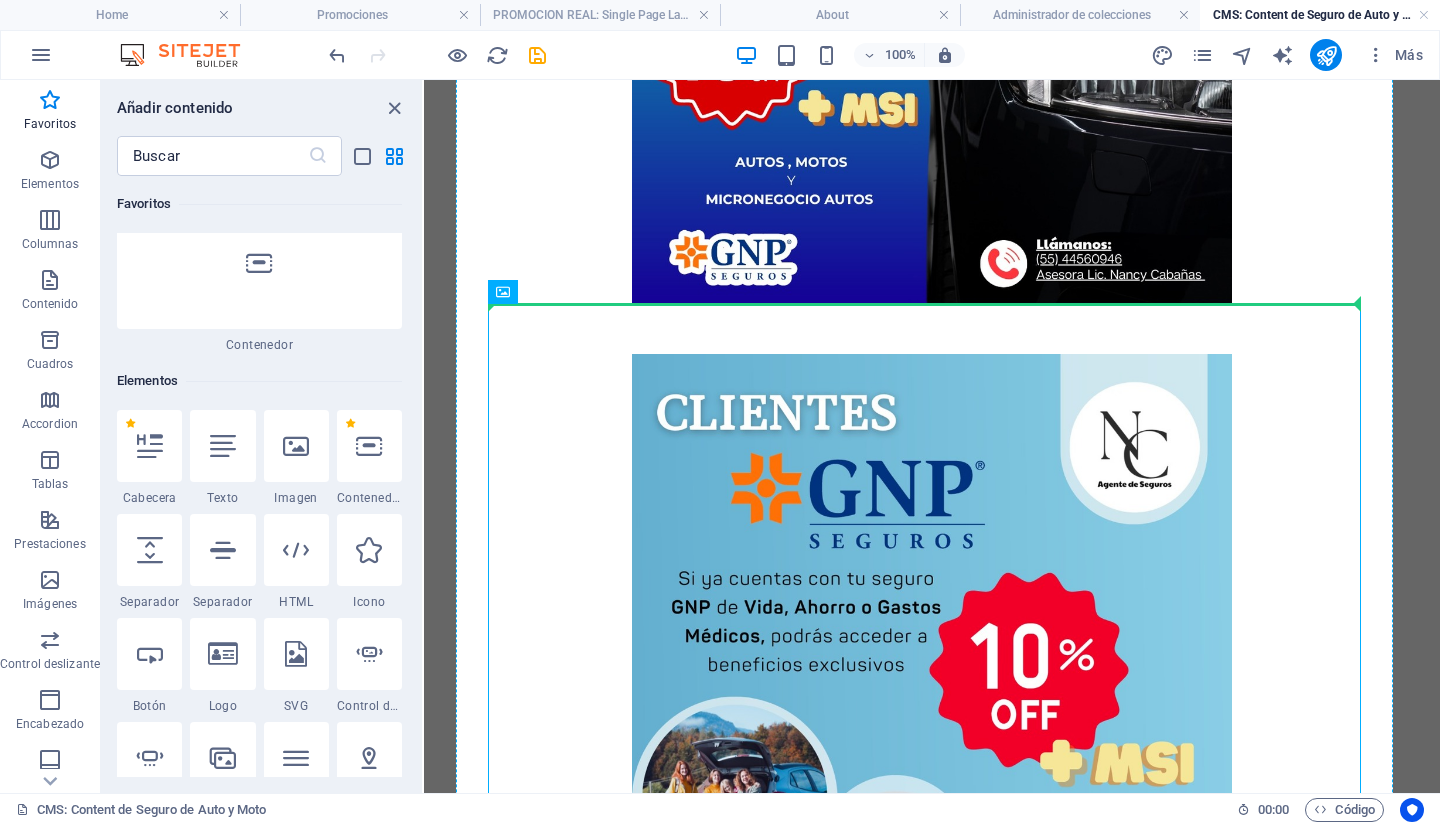 select on "px" 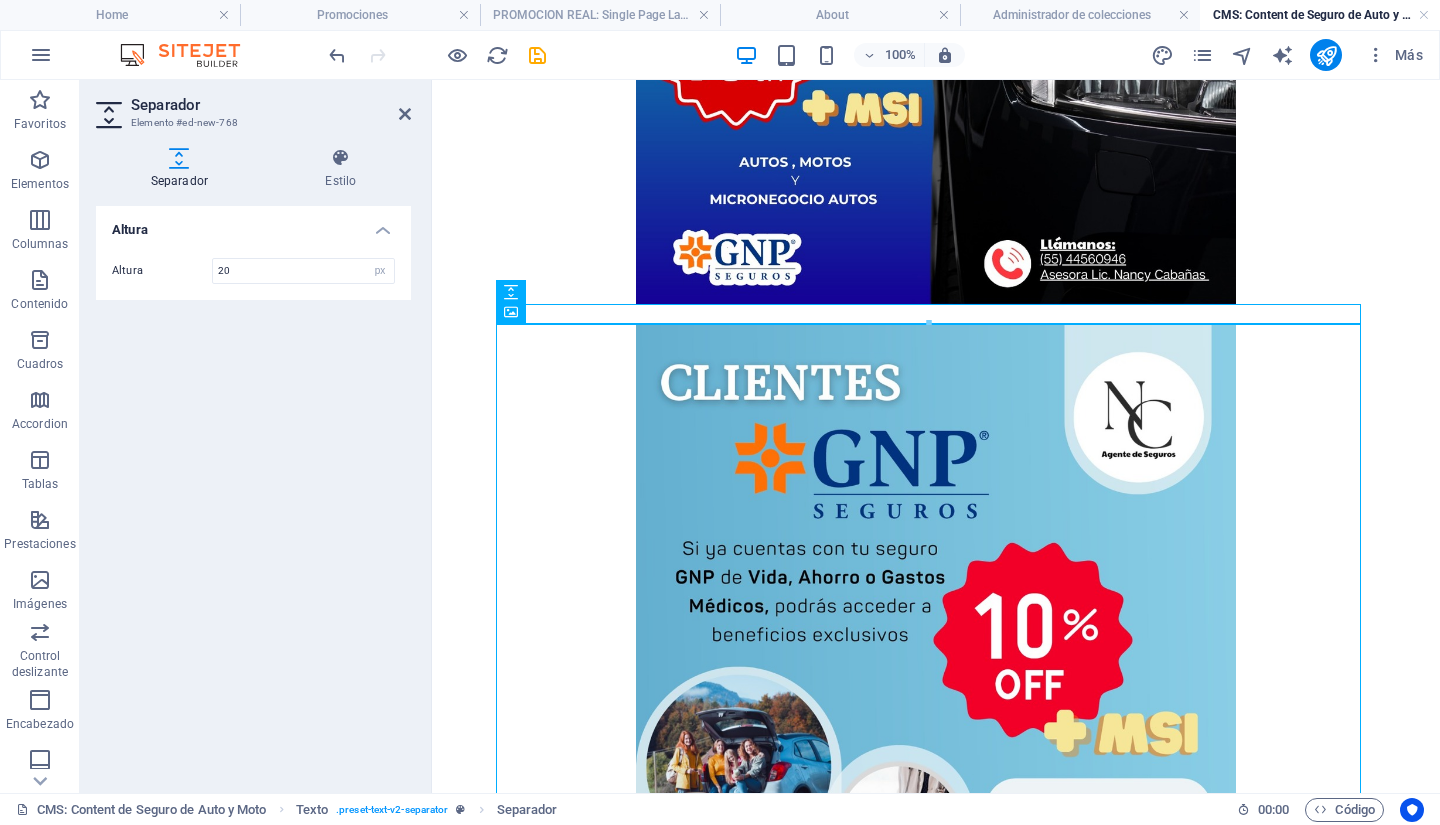type on "20" 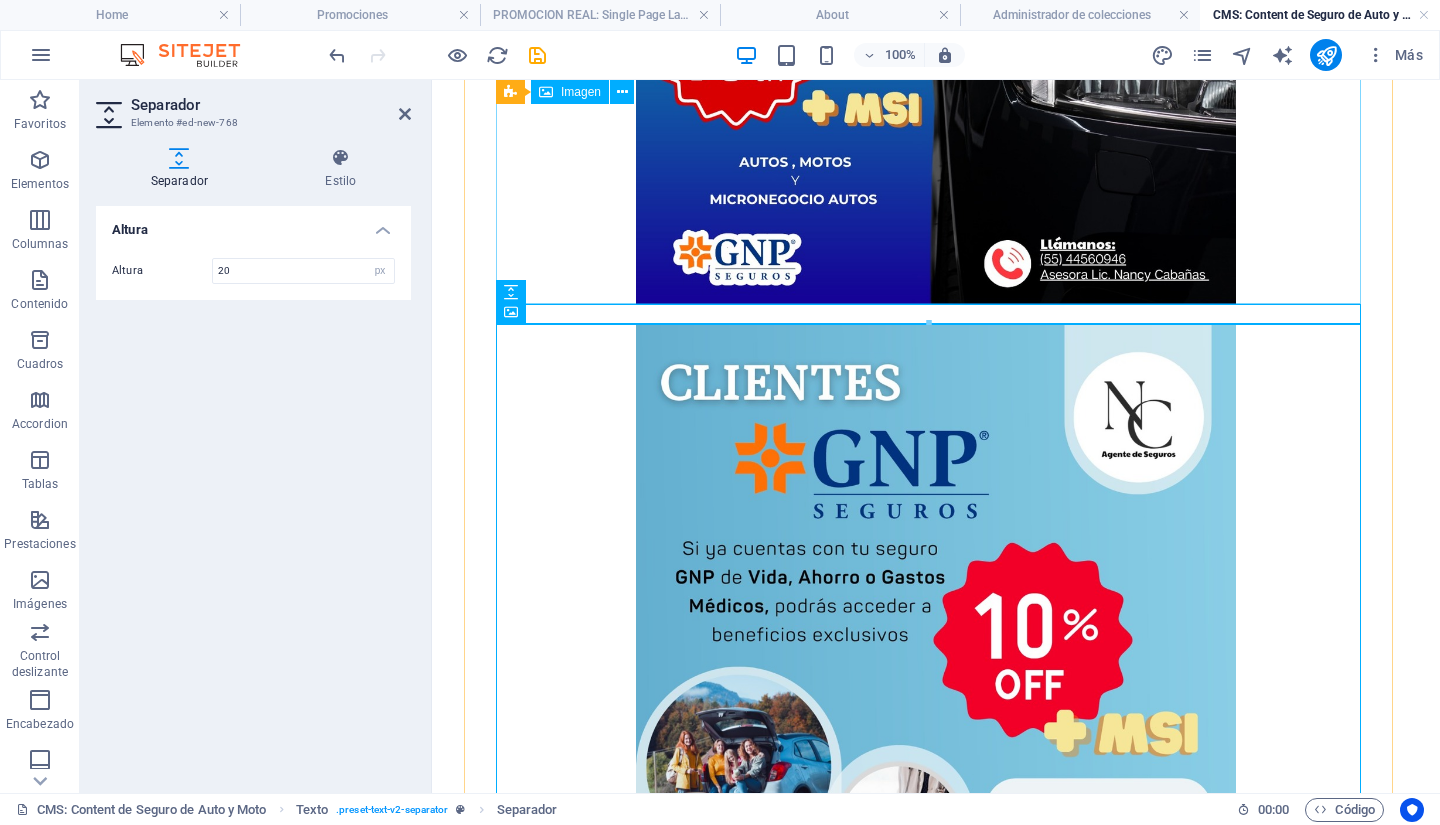 click at bounding box center [936, 4] 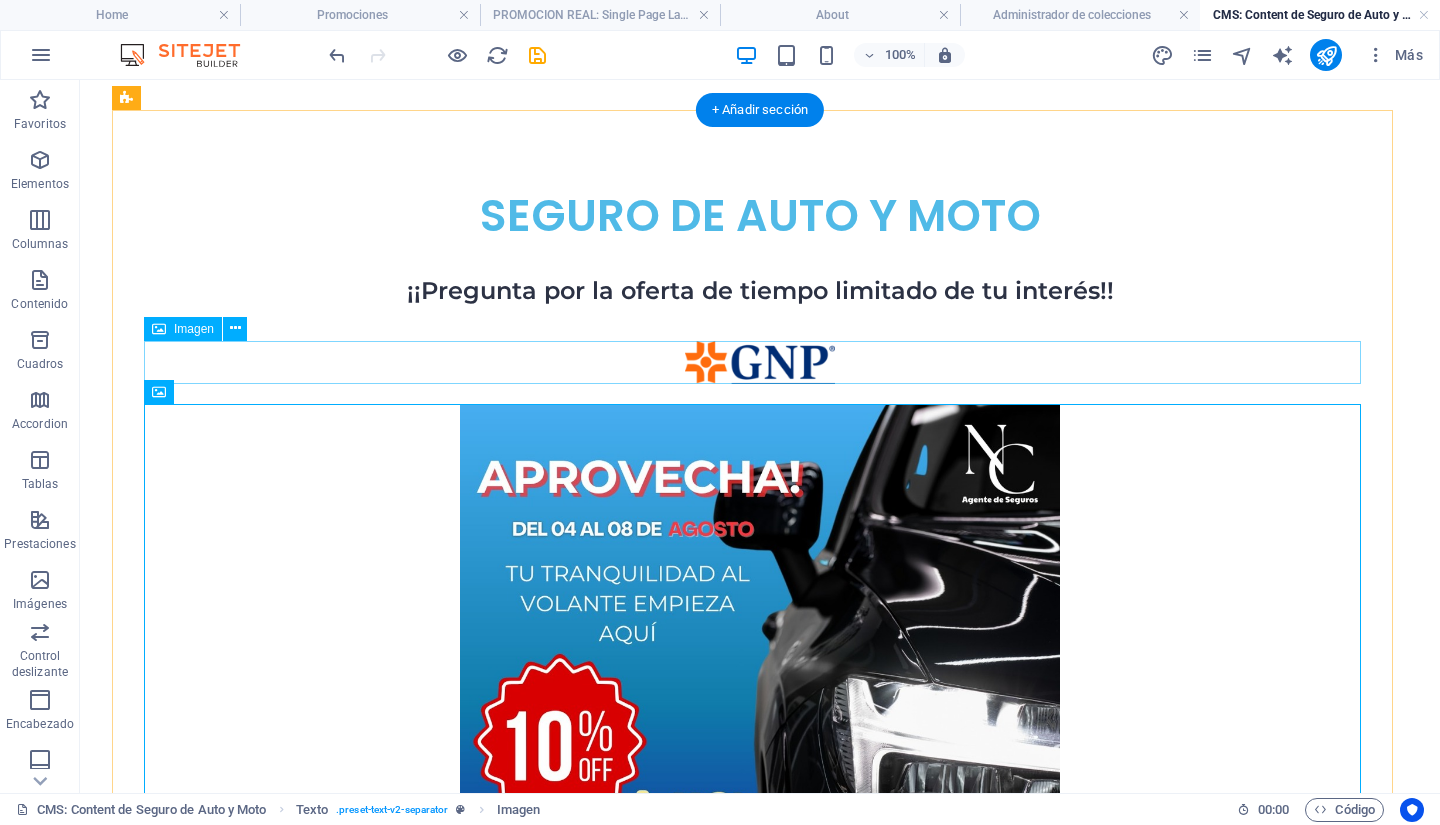 scroll, scrollTop: 0, scrollLeft: 0, axis: both 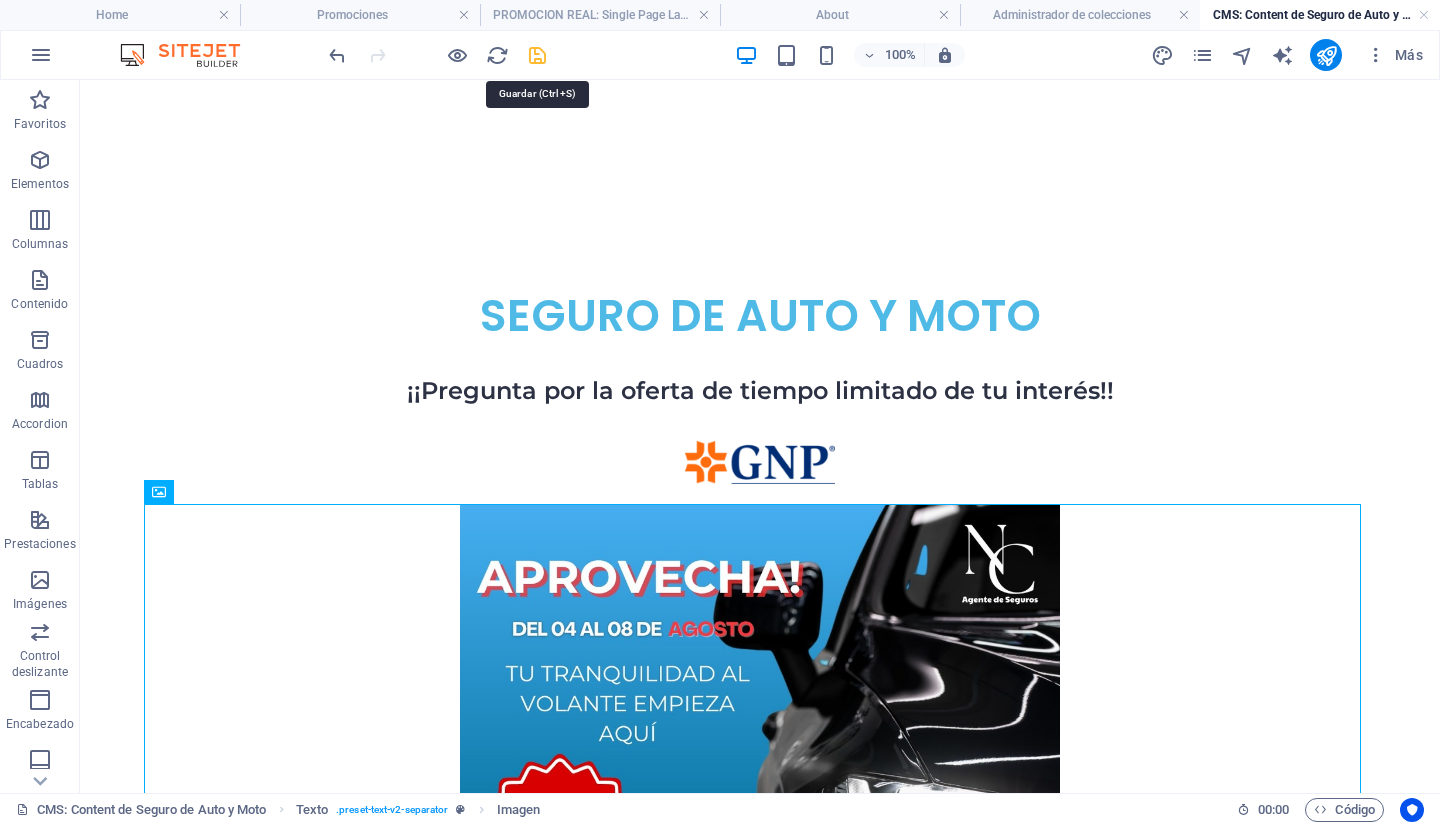 click at bounding box center [537, 55] 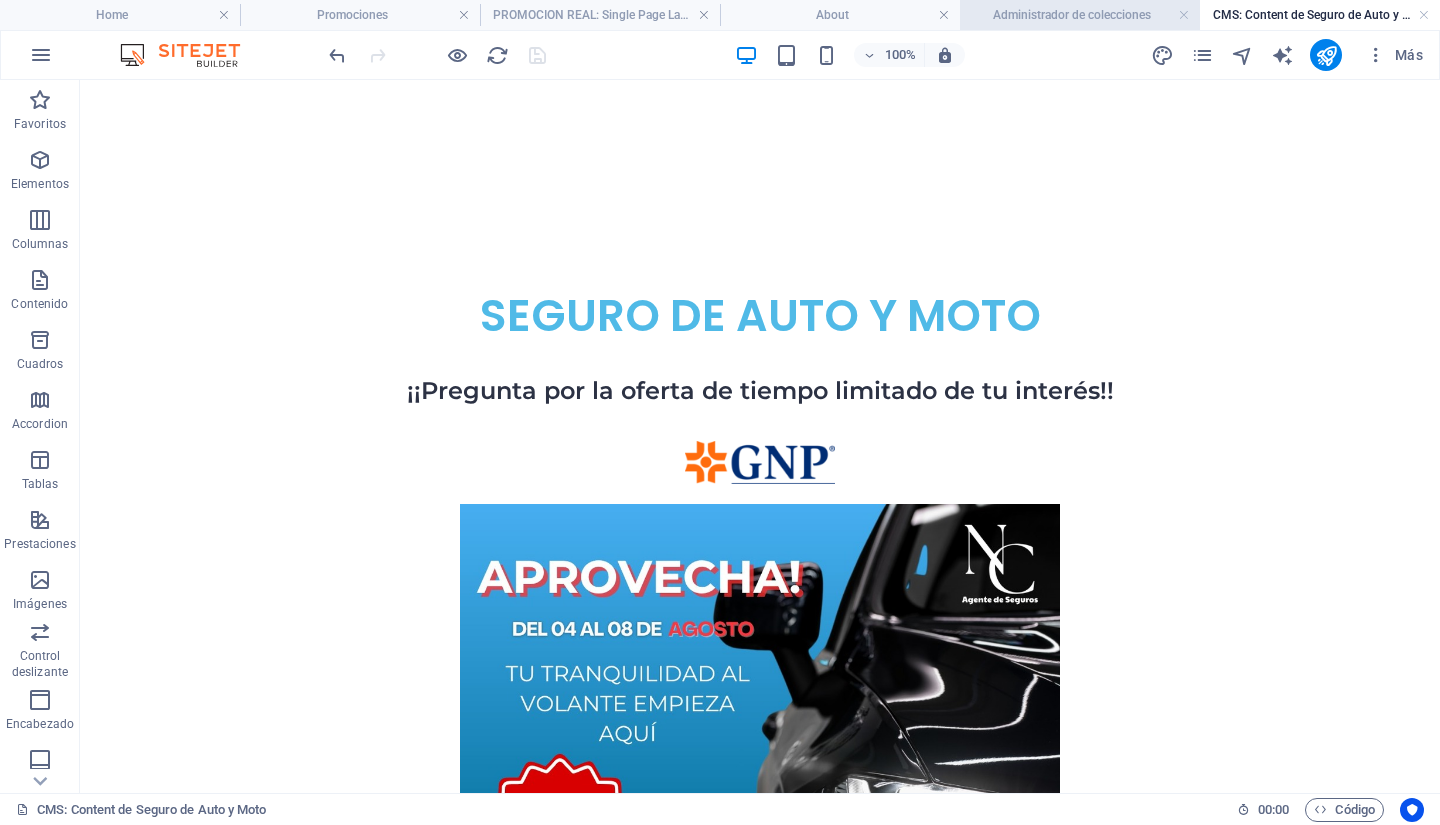 click on "Administrador de colecciones" at bounding box center (1080, 15) 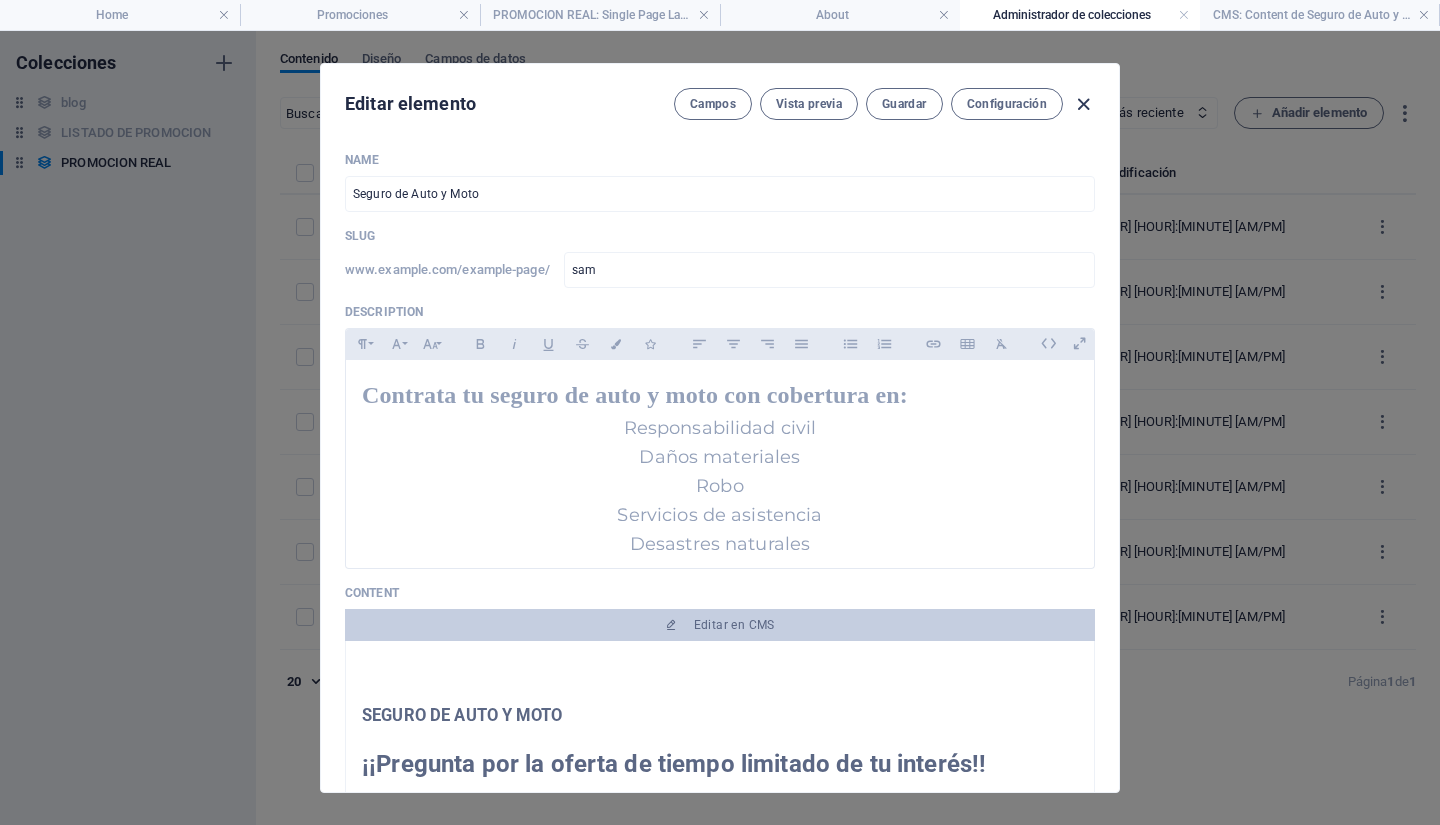click at bounding box center (1083, 104) 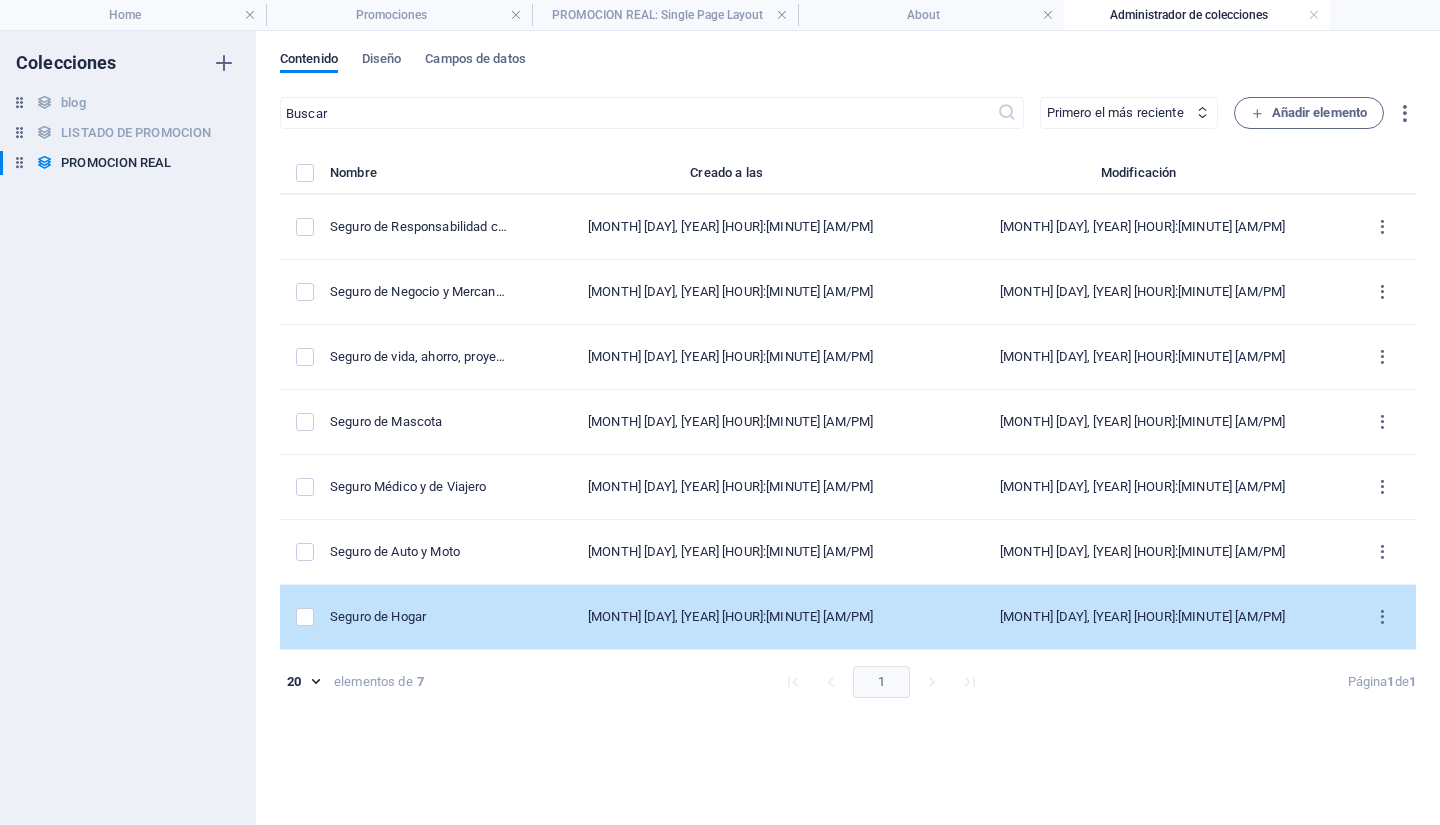 click on "Seguro de Hogar" at bounding box center (419, 617) 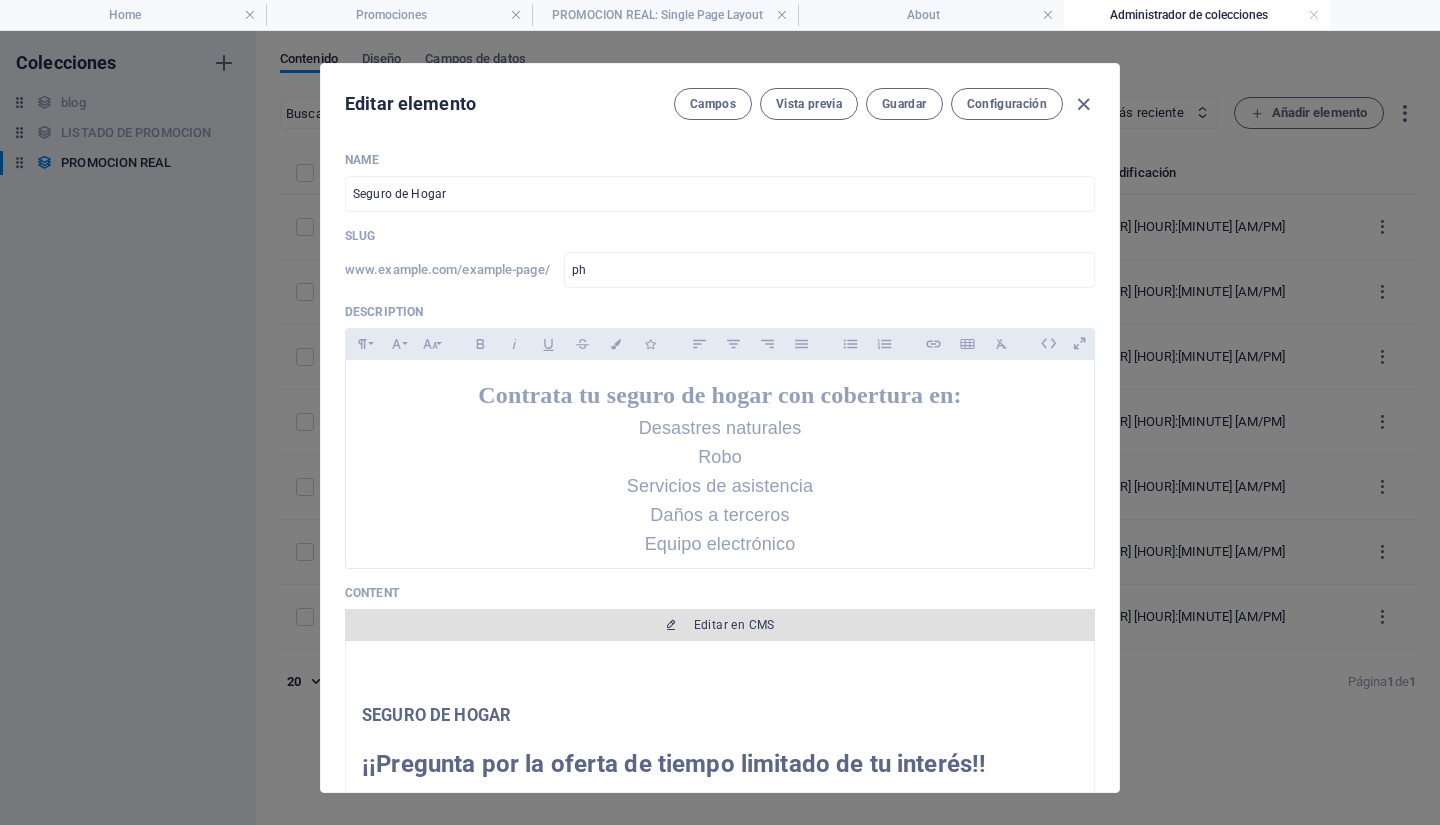 click on "Editar en CMS" at bounding box center [720, 625] 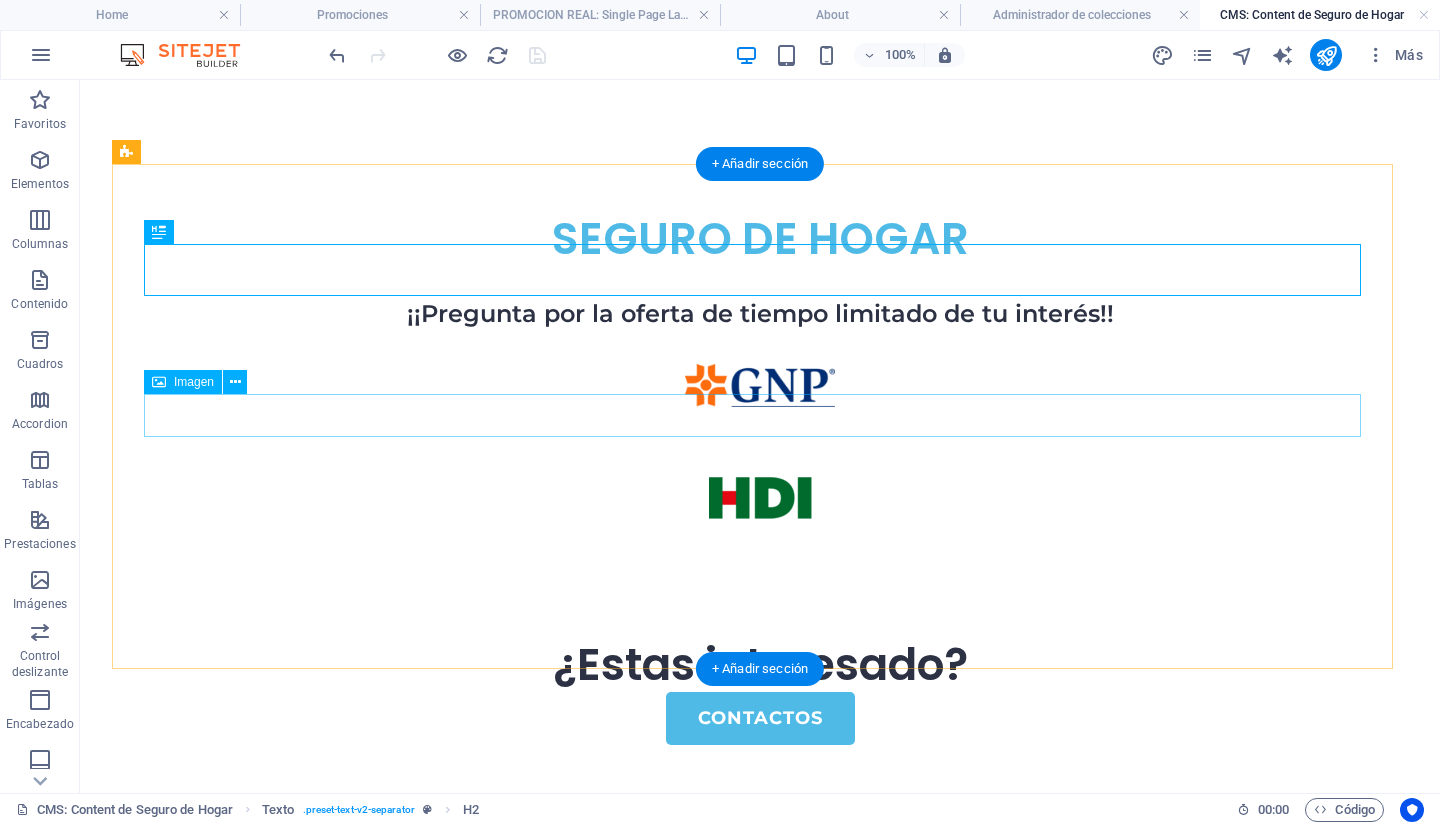 scroll, scrollTop: 100, scrollLeft: 0, axis: vertical 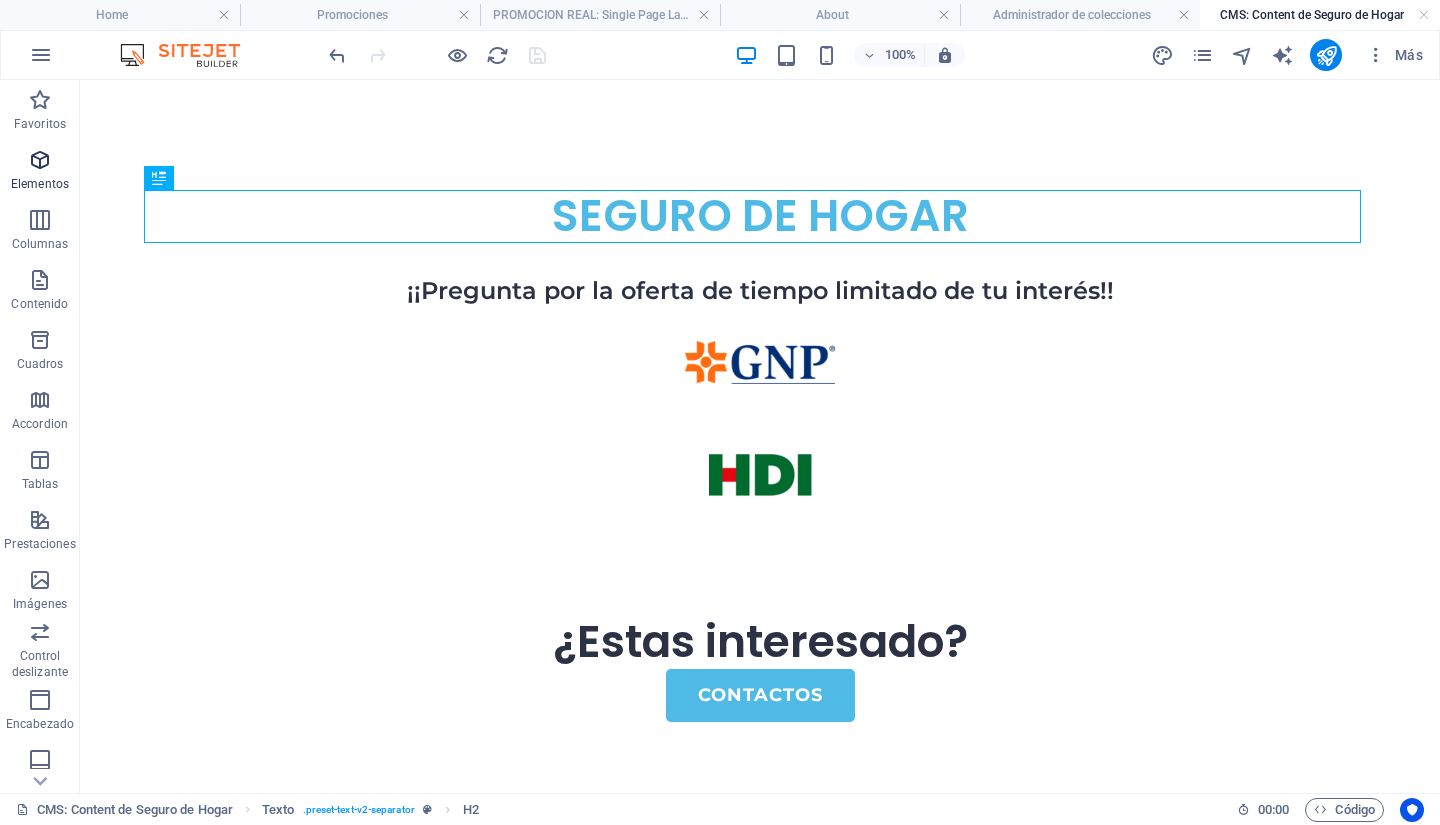 click on "Elementos" at bounding box center [40, 172] 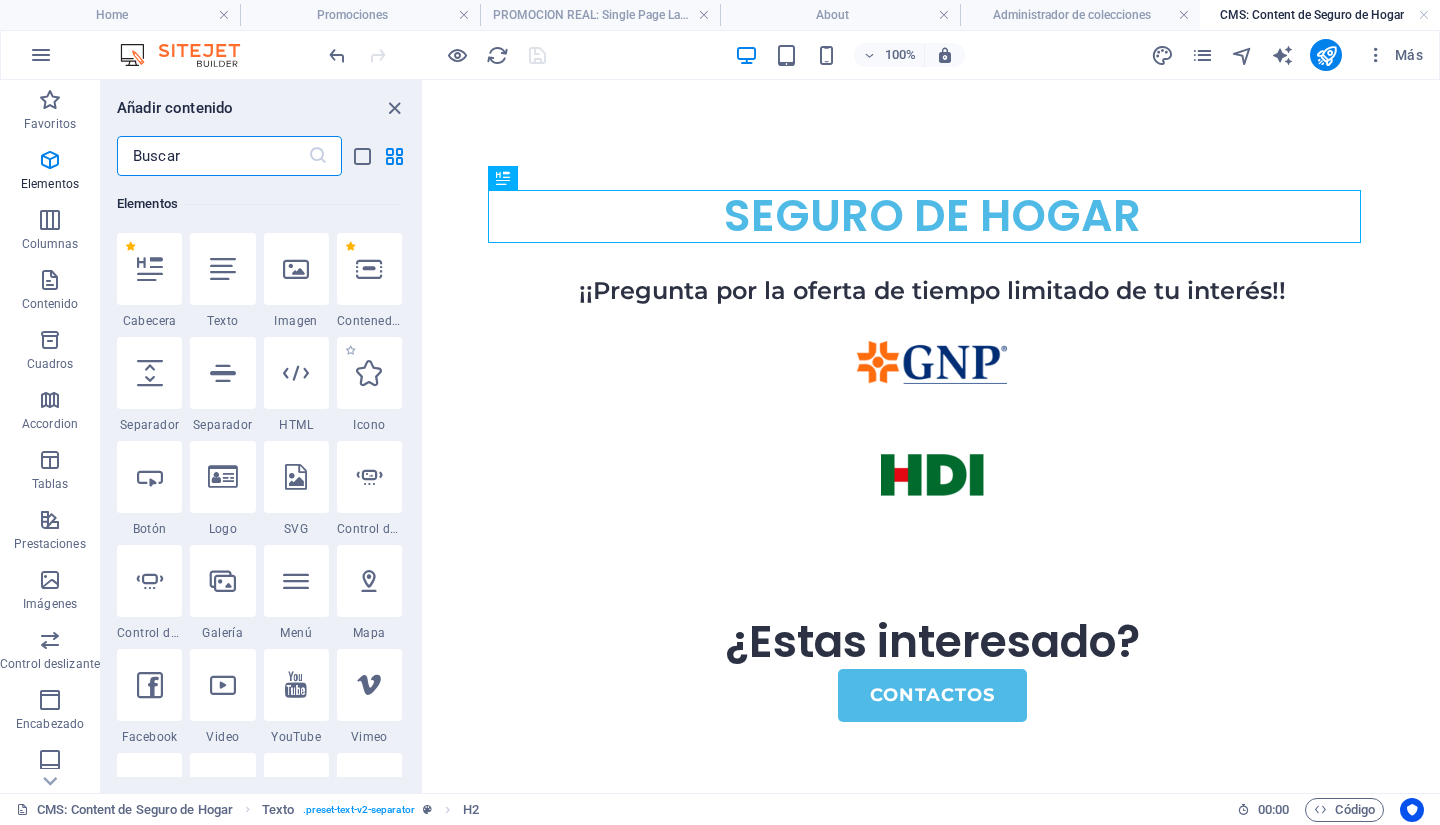 scroll, scrollTop: 377, scrollLeft: 0, axis: vertical 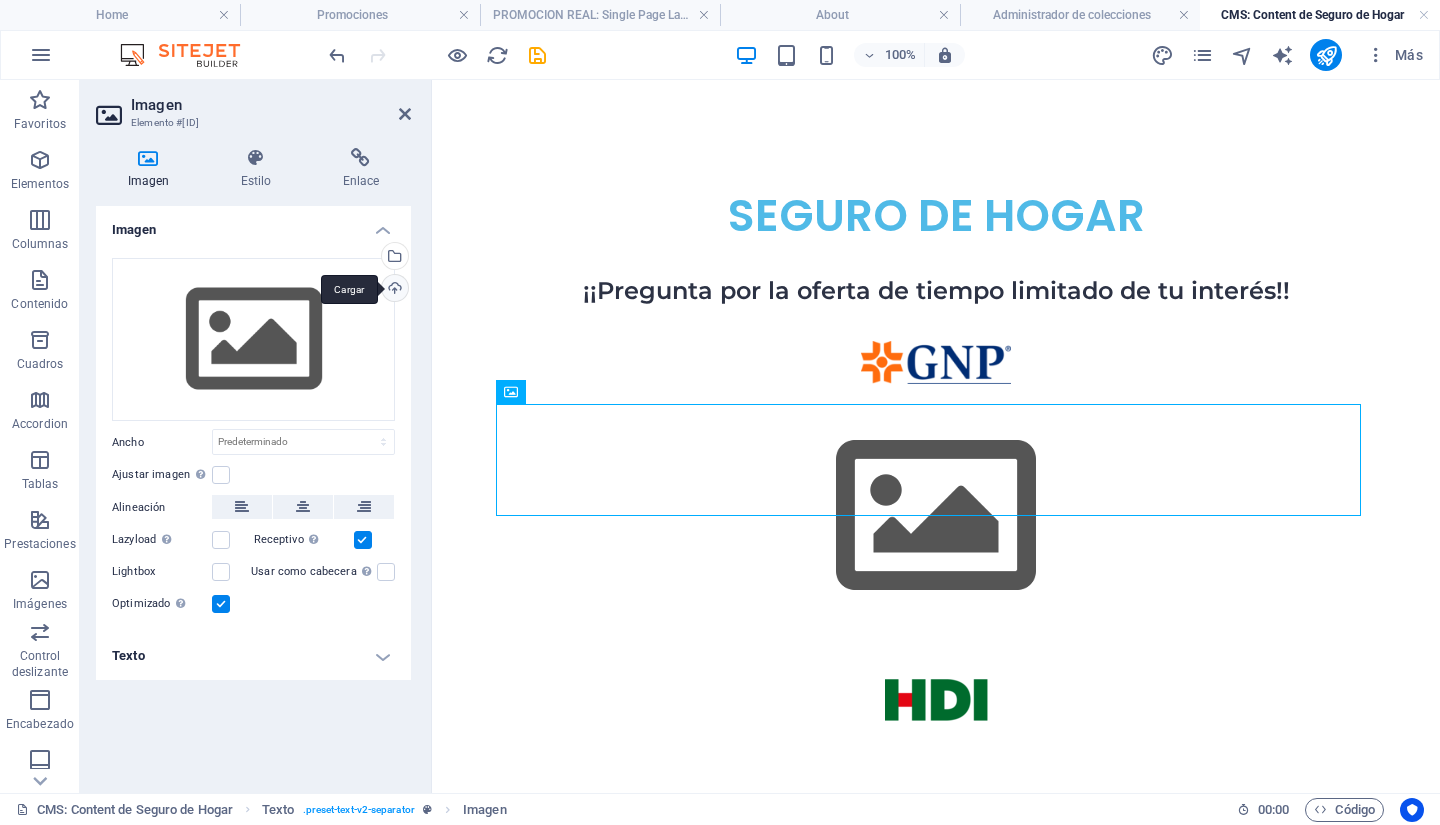 click on "Cargar" at bounding box center (393, 290) 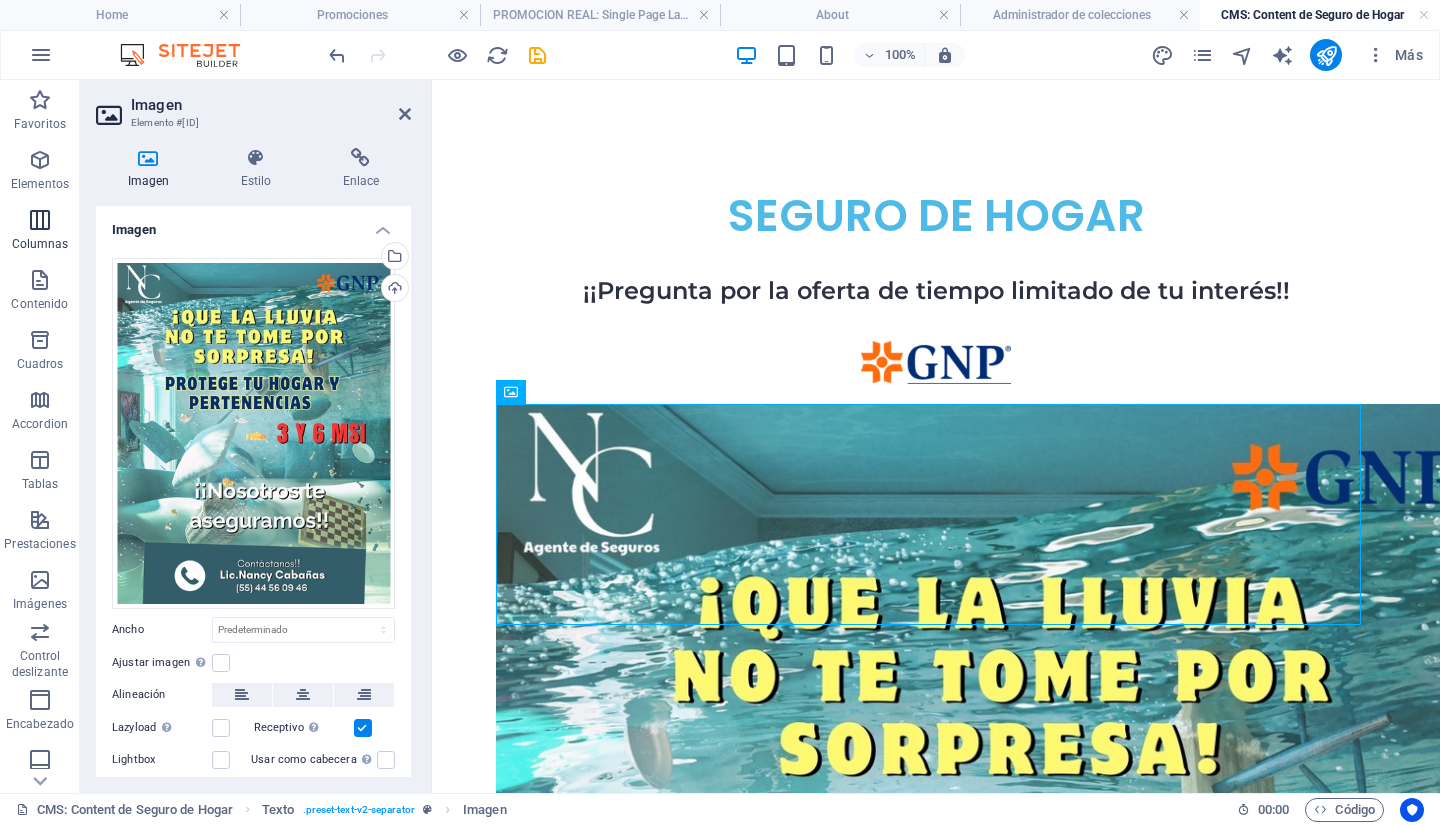 drag, startPoint x: 32, startPoint y: 170, endPoint x: 90, endPoint y: 207, distance: 68.7968 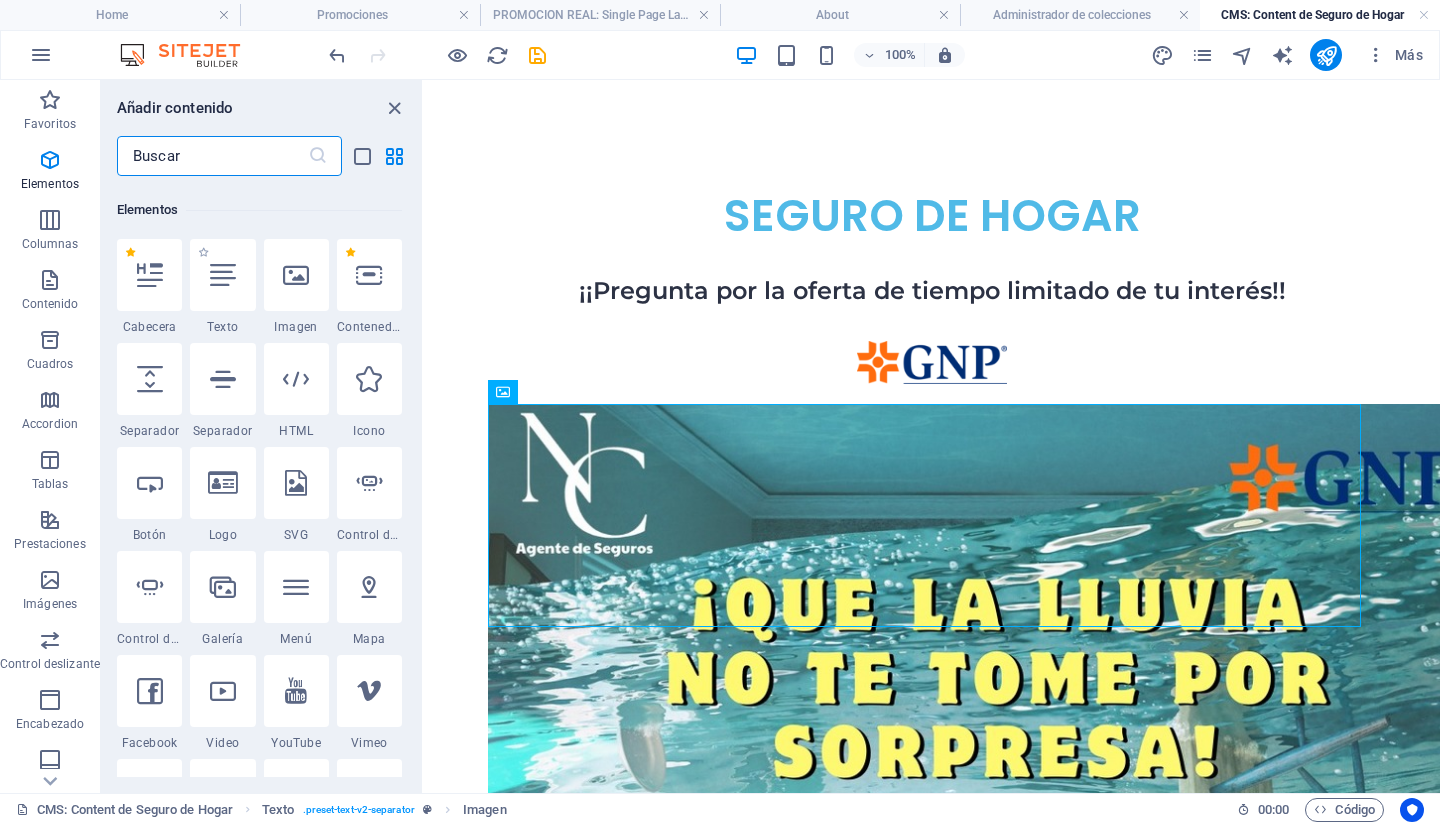 scroll, scrollTop: 377, scrollLeft: 0, axis: vertical 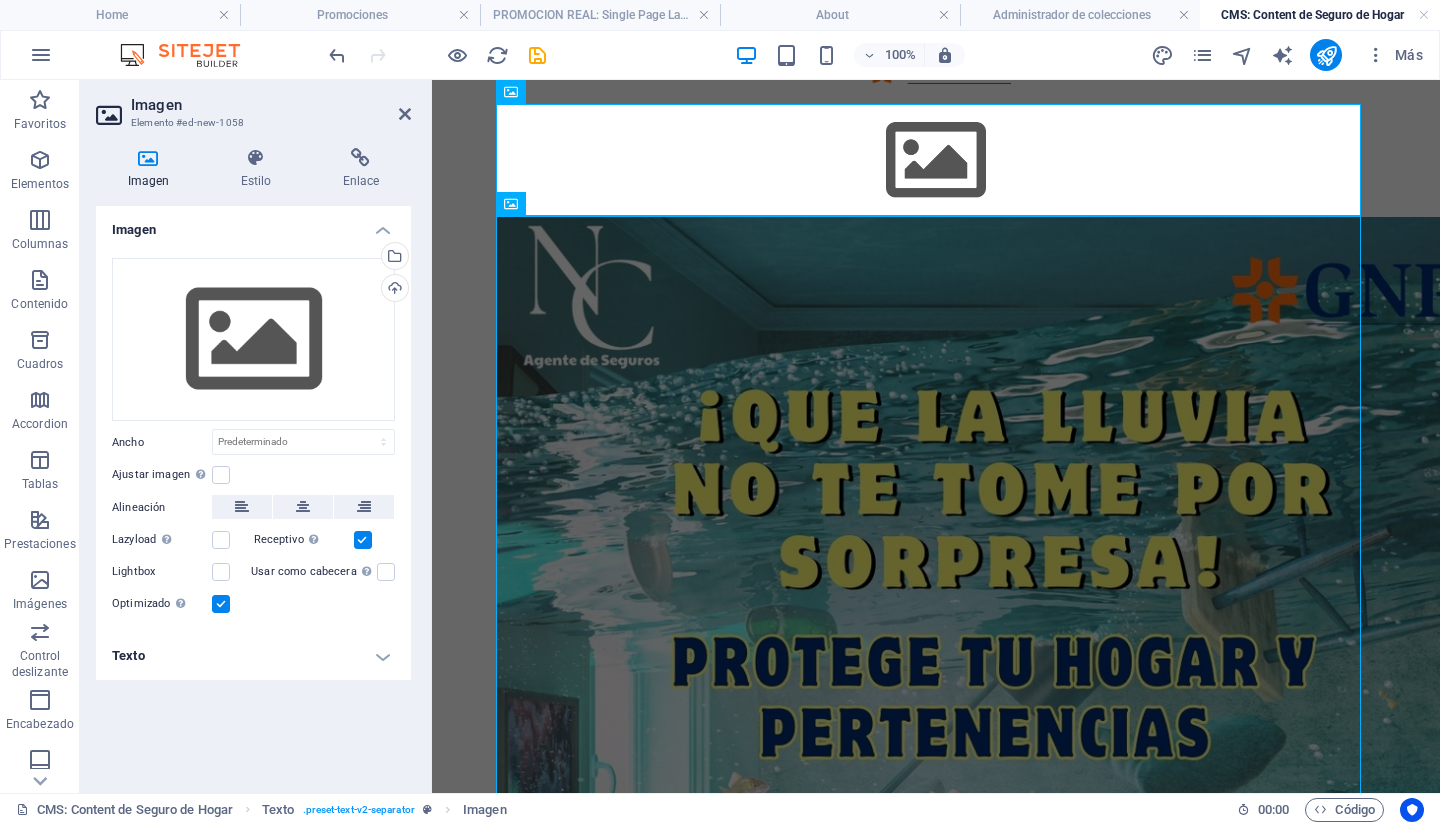 click on "SEGURO DE HOGAR ¡¡Pregunta por la oferta de tiempo limitado de tu interés!! ¿Estas interesado? Contactos" at bounding box center (936, 777) 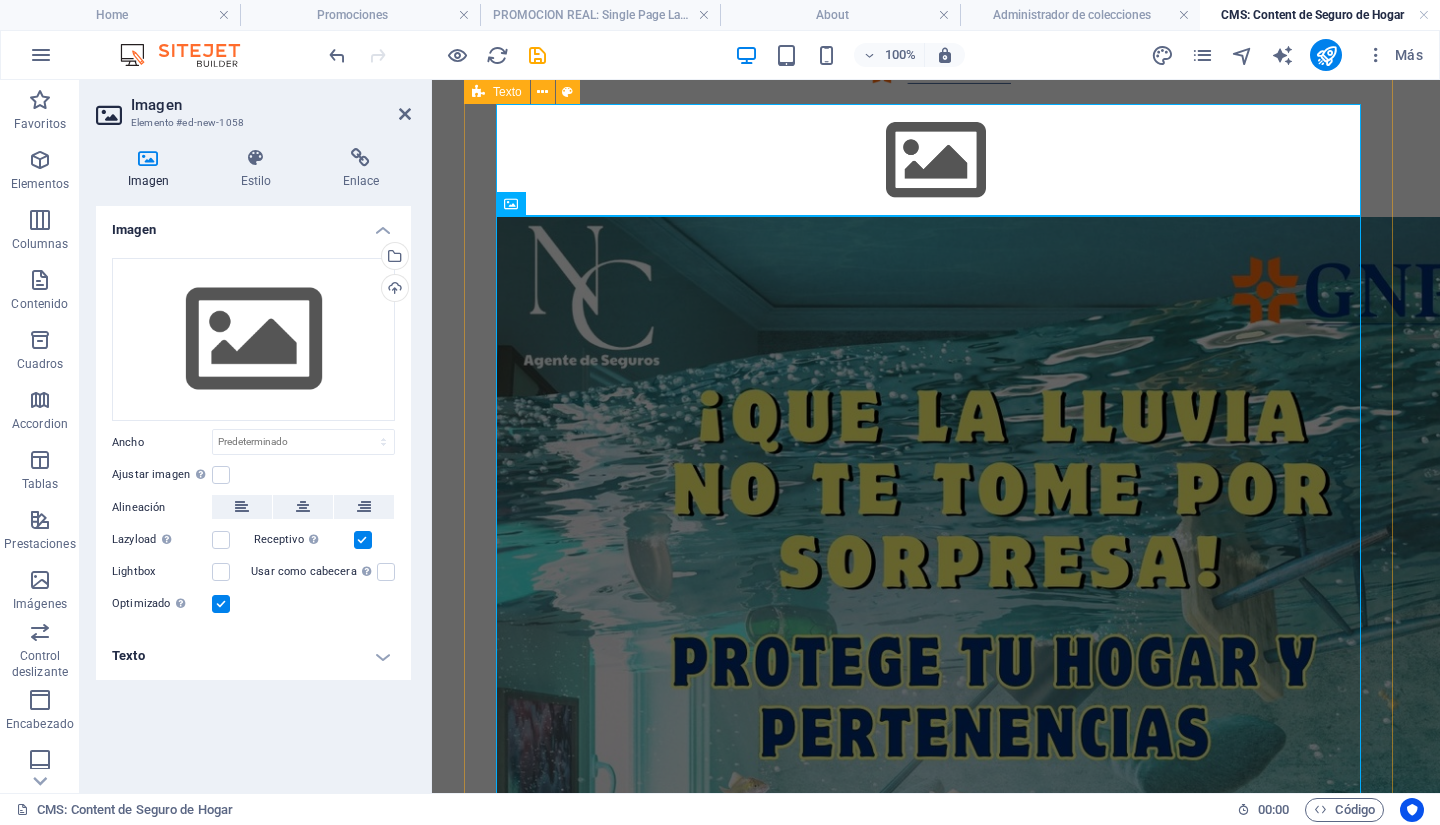 click on "SEGURO DE HOGAR ¡¡Pregunta por la oferta de tiempo limitado de tu interés!!" at bounding box center [936, 749] 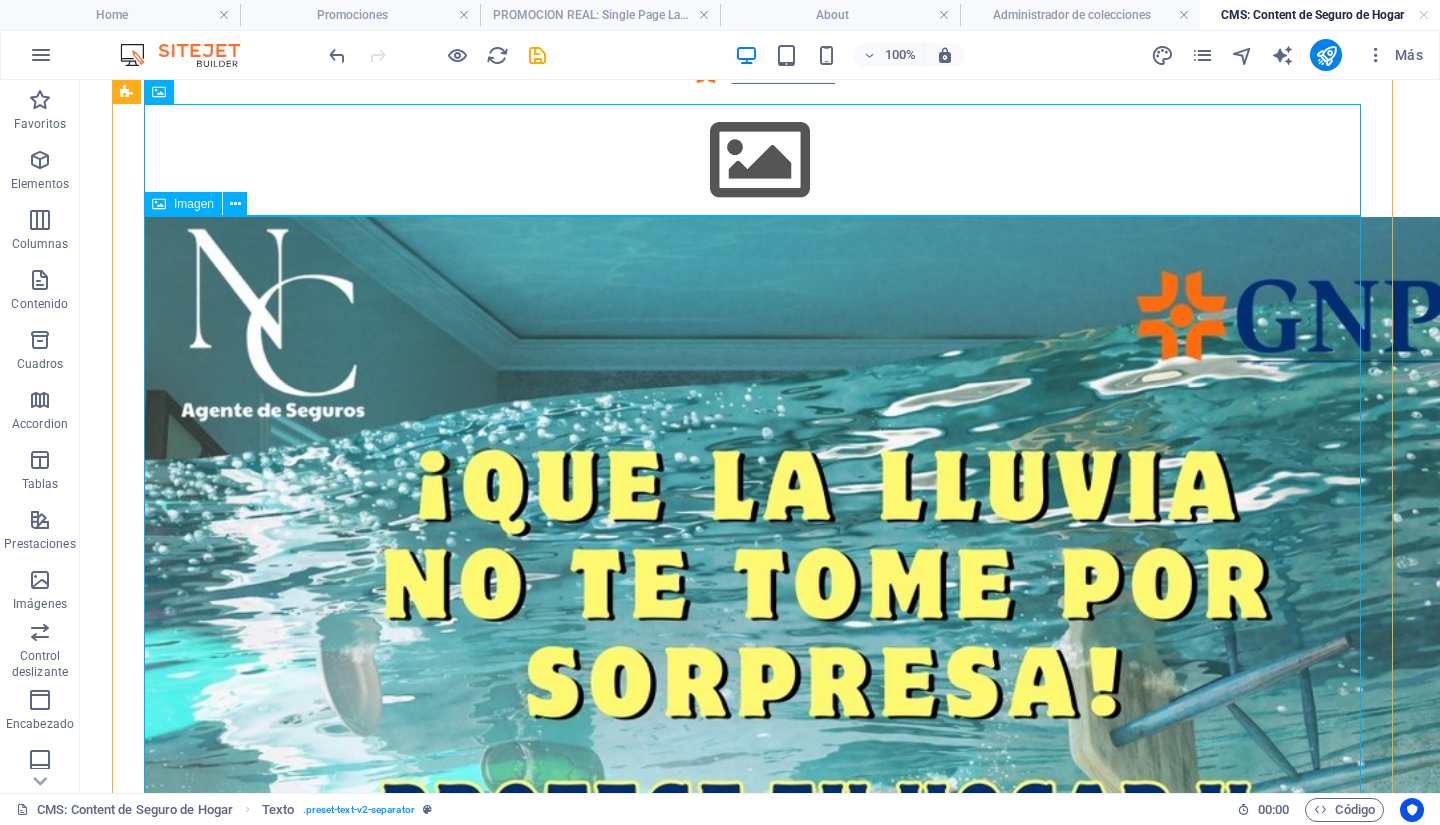 click at bounding box center (760, 1067) 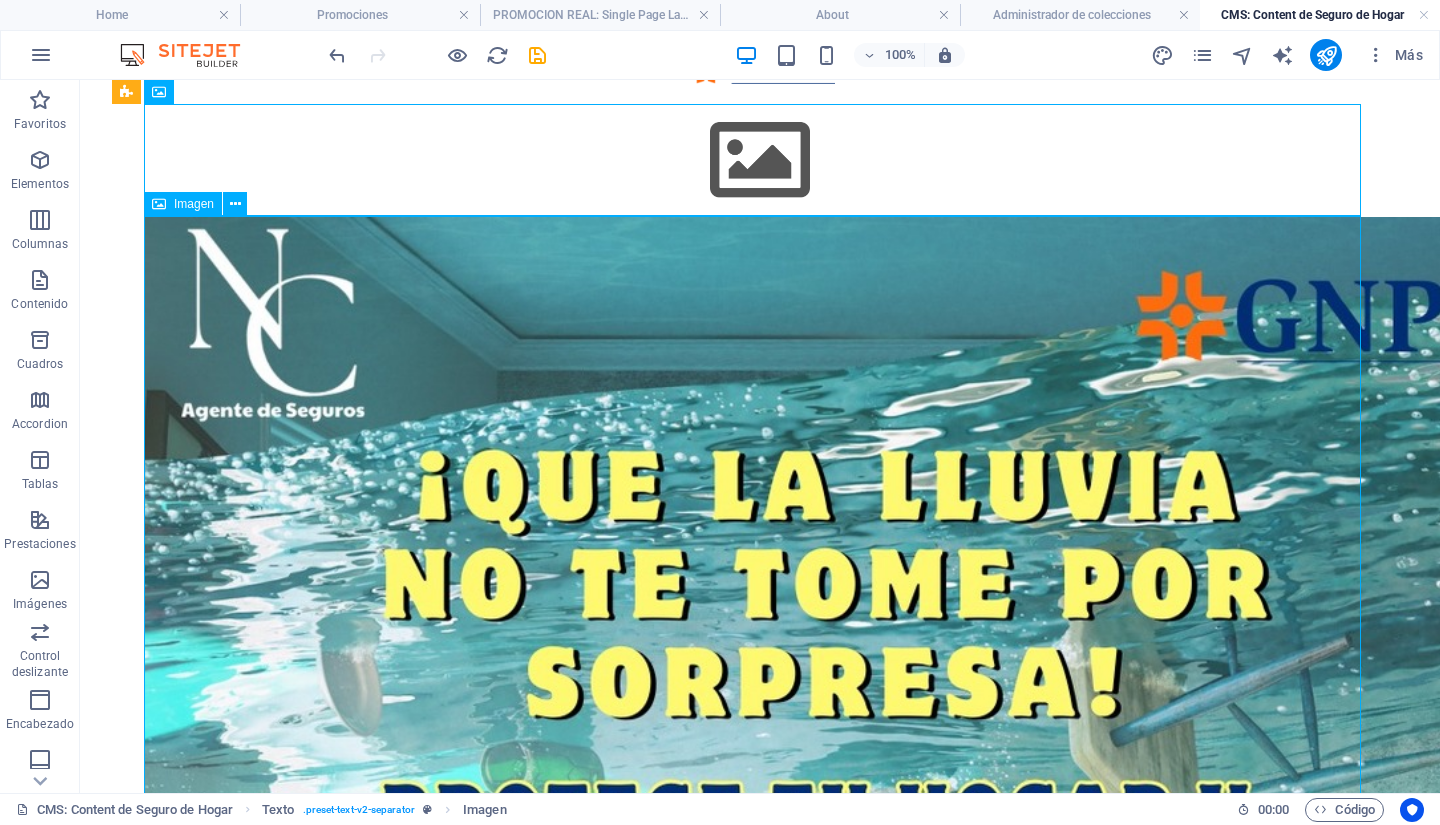 click at bounding box center [760, 1067] 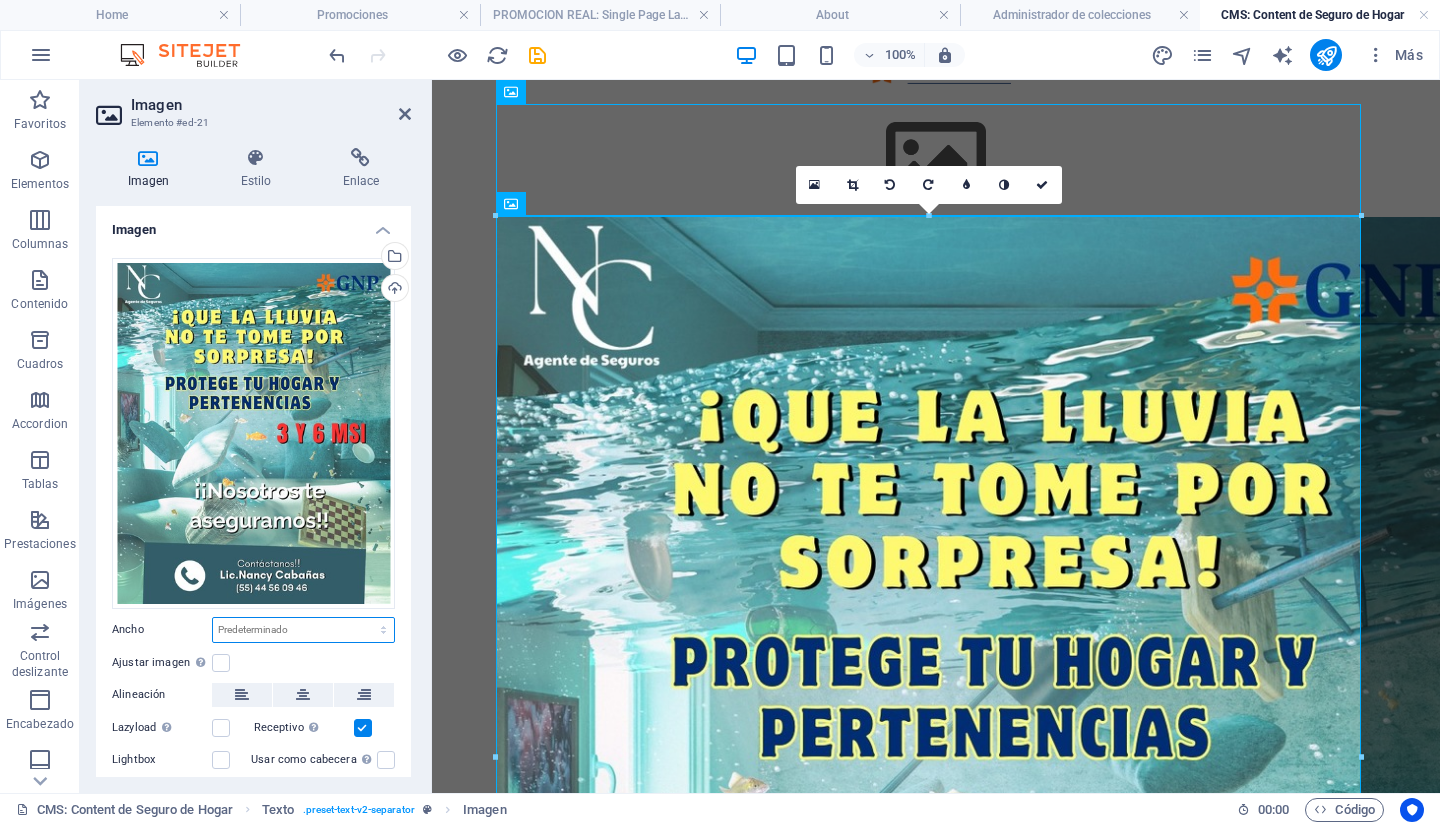 click on "Predeterminado automático px rem % em vh vw" at bounding box center (303, 630) 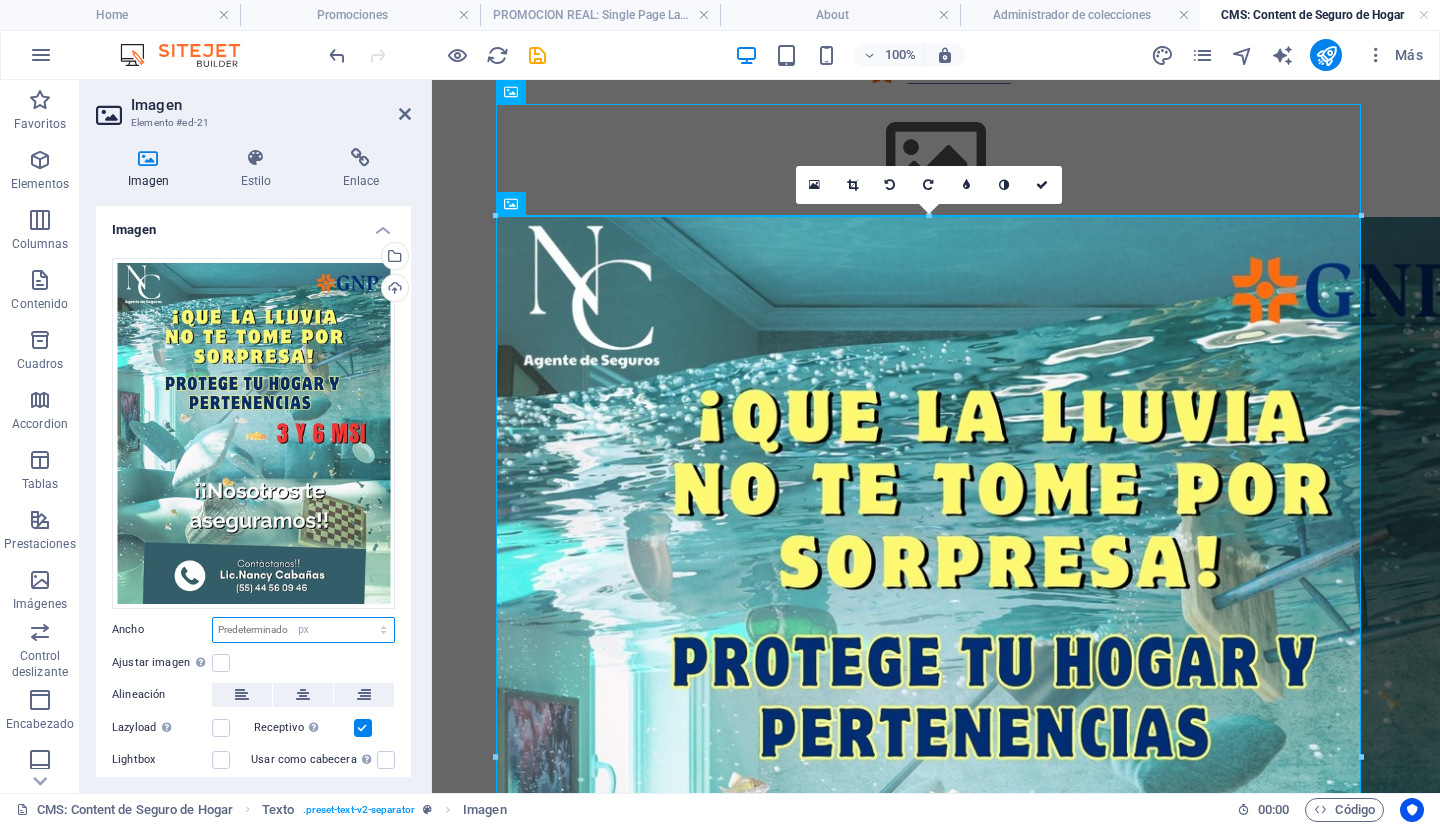 click on "Predeterminado automático px rem % em vh vw" at bounding box center [303, 630] 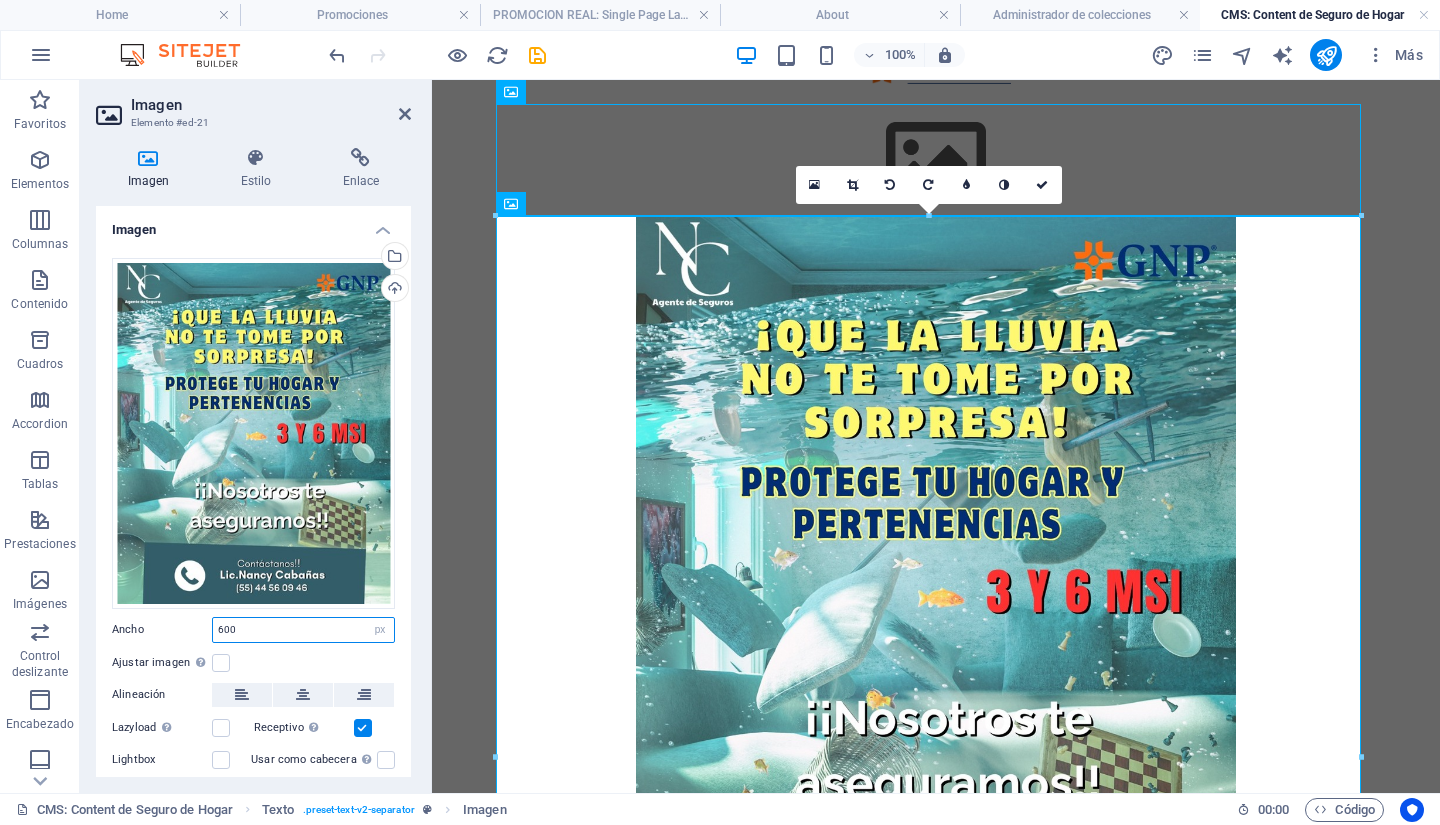 type on "600" 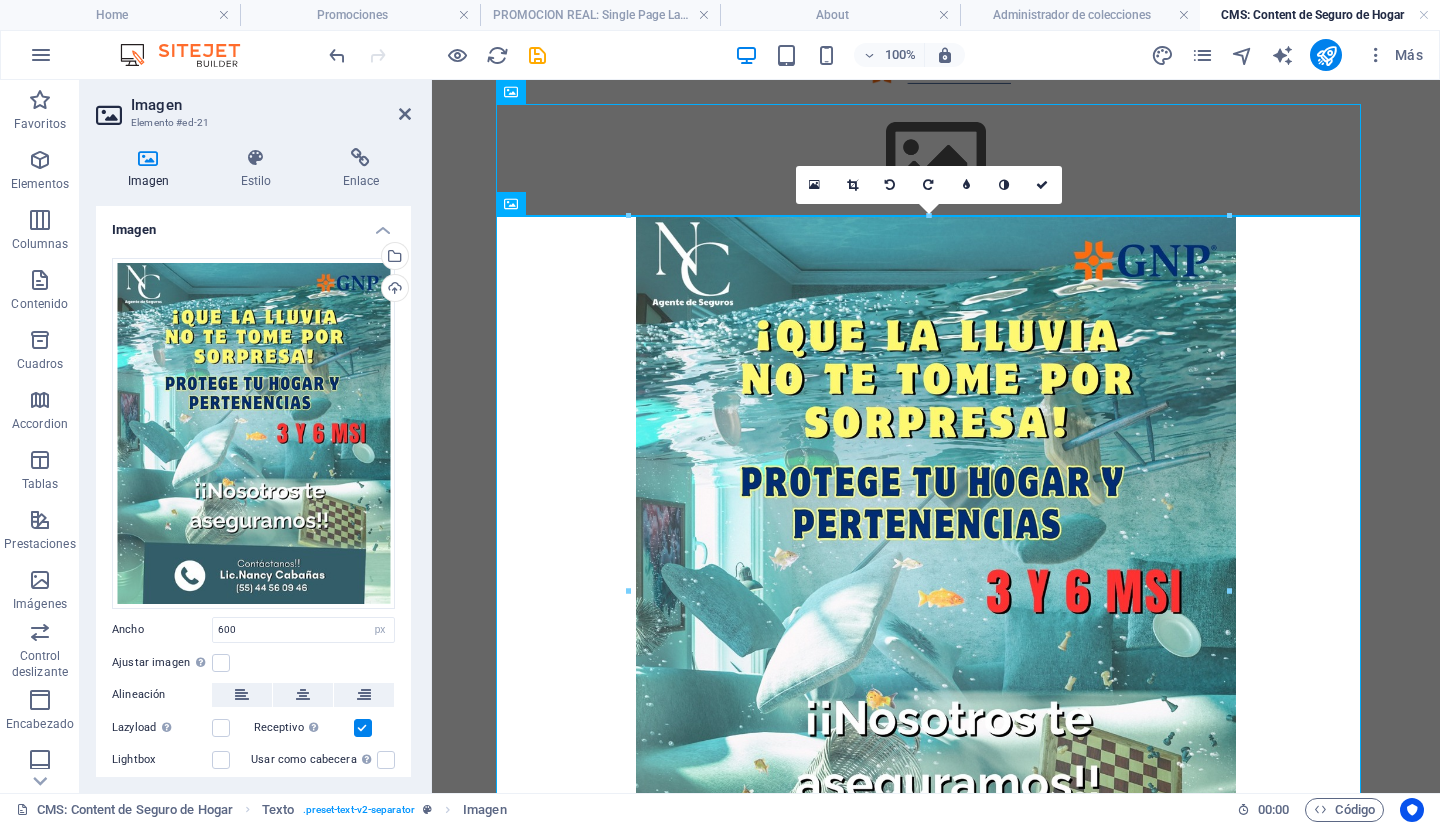 click on "Ajustar imagen Ajustar imagen automáticamente a un ancho y alto fijo" at bounding box center (253, 663) 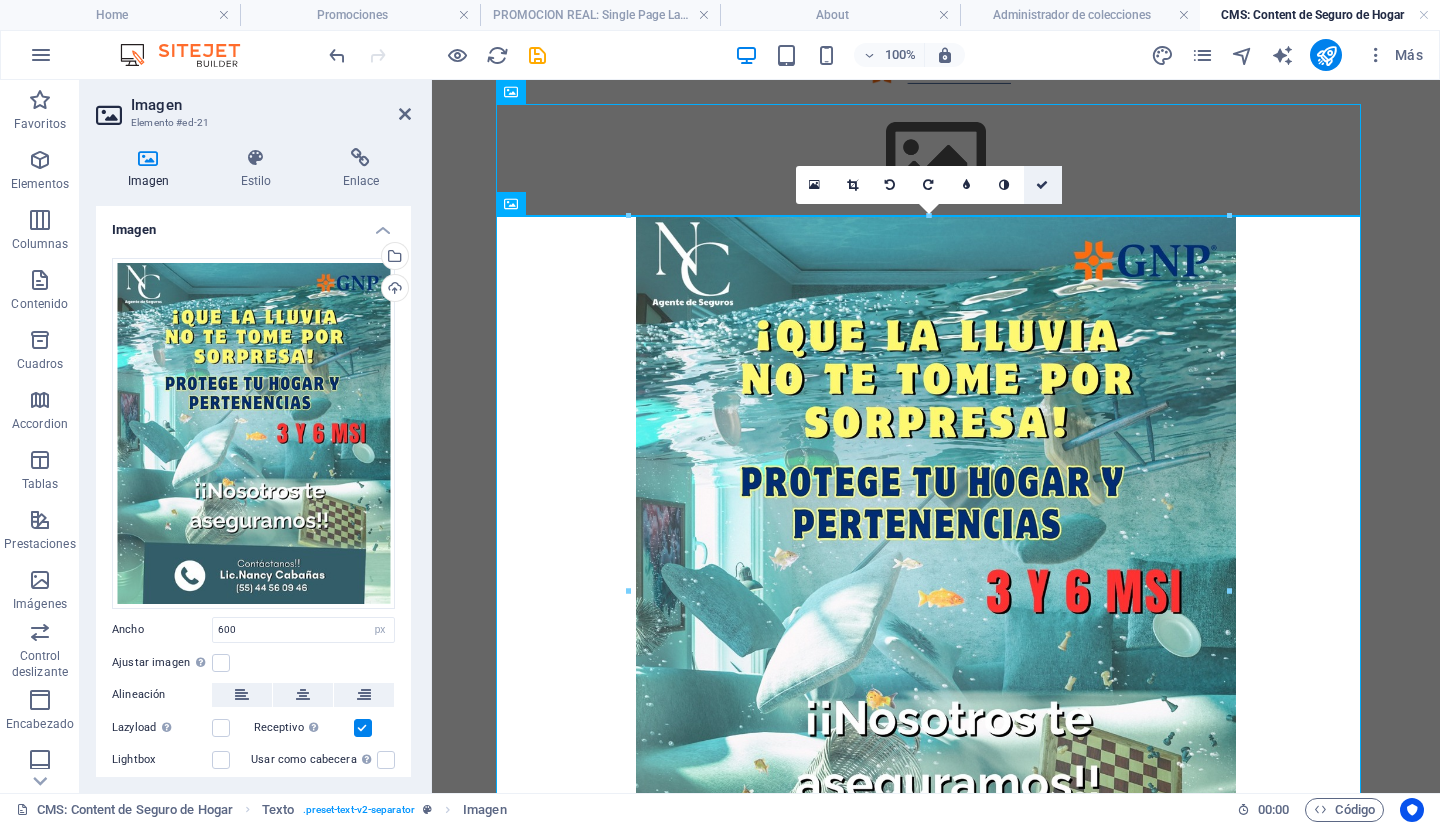 click at bounding box center (1043, 185) 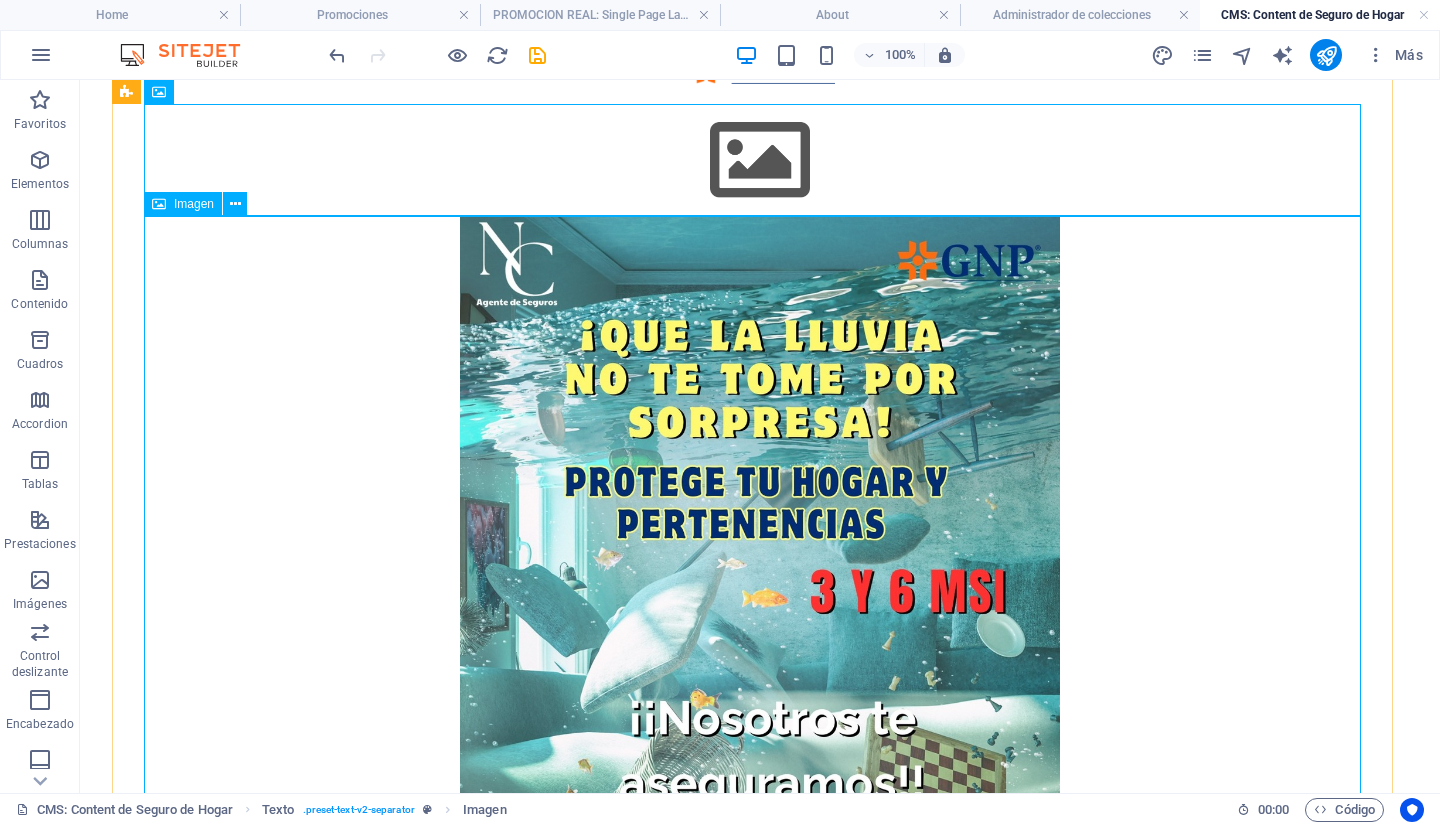 scroll, scrollTop: 200, scrollLeft: 0, axis: vertical 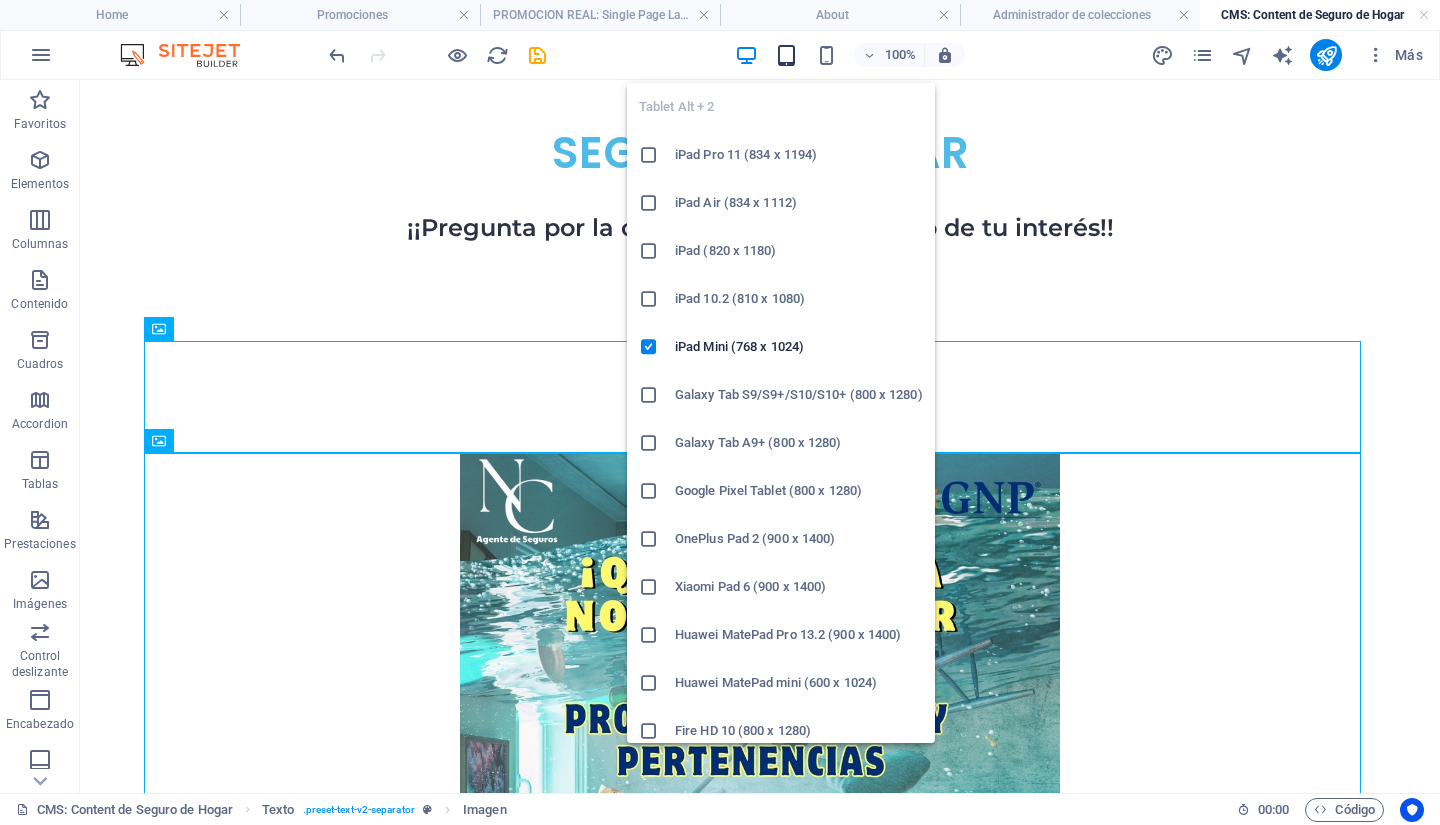 click at bounding box center (786, 55) 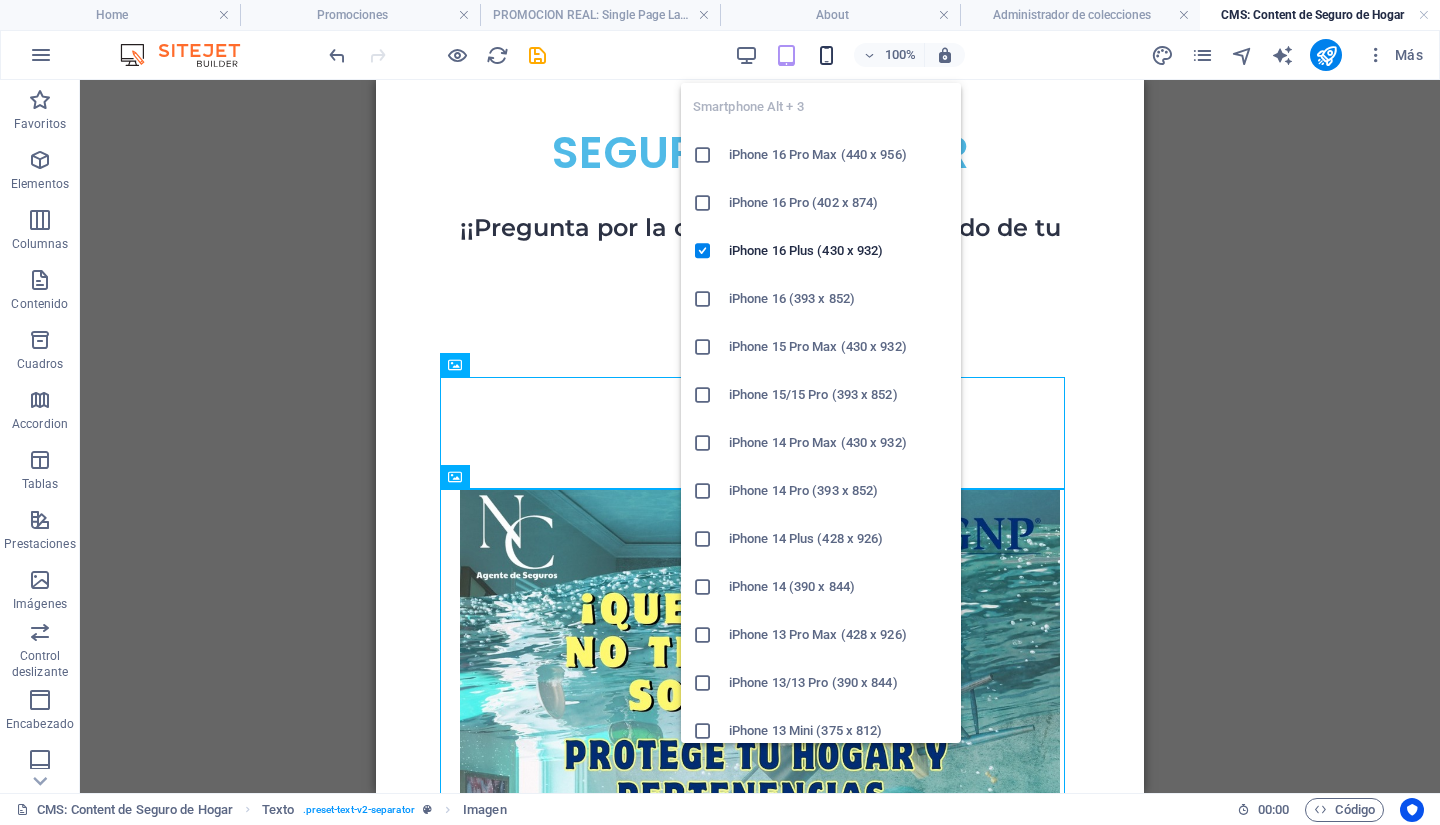 click at bounding box center [826, 55] 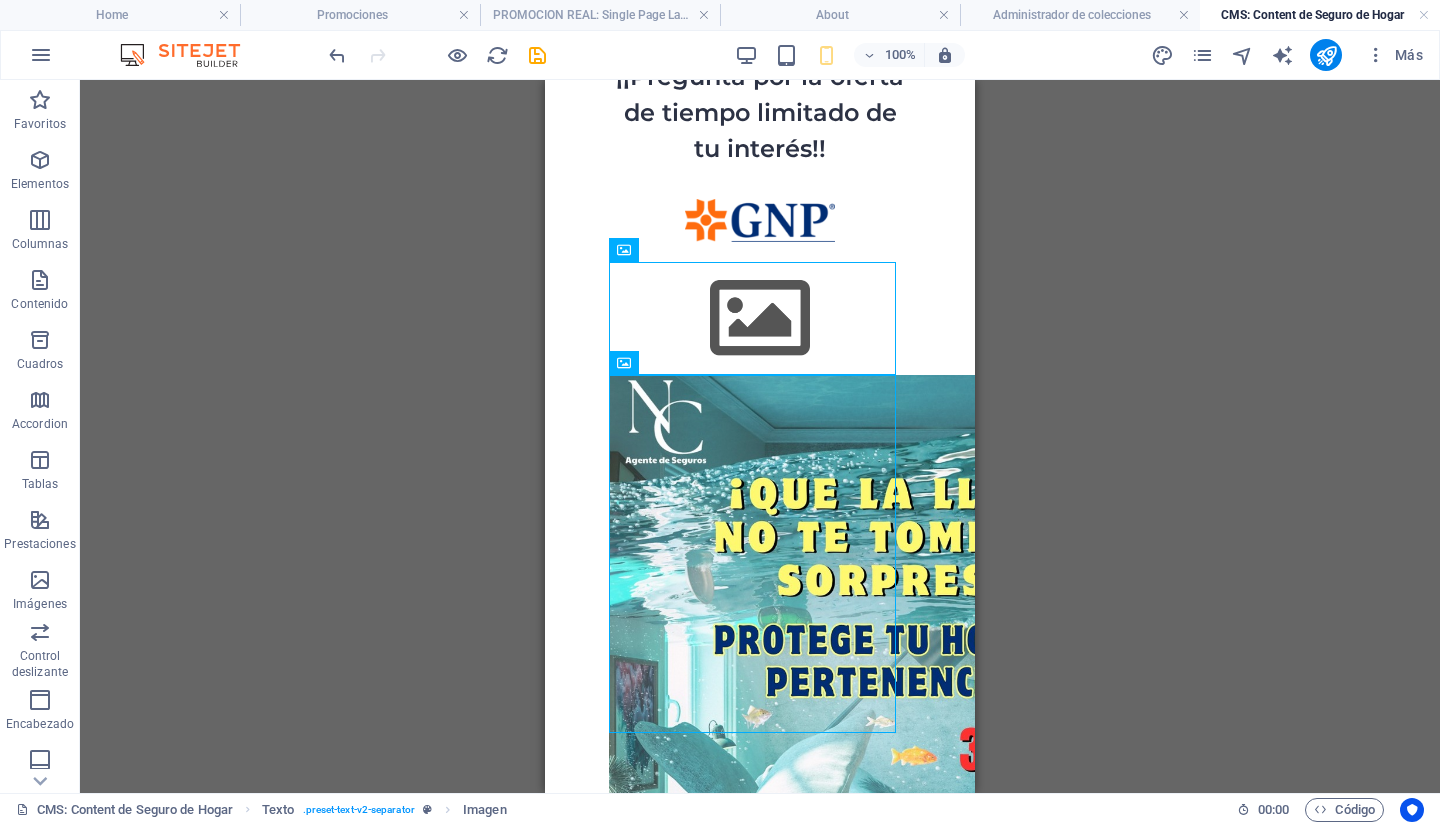click on "Arrastra aquí para reemplazar el contenido existente. Si quieres crear un elemento nuevo, pulsa “Ctrl”.
H2   Texto   Separador   Texto   Separador   Imagen   Separador   Separador   Imagen   Imagen   Imagen   Imagen" at bounding box center (760, 436) 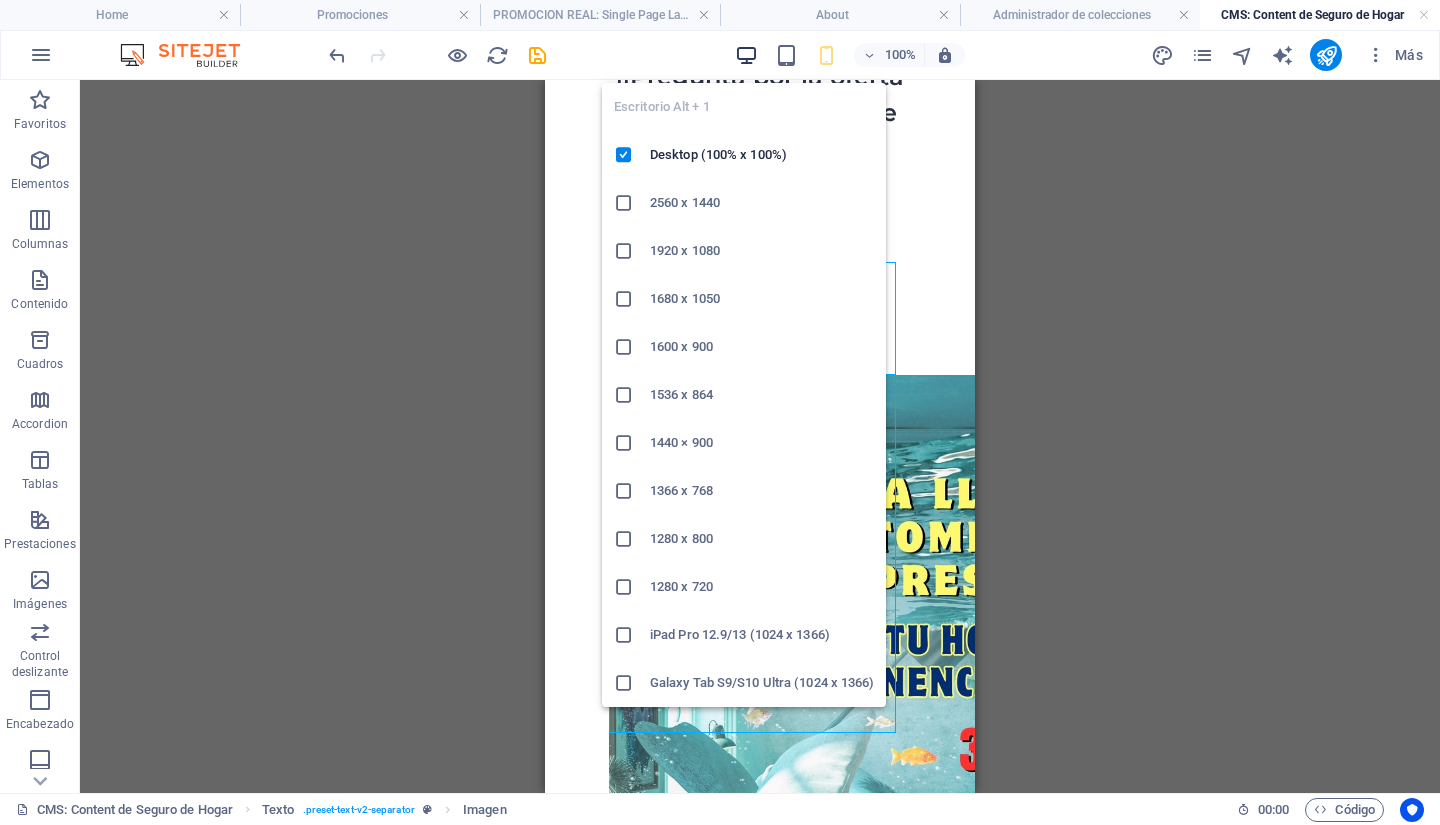 click at bounding box center [746, 55] 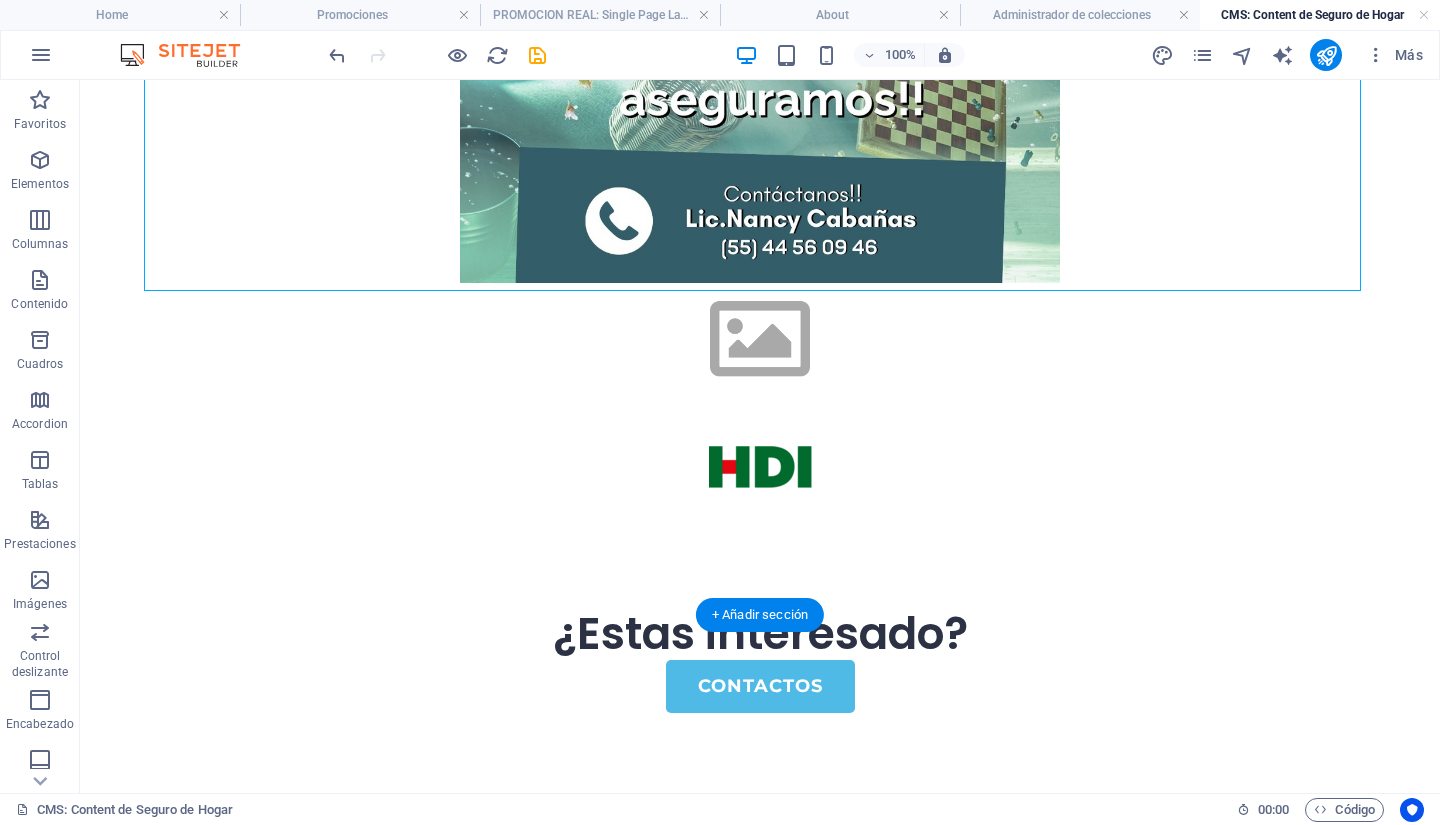 scroll, scrollTop: 963, scrollLeft: 0, axis: vertical 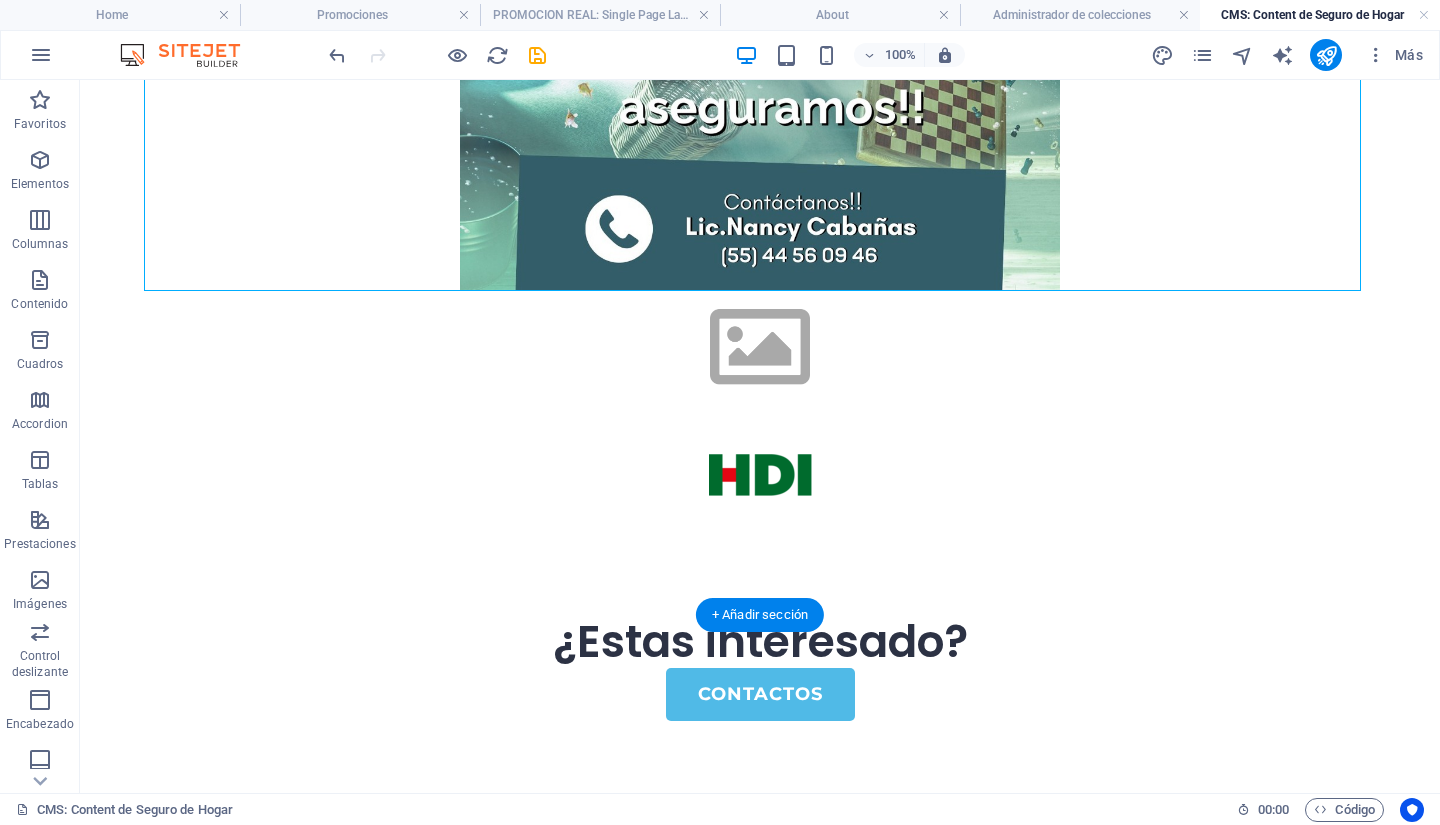 drag, startPoint x: 790, startPoint y: 363, endPoint x: 787, endPoint y: 375, distance: 12.369317 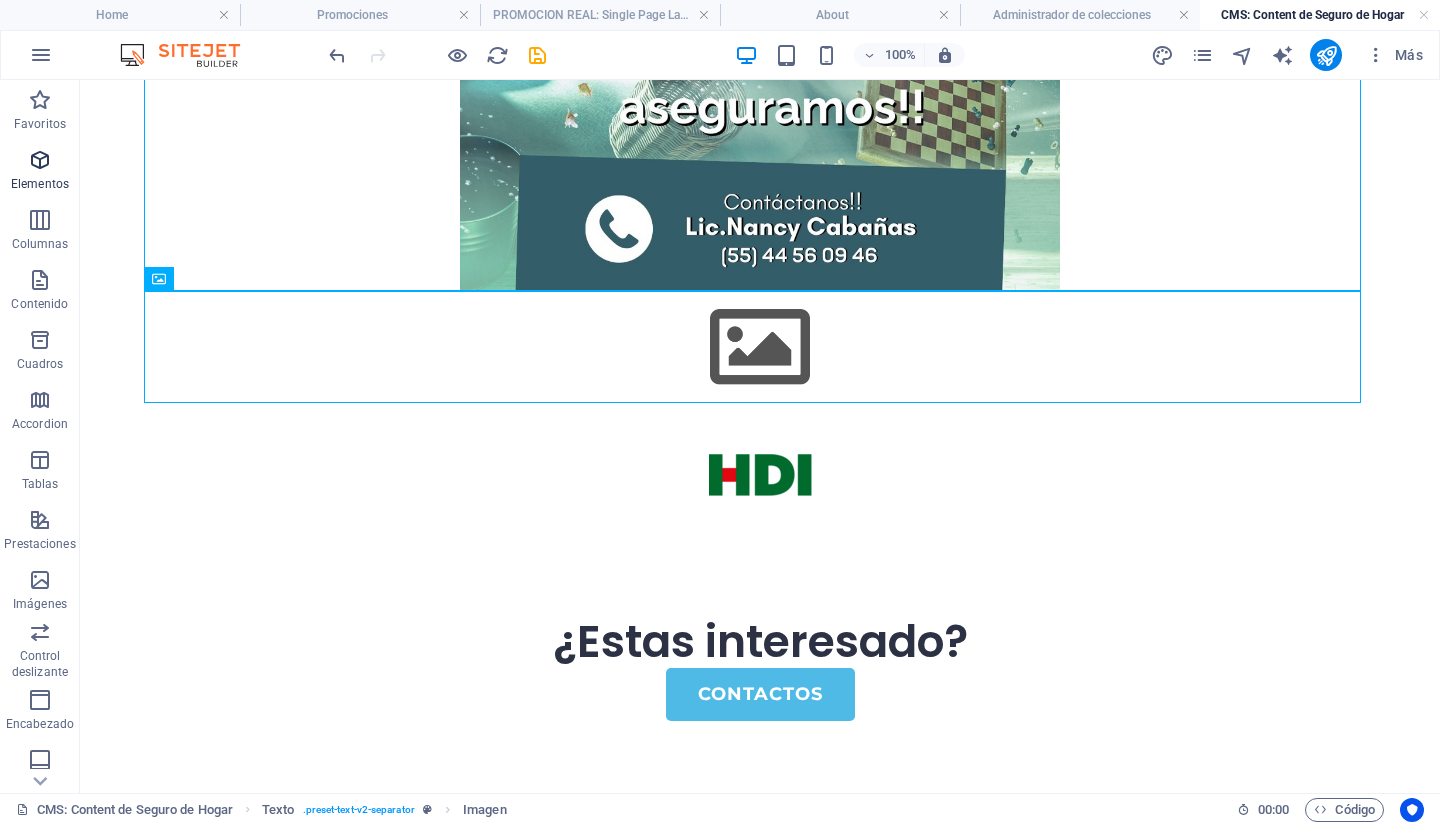 click at bounding box center (40, 160) 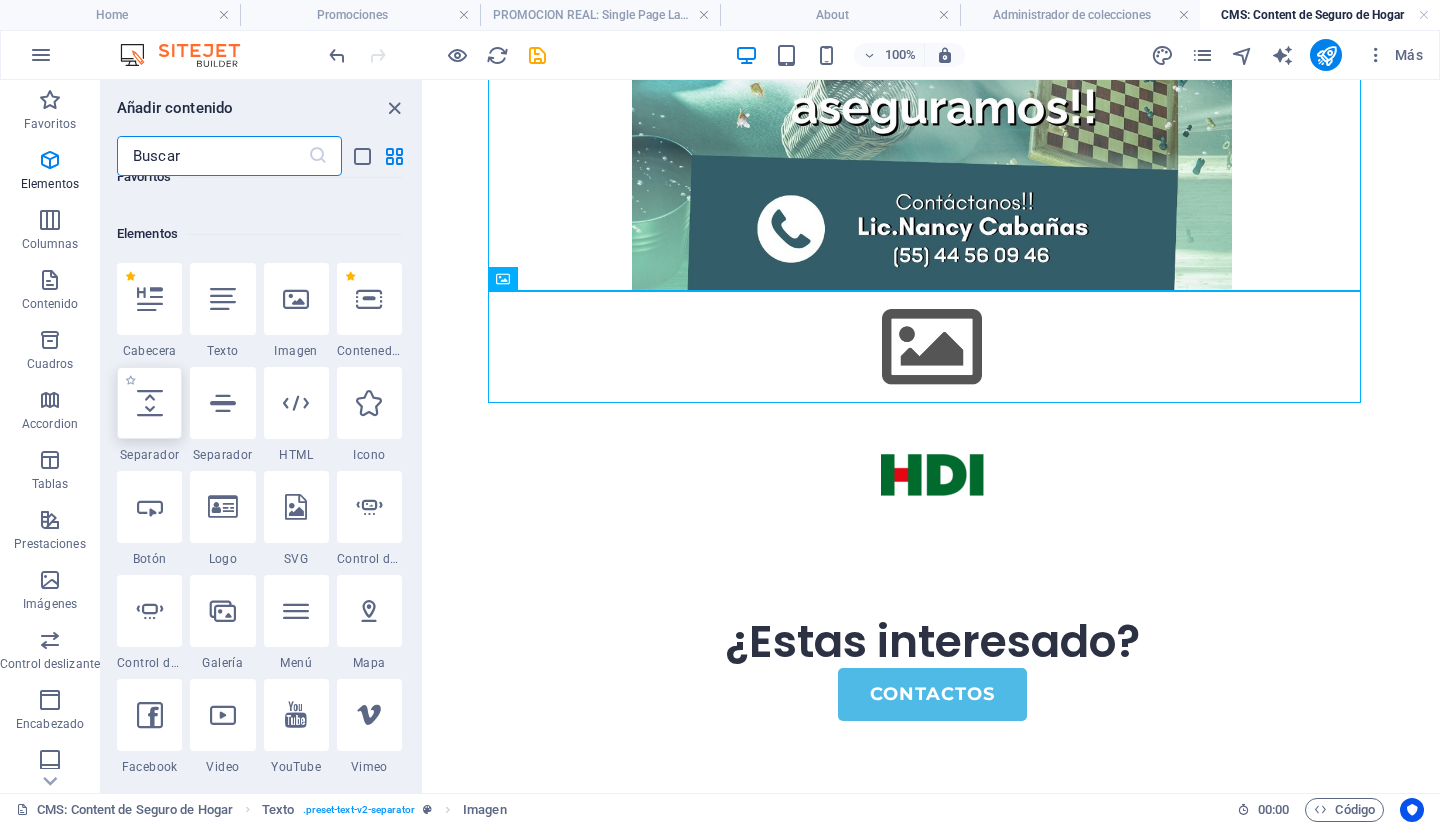 scroll, scrollTop: 377, scrollLeft: 0, axis: vertical 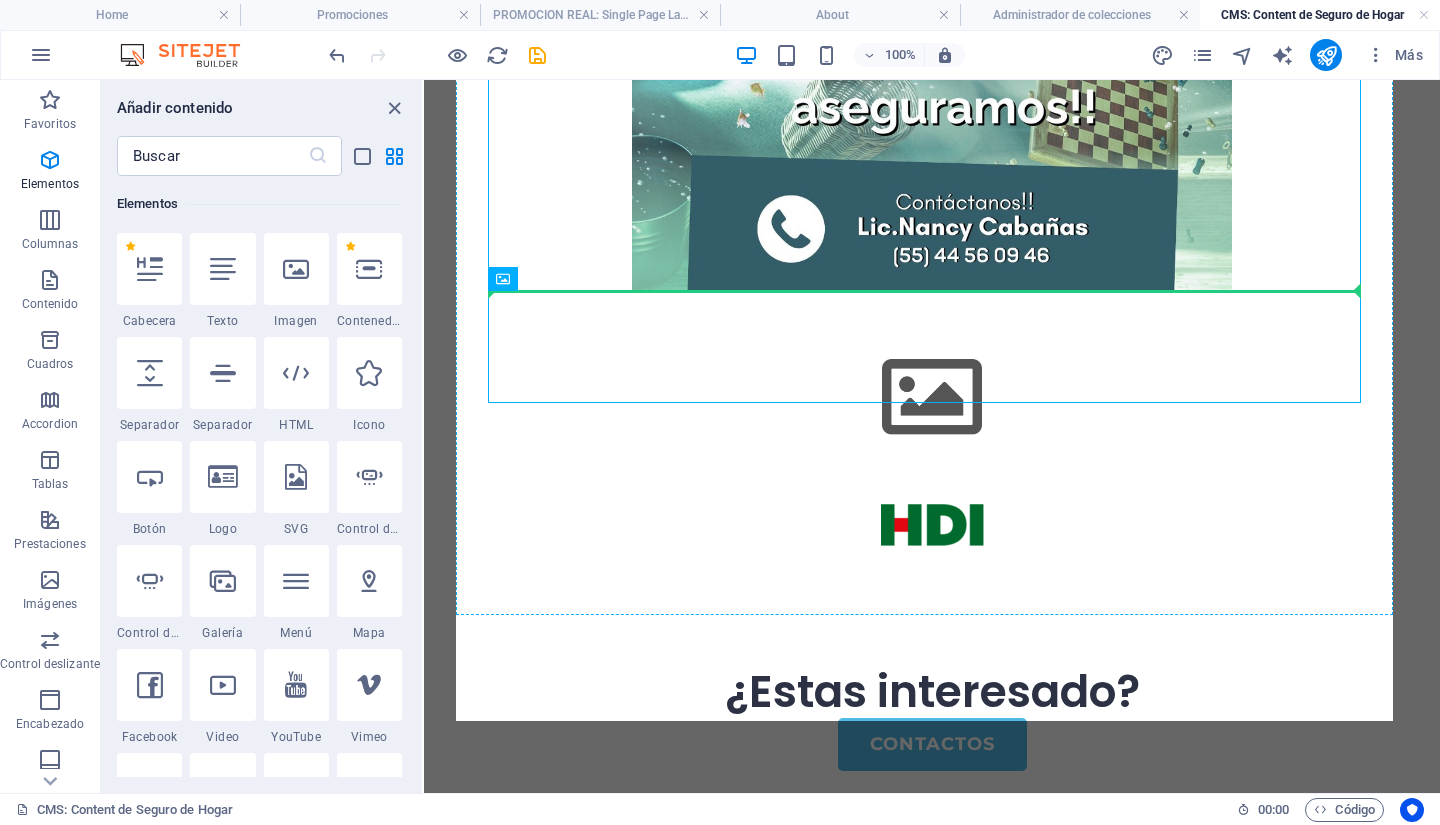 select on "px" 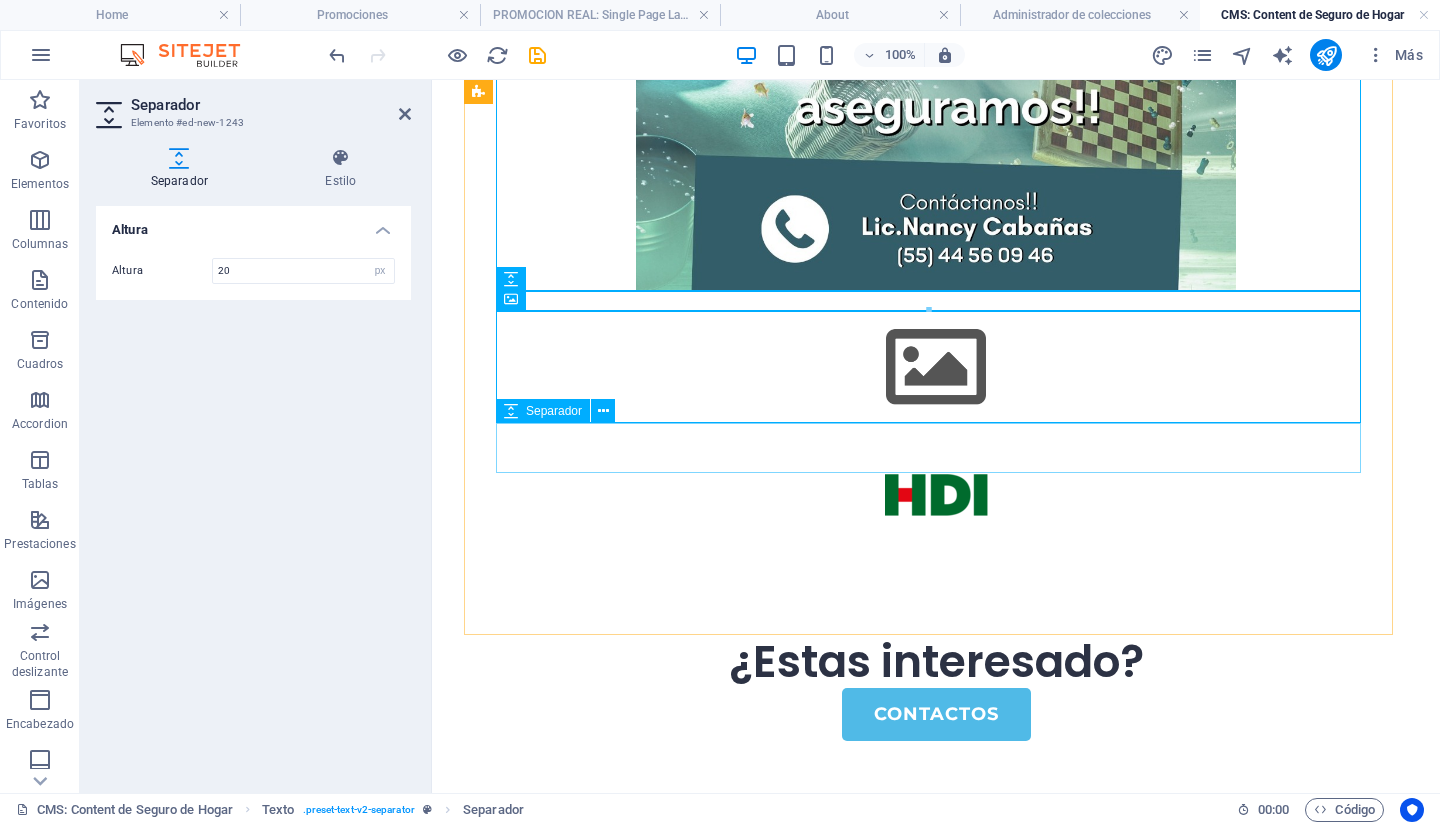 type on "20" 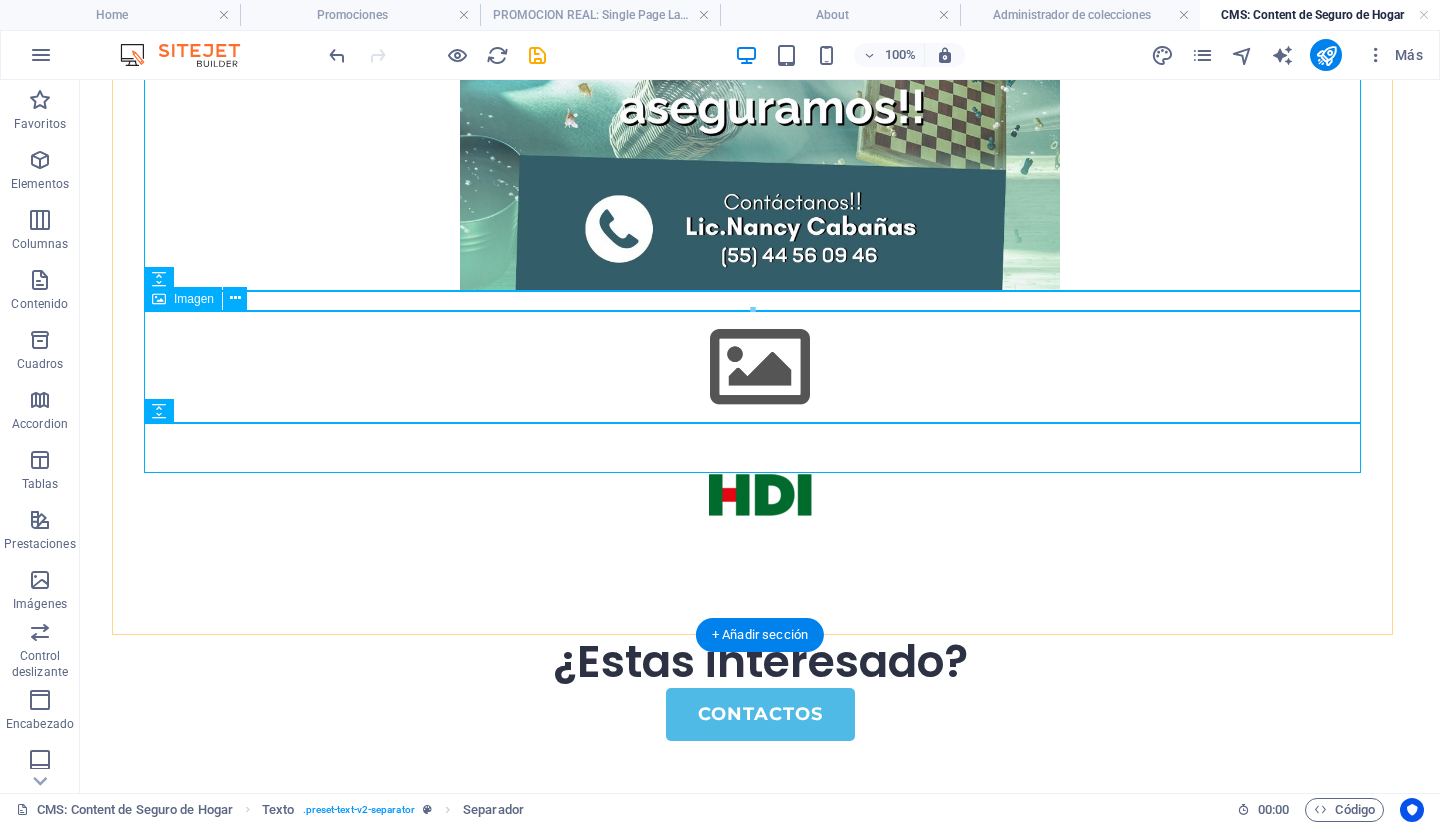 click at bounding box center (760, 367) 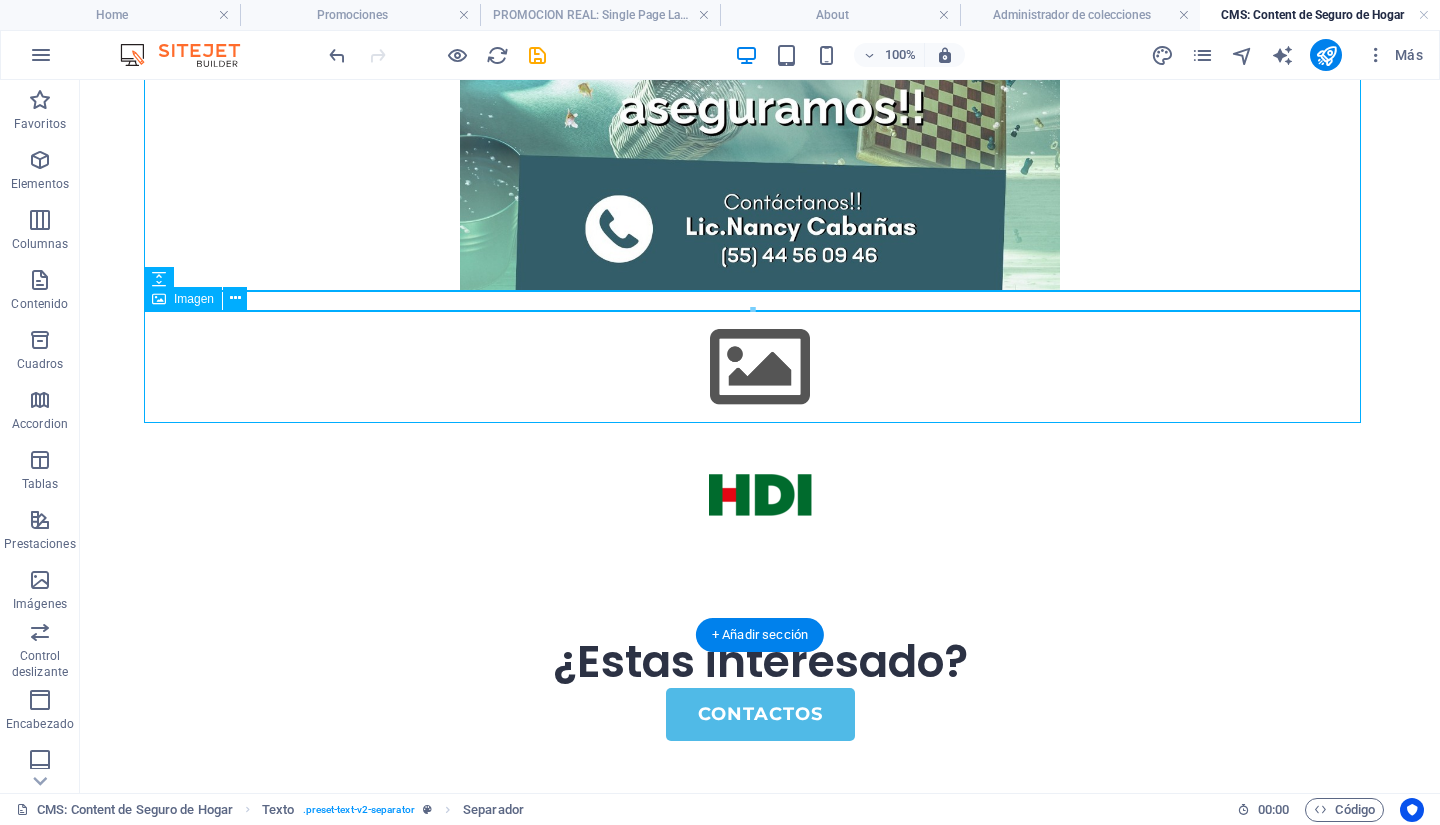click at bounding box center [760, 367] 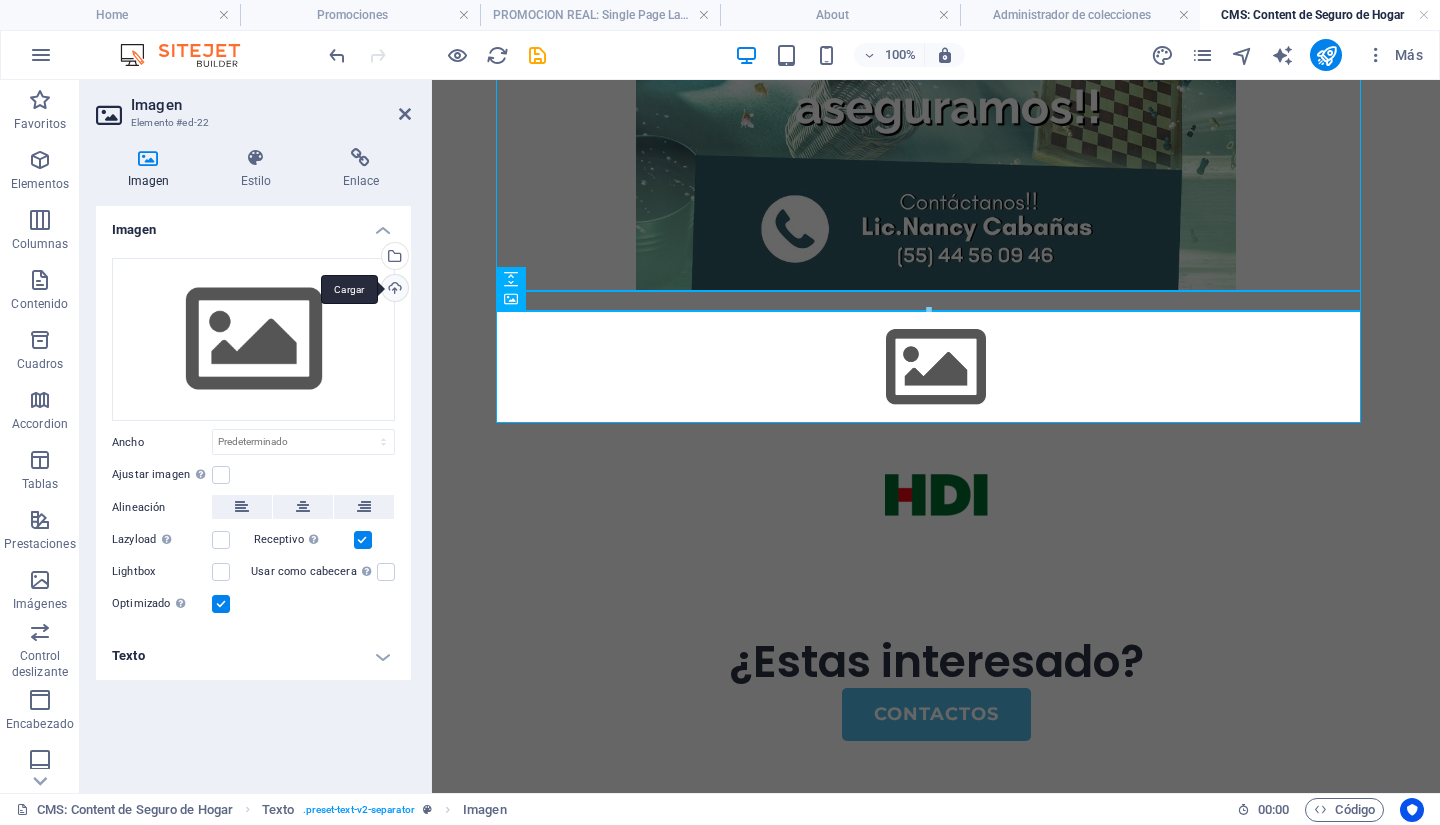 click on "Cargar" at bounding box center [393, 290] 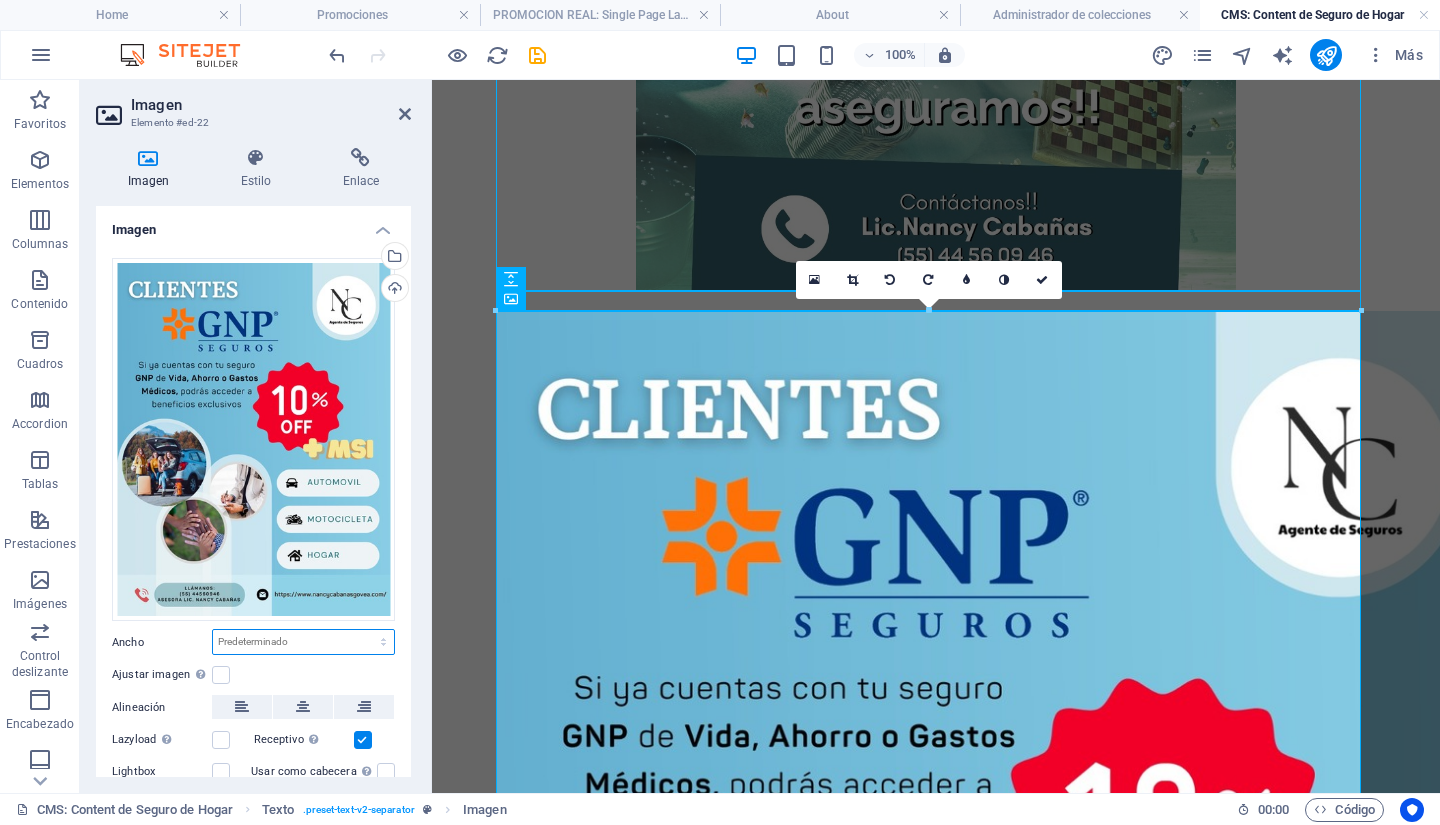 click on "Predeterminado automático px rem % em vh vw" at bounding box center (303, 642) 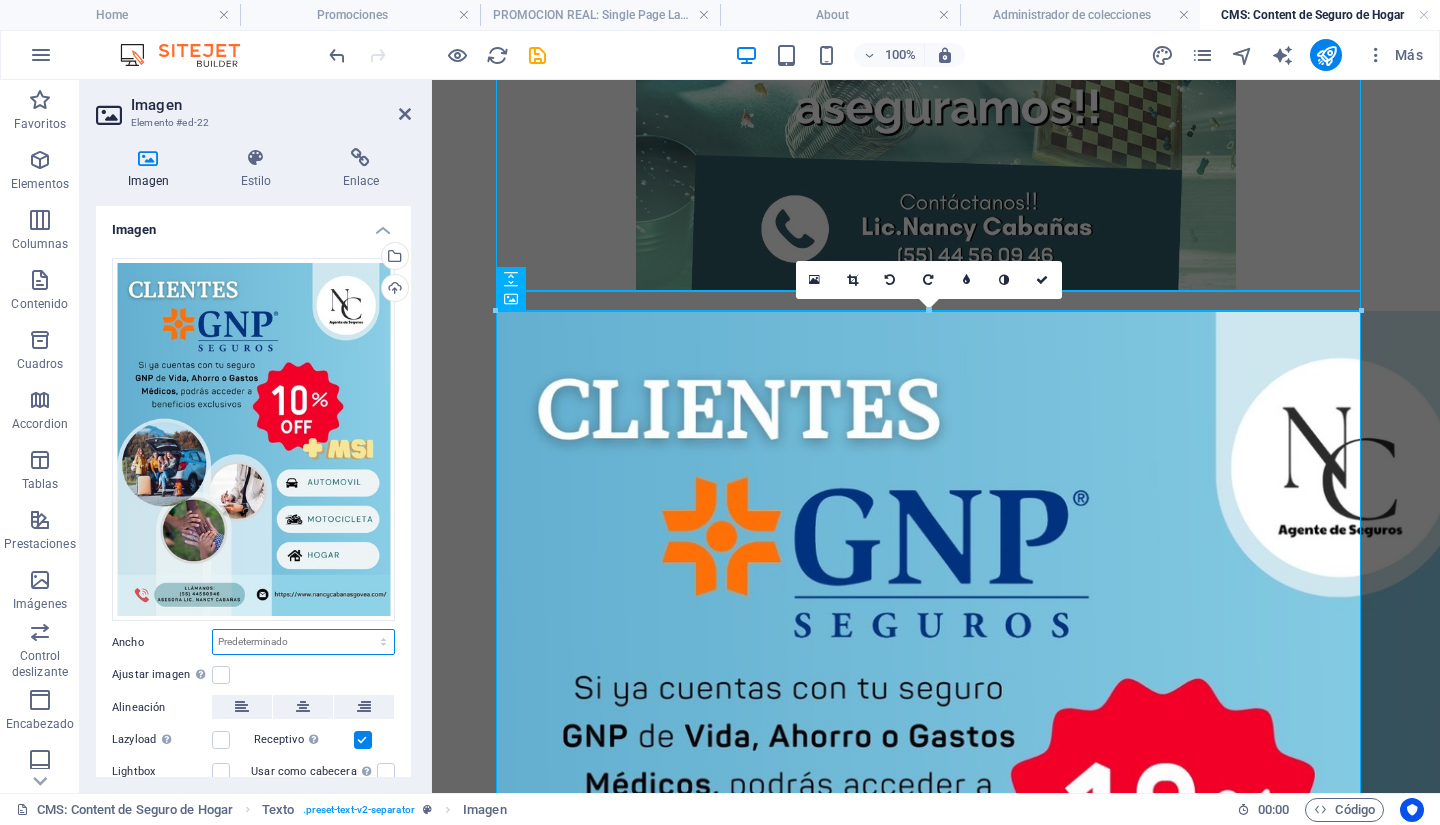 select on "px" 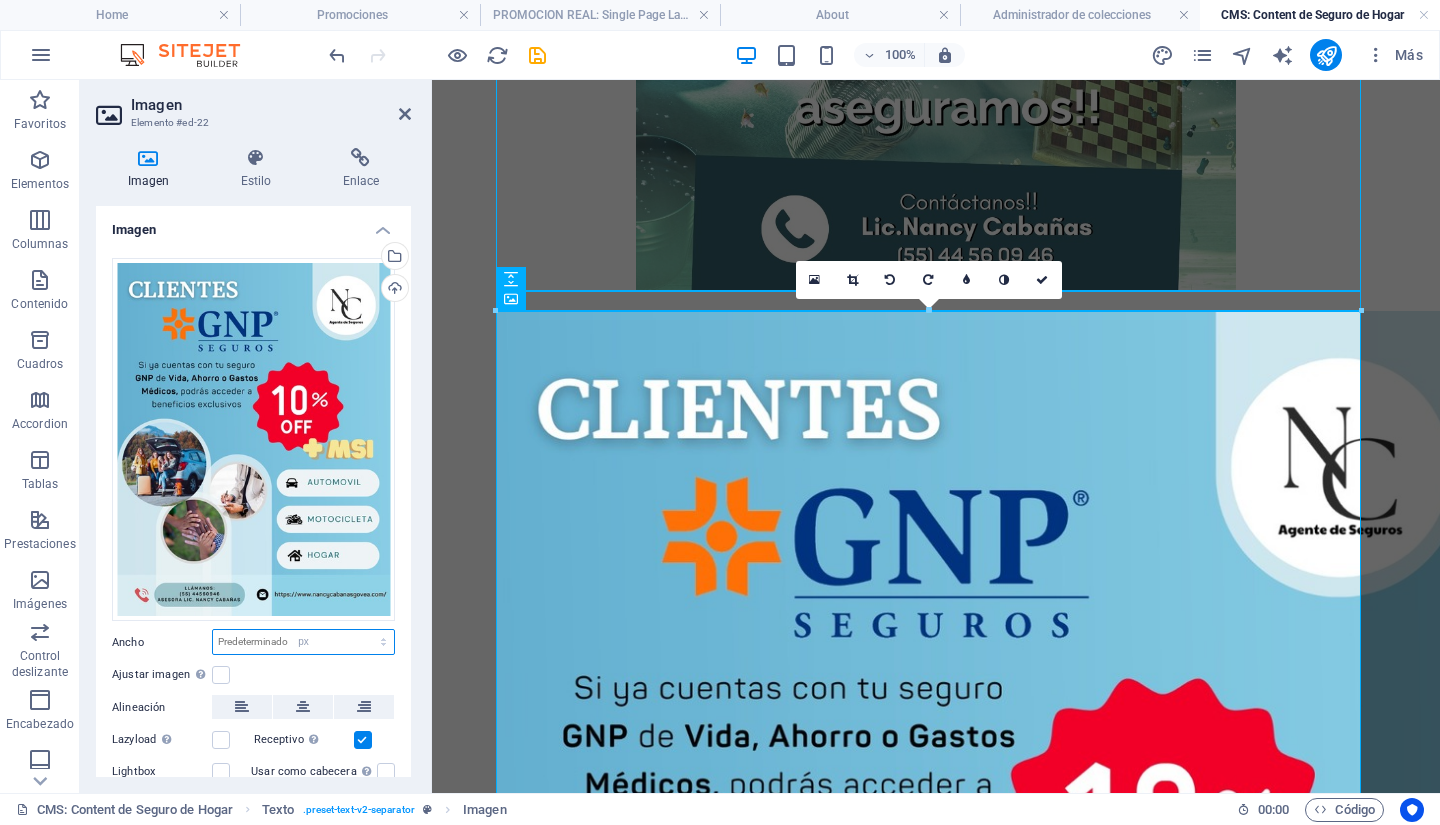 click on "Predeterminado automático px rem % em vh vw" at bounding box center (303, 642) 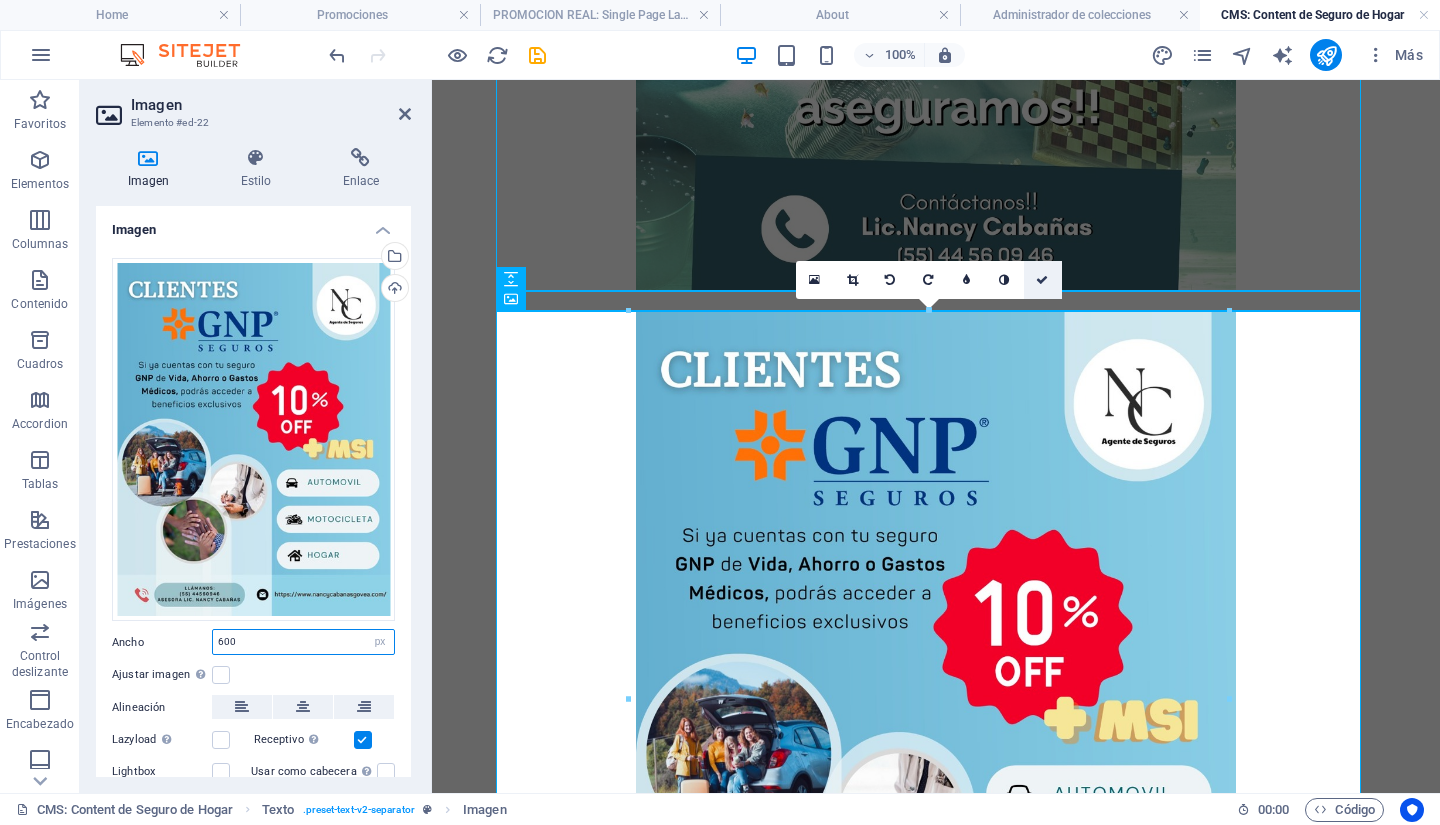 type on "600" 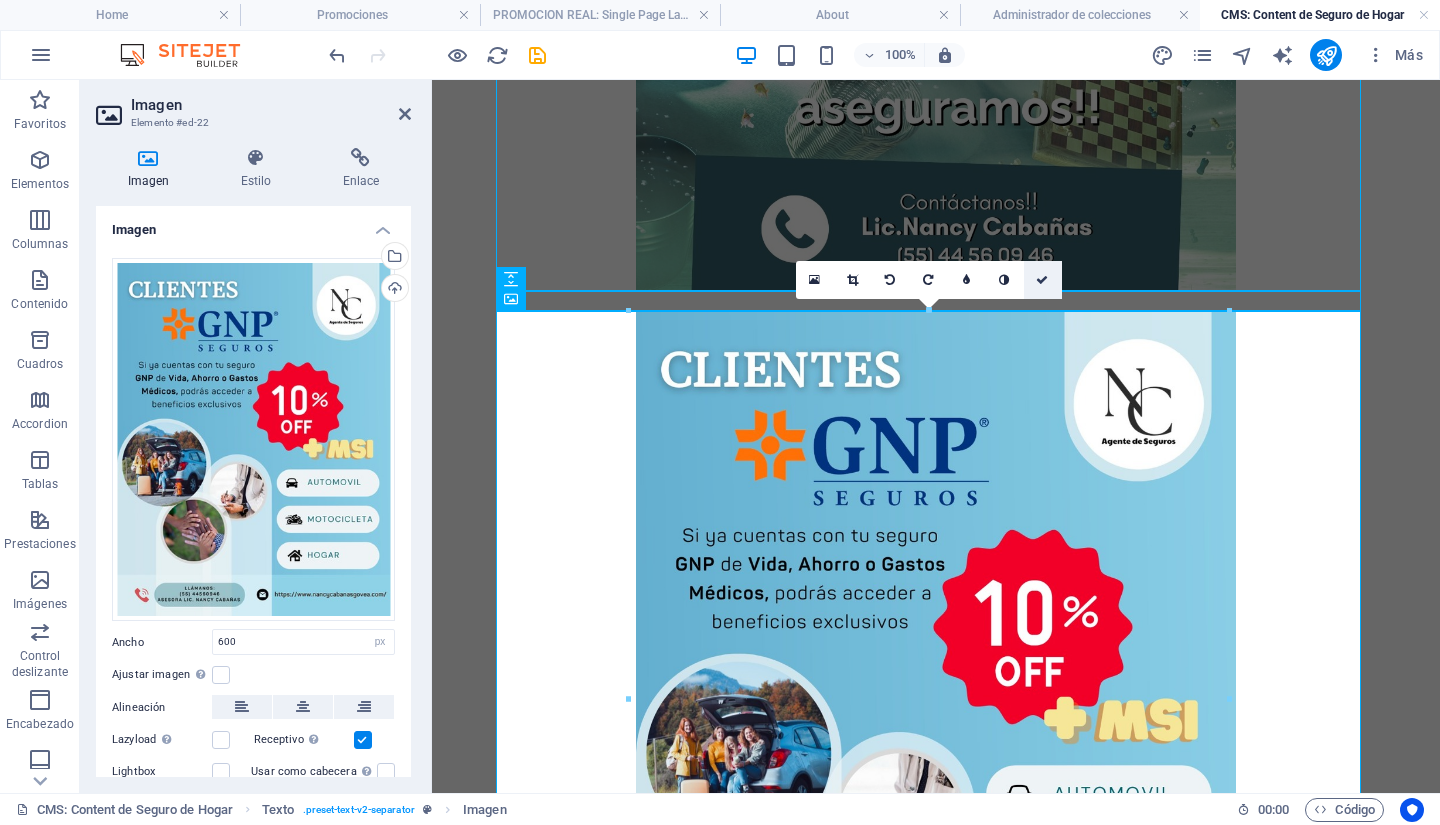 click at bounding box center [1043, 280] 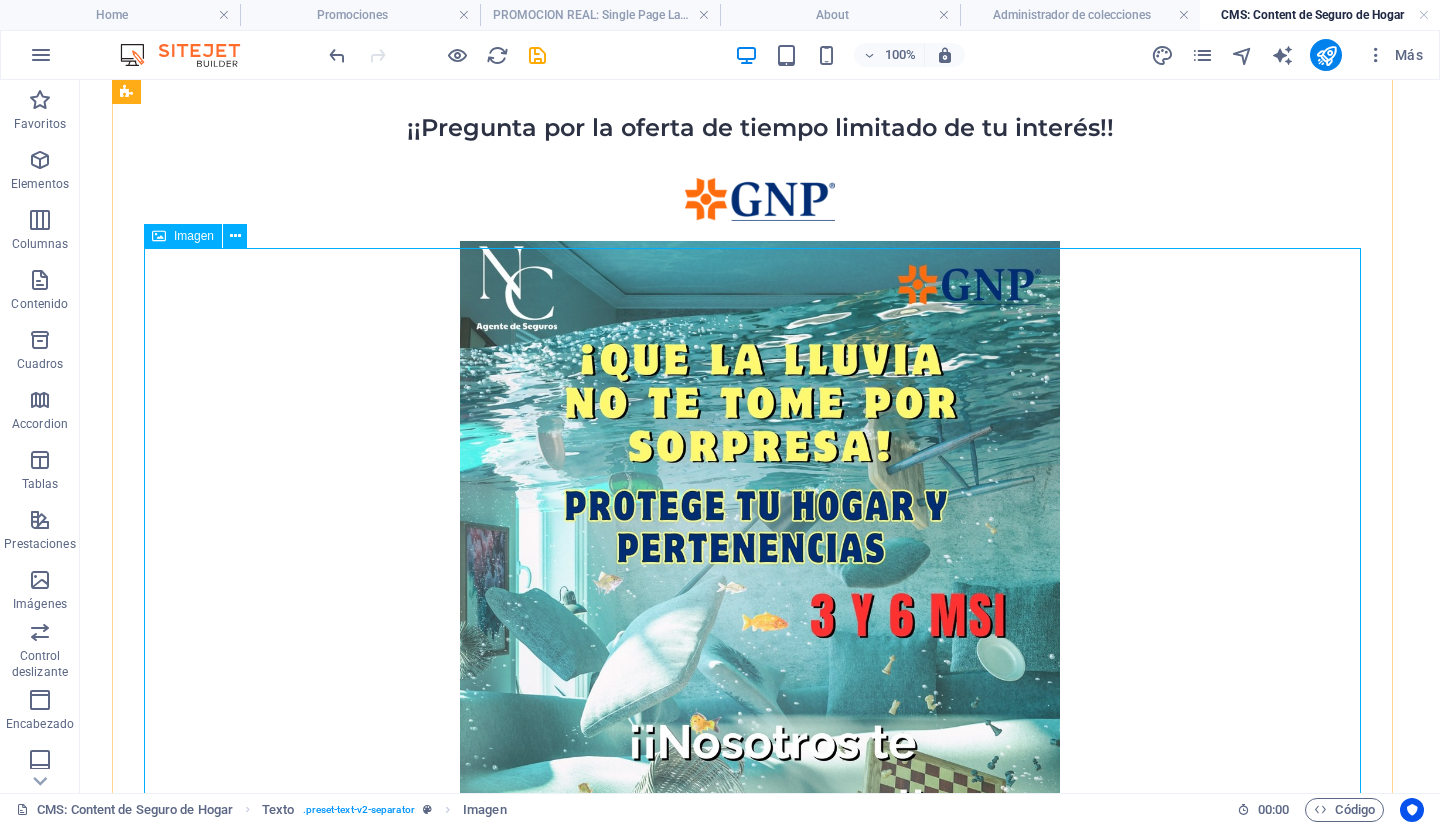 scroll, scrollTop: 0, scrollLeft: 0, axis: both 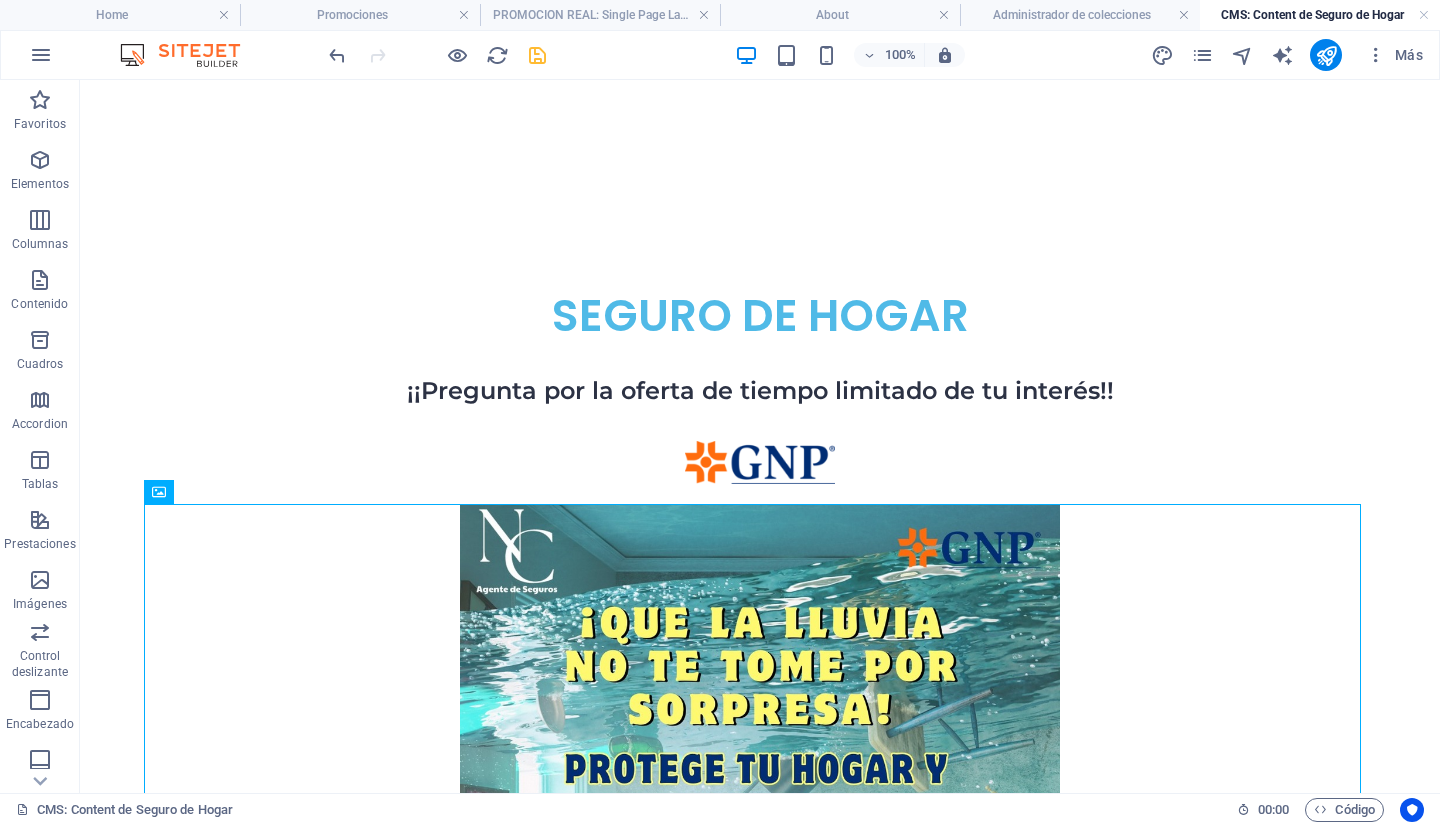 click on "100% Más" at bounding box center (878, 55) 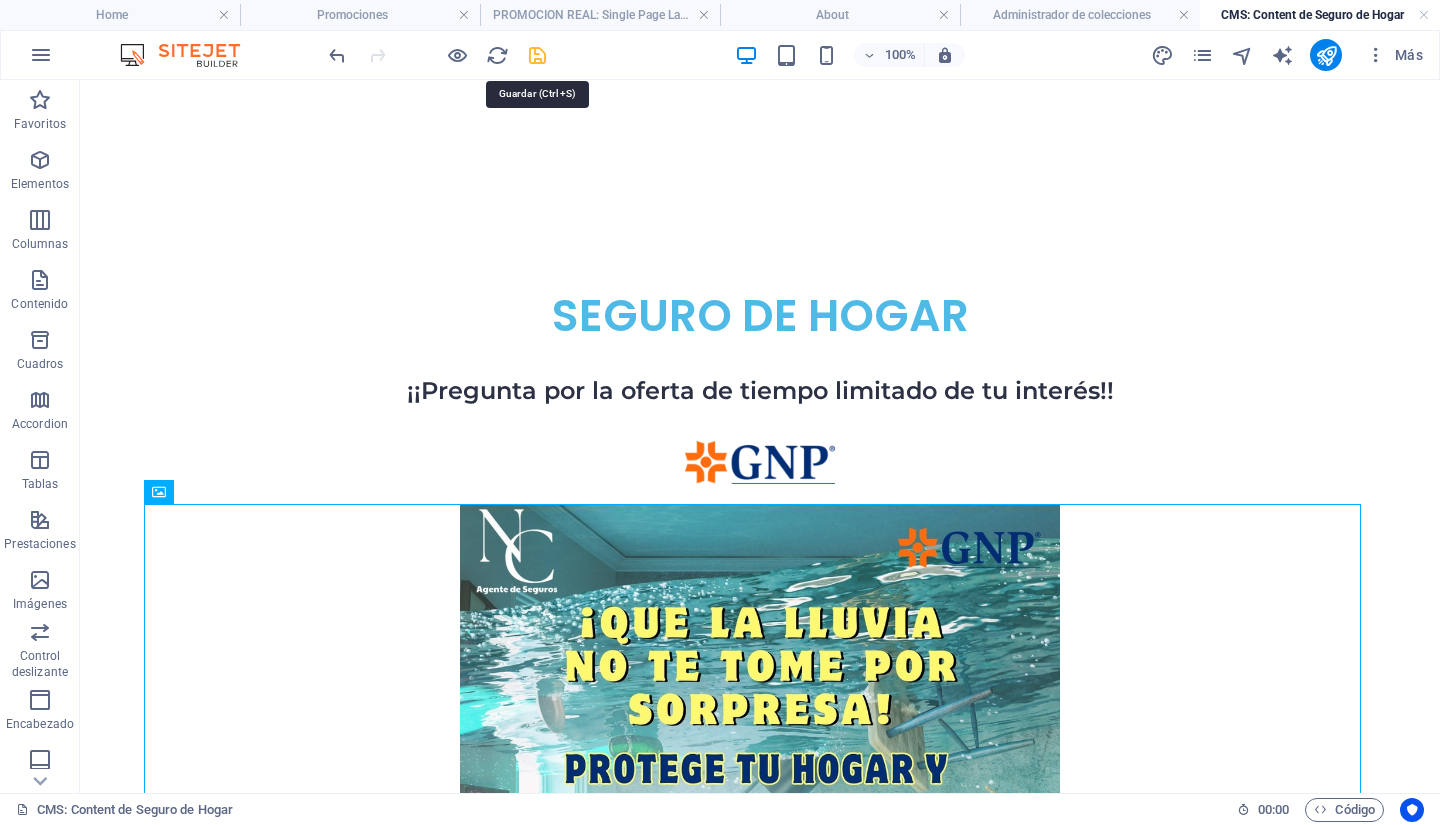 click at bounding box center [537, 55] 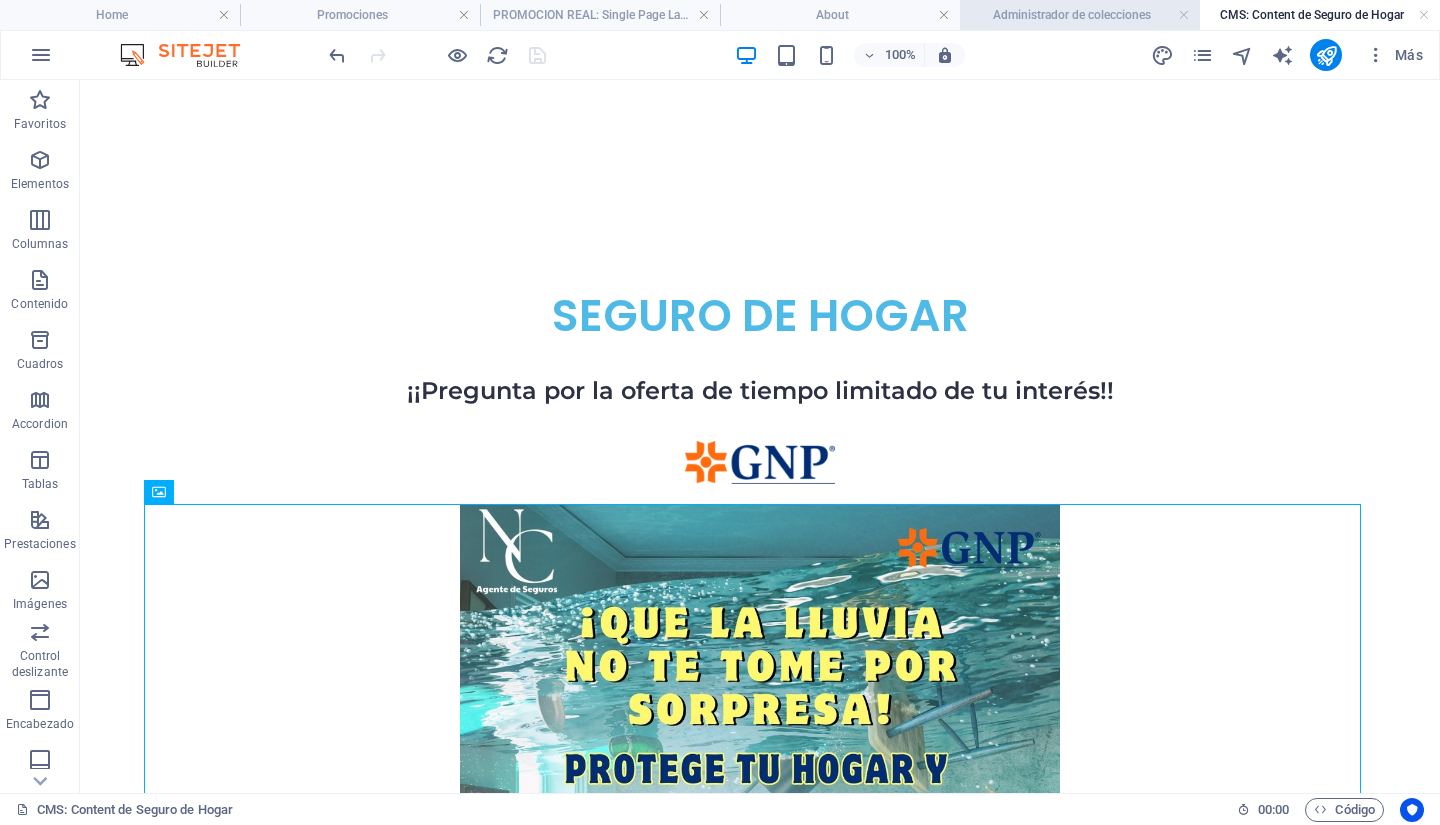 click on "Administrador de colecciones" at bounding box center (1080, 15) 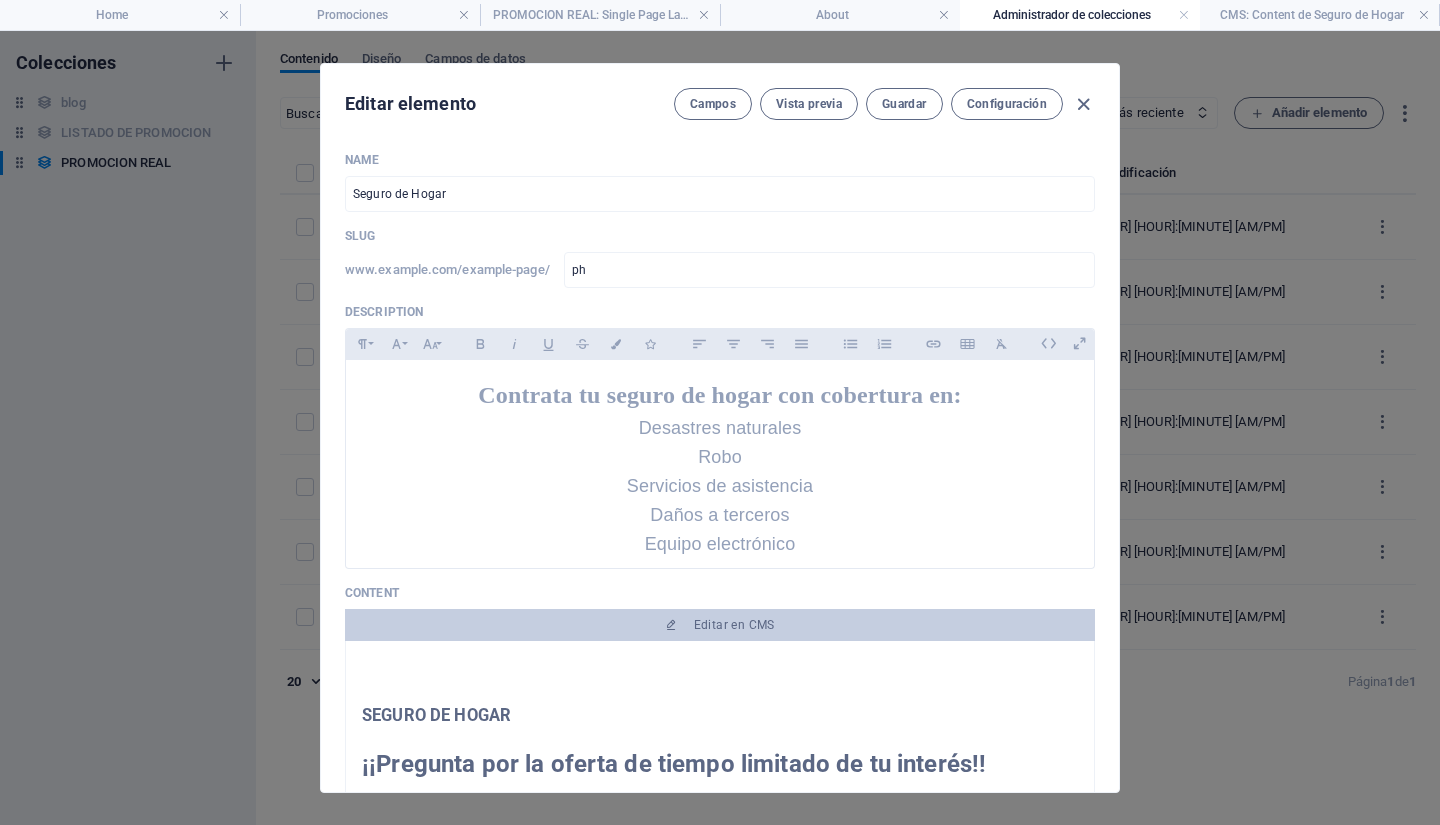 click on "Editar elemento Campos Vista previa Guardar Configuración Name Seguro de Hogar ​ Slug www.example.com/example-page/ ph ​ Description Paragraph Format Normal Heading 1 Heading 2 Heading 3 Heading 4 Heading 5 Heading 6 Code Font Family Arial Georgia Impact Tahoma Times New Roman Verdana Font Size 8 9 10 11 12 14 18 24 30 36 48 60 72 96 Bold Italic Underline Strikethrough Colors Icons Align Left Align Center Align Right Align Justify Unordered List Ordered List Insert Link Insert Table Clear Formatting Contrata tu seguro de hogar con cobertura en: Desastres naturales Robo Servicios de asistencia Daños a terceros Equipo electrónico Content Editar en CMS SEGURO DE HOGAR ¡¡Pregunta por la oferta de tiempo limitado de tu interés!! ¿Estas interesado? Contáctanos Image Arrastra archivos aquí para cargarlos de inmediato Añadir campo Configuración Título SEO IA ​ 154 / 580 Px Slug www.example.com/example-page/ ph ​ Descripción SEO IA ​ 0 / 990 Px Palabras clave SEO IA ​ Etiquetas meta ​ Móvil ph" at bounding box center (720, 428) 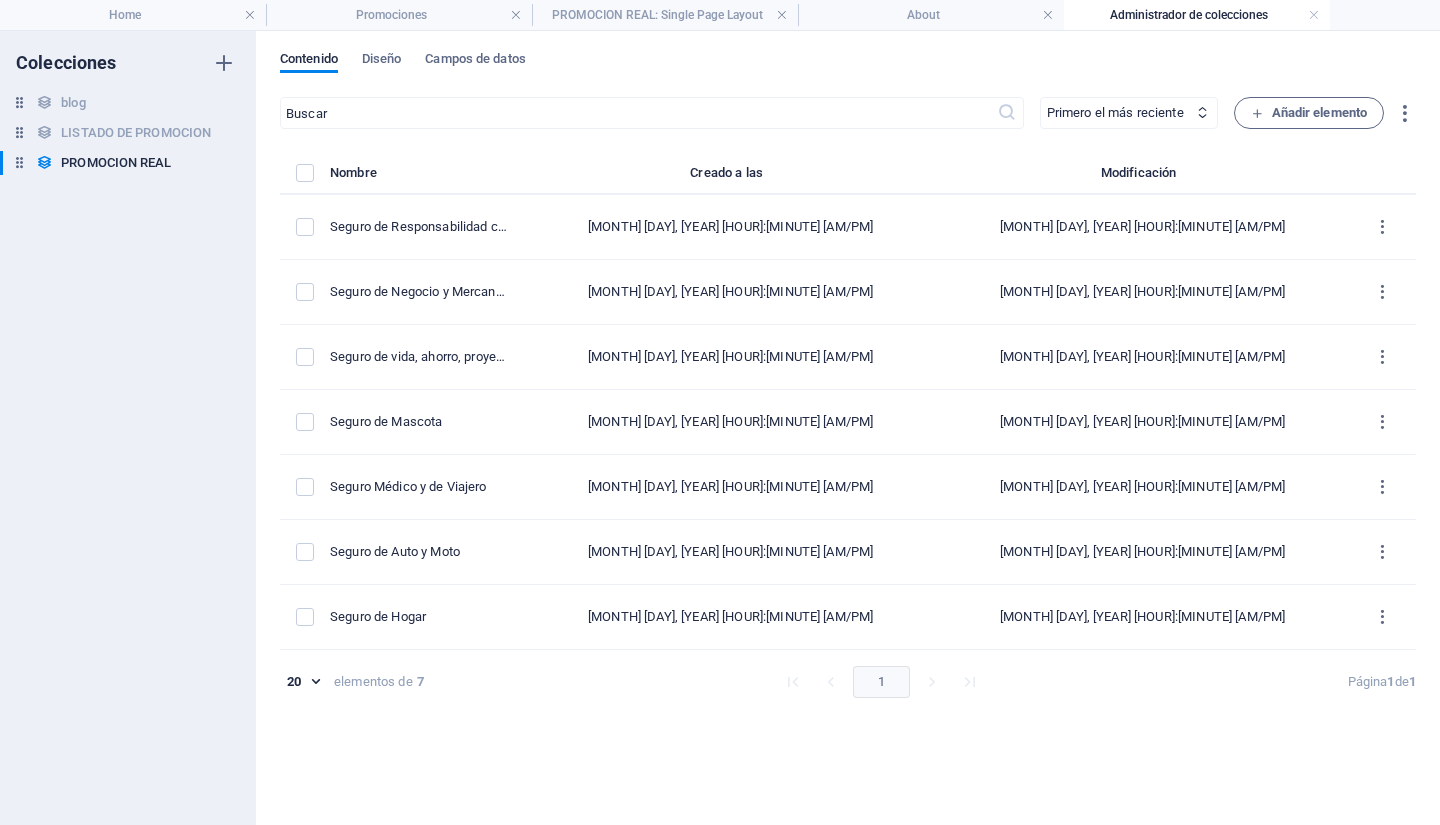 type on "ph" 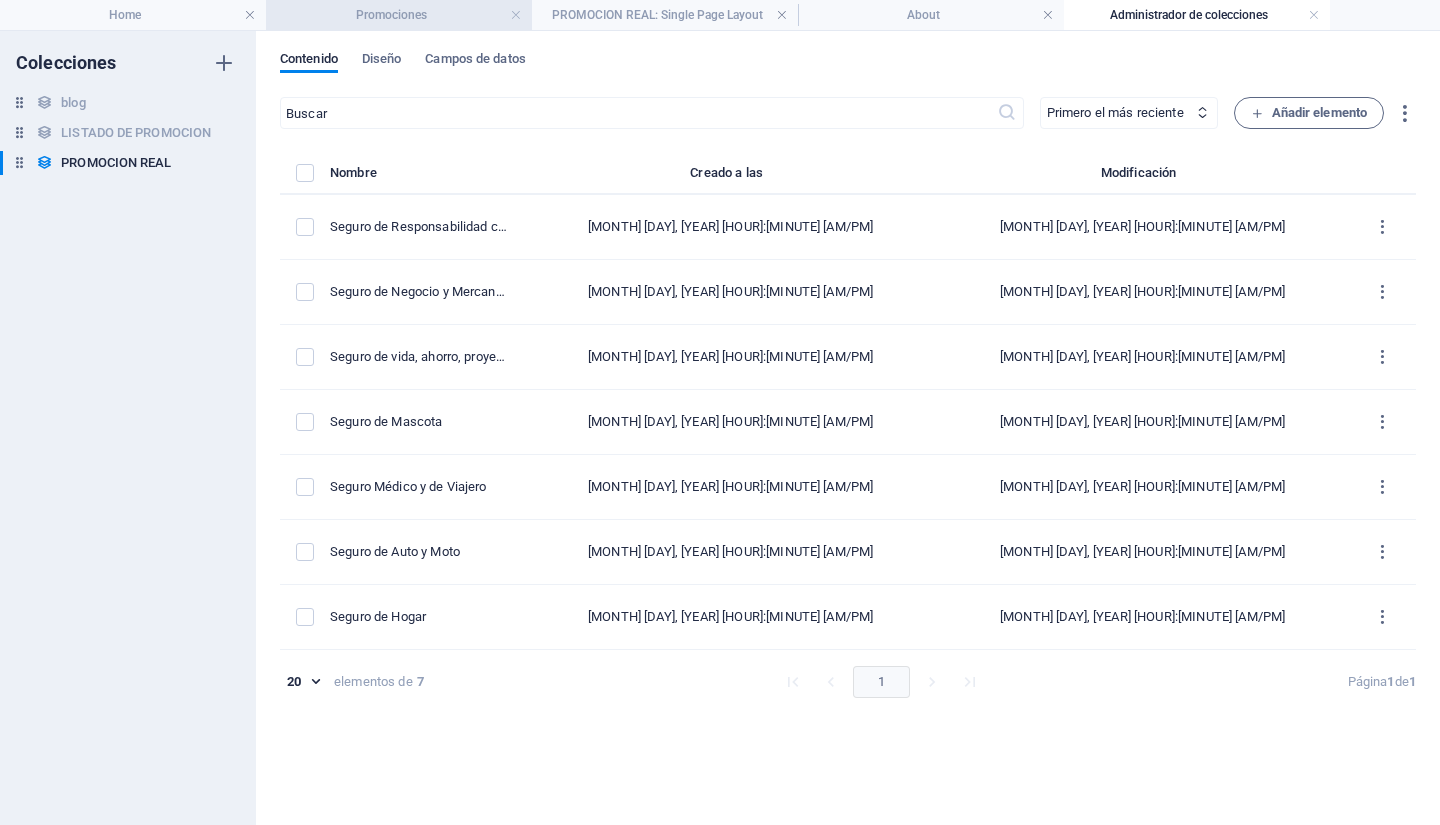 click on "Promociones" at bounding box center [399, 15] 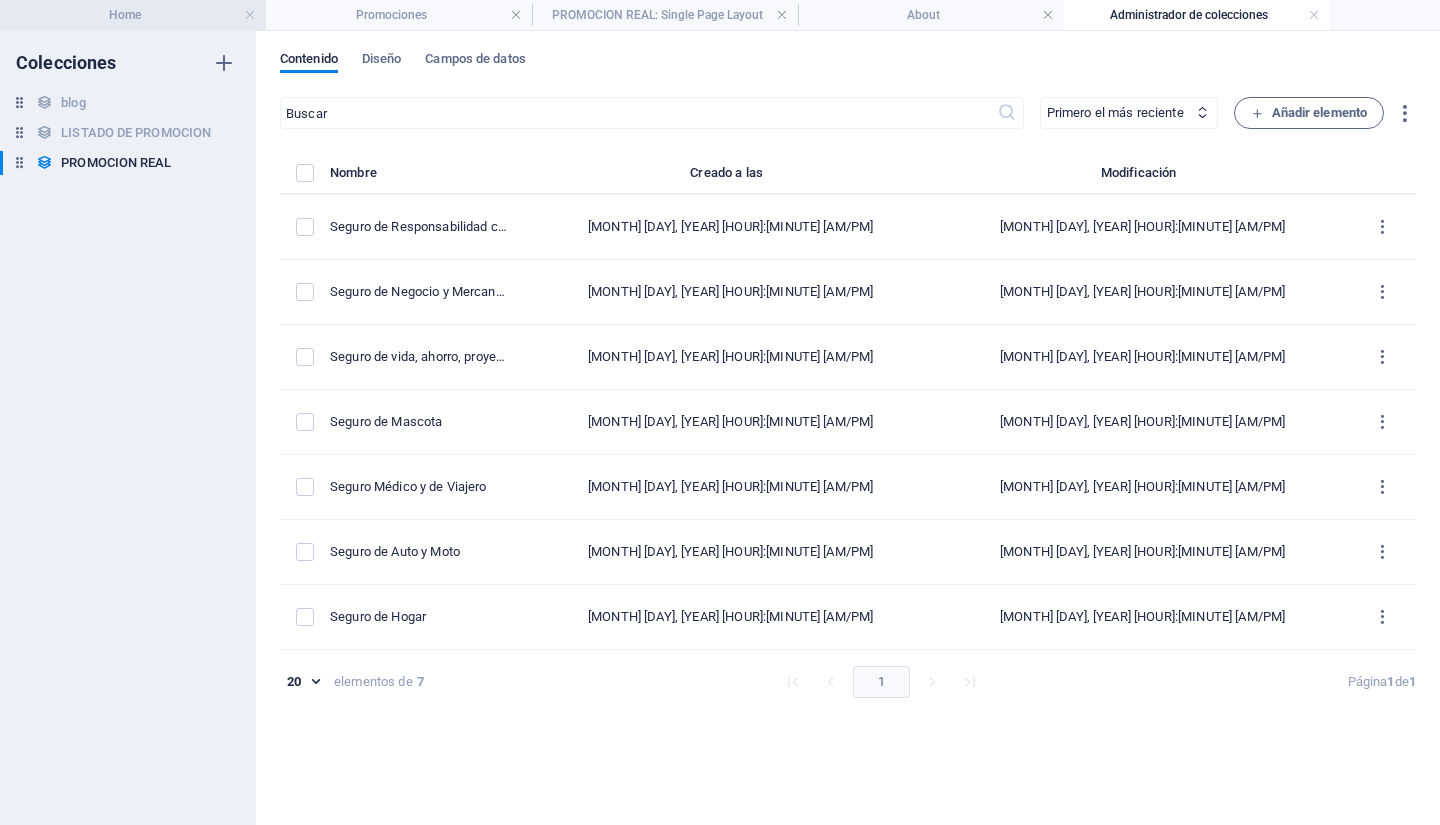 scroll, scrollTop: 546, scrollLeft: 0, axis: vertical 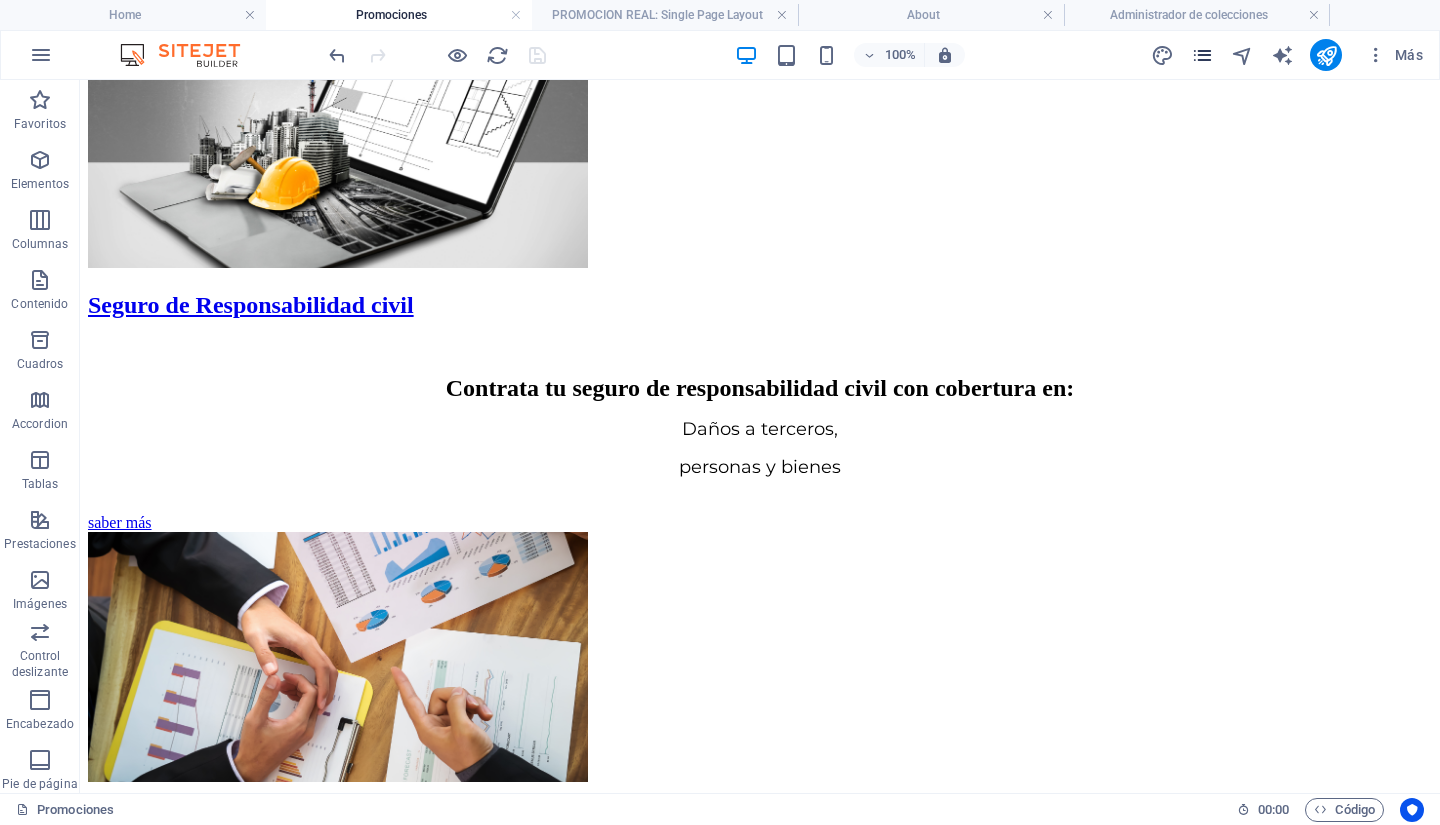click at bounding box center [1202, 55] 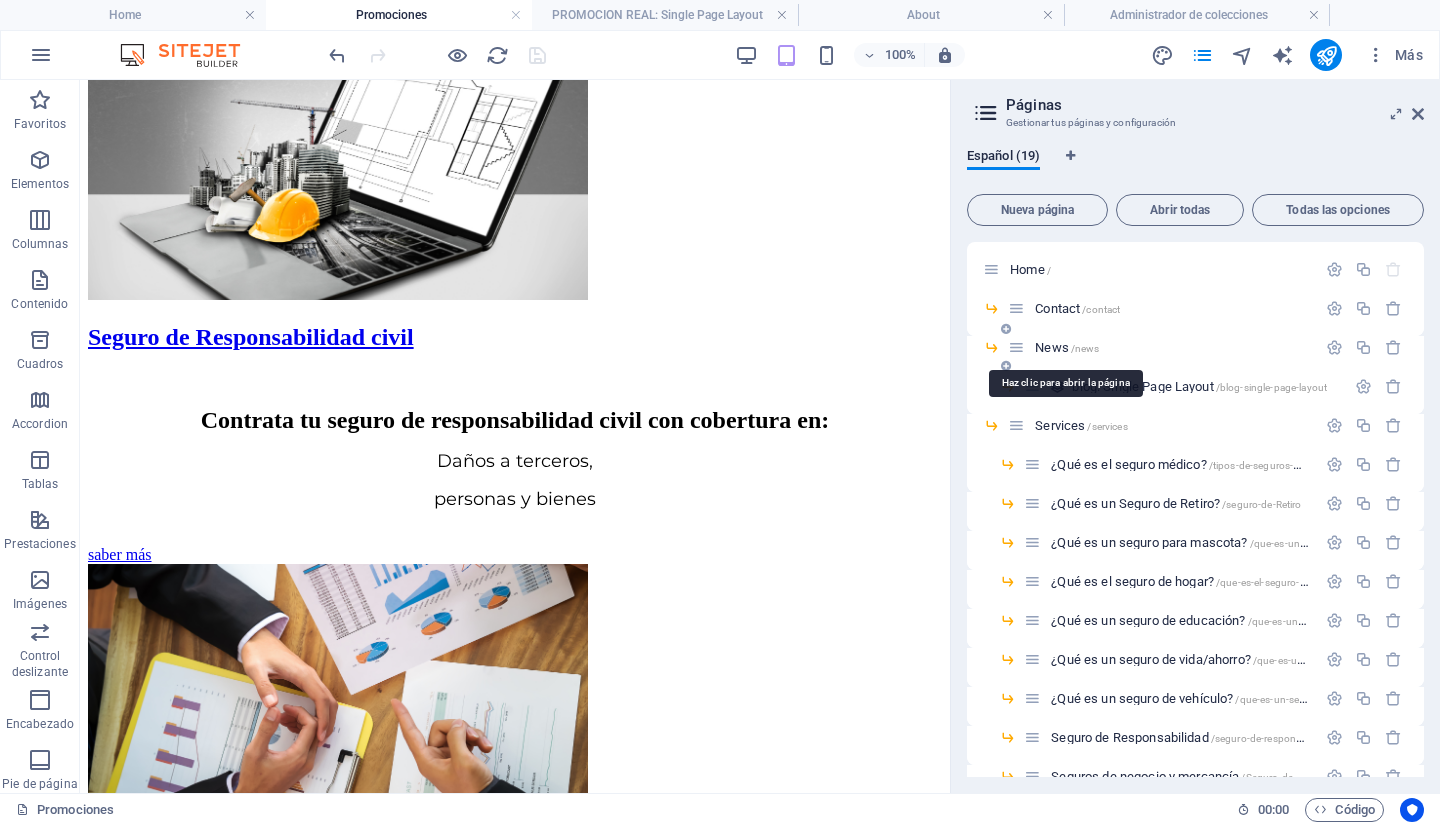 click on "News /news" at bounding box center [1067, 347] 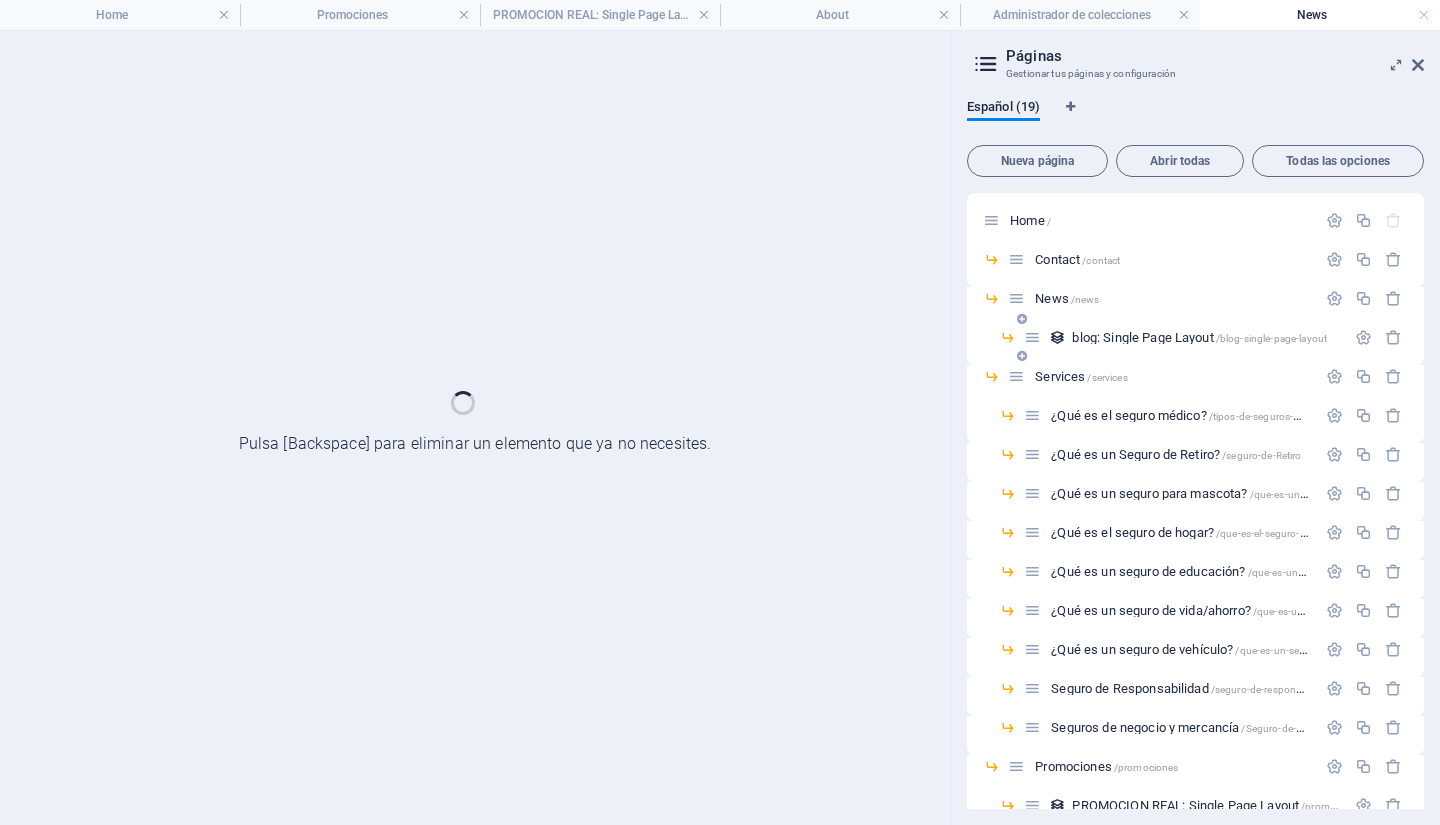 scroll, scrollTop: 0, scrollLeft: 0, axis: both 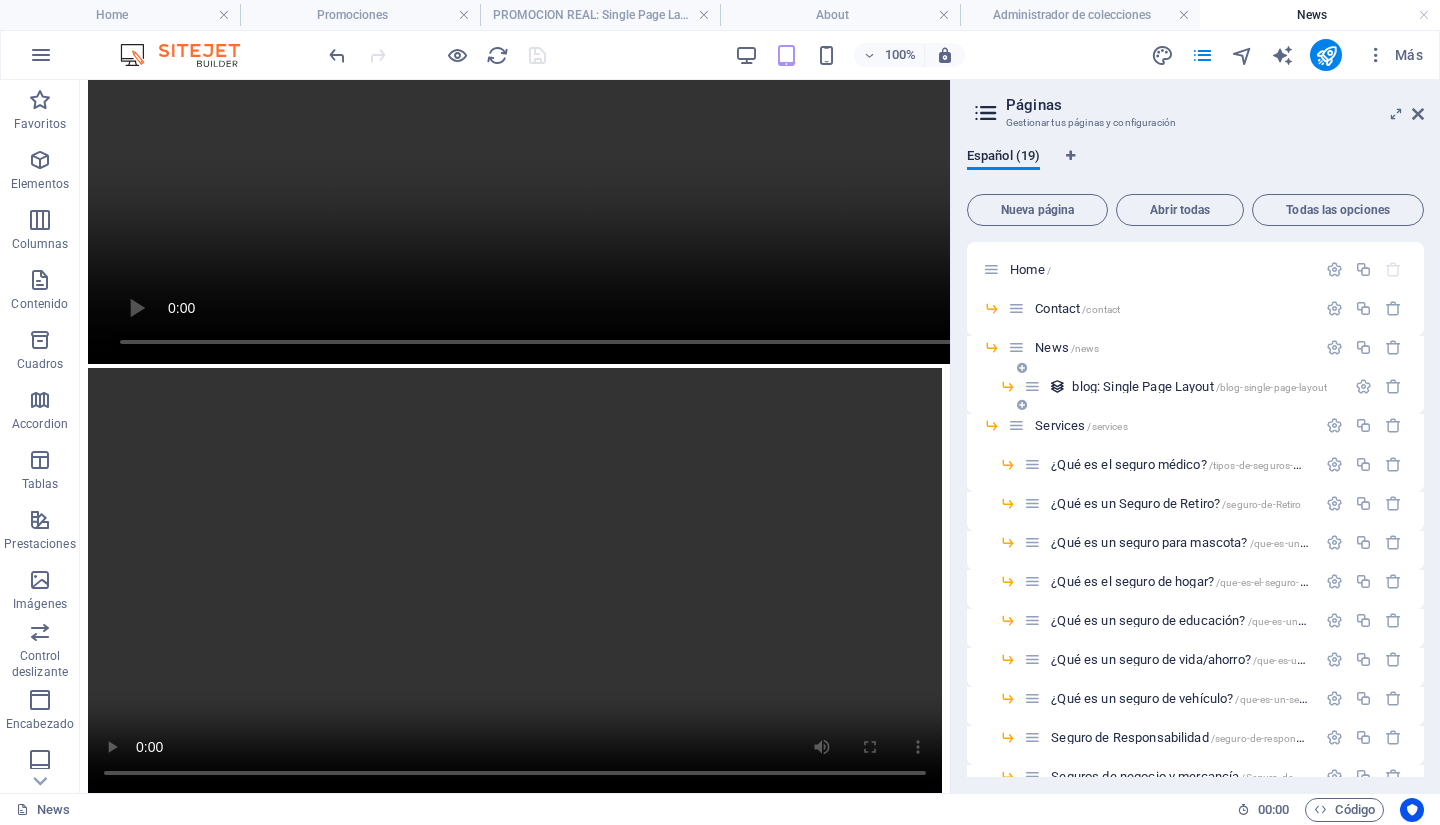 click on "blog: Single Page Layout /blog-single-page-layout" at bounding box center [1199, 386] 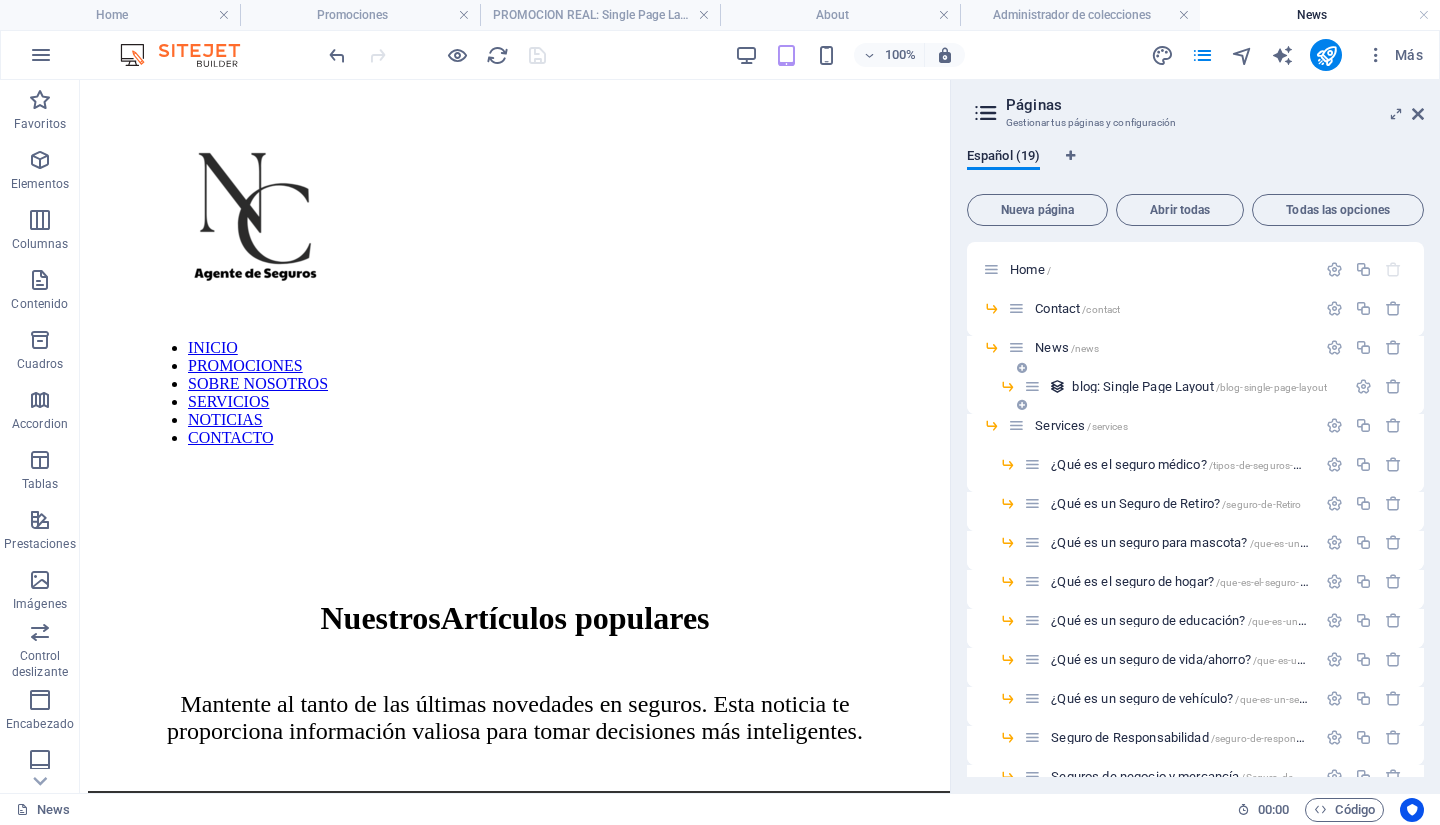 click on "Services /services" at bounding box center [1162, 425] 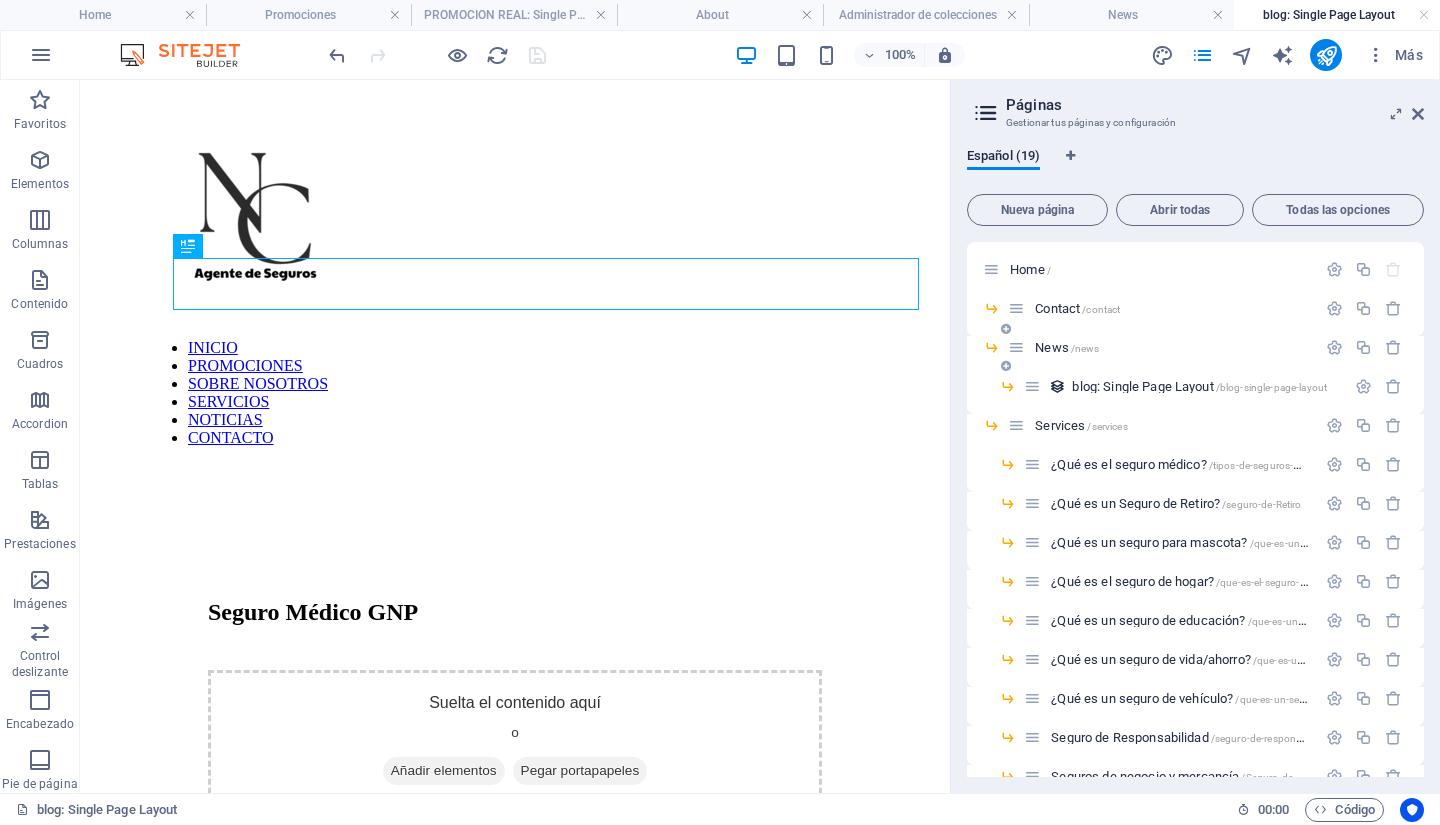 scroll, scrollTop: 0, scrollLeft: 0, axis: both 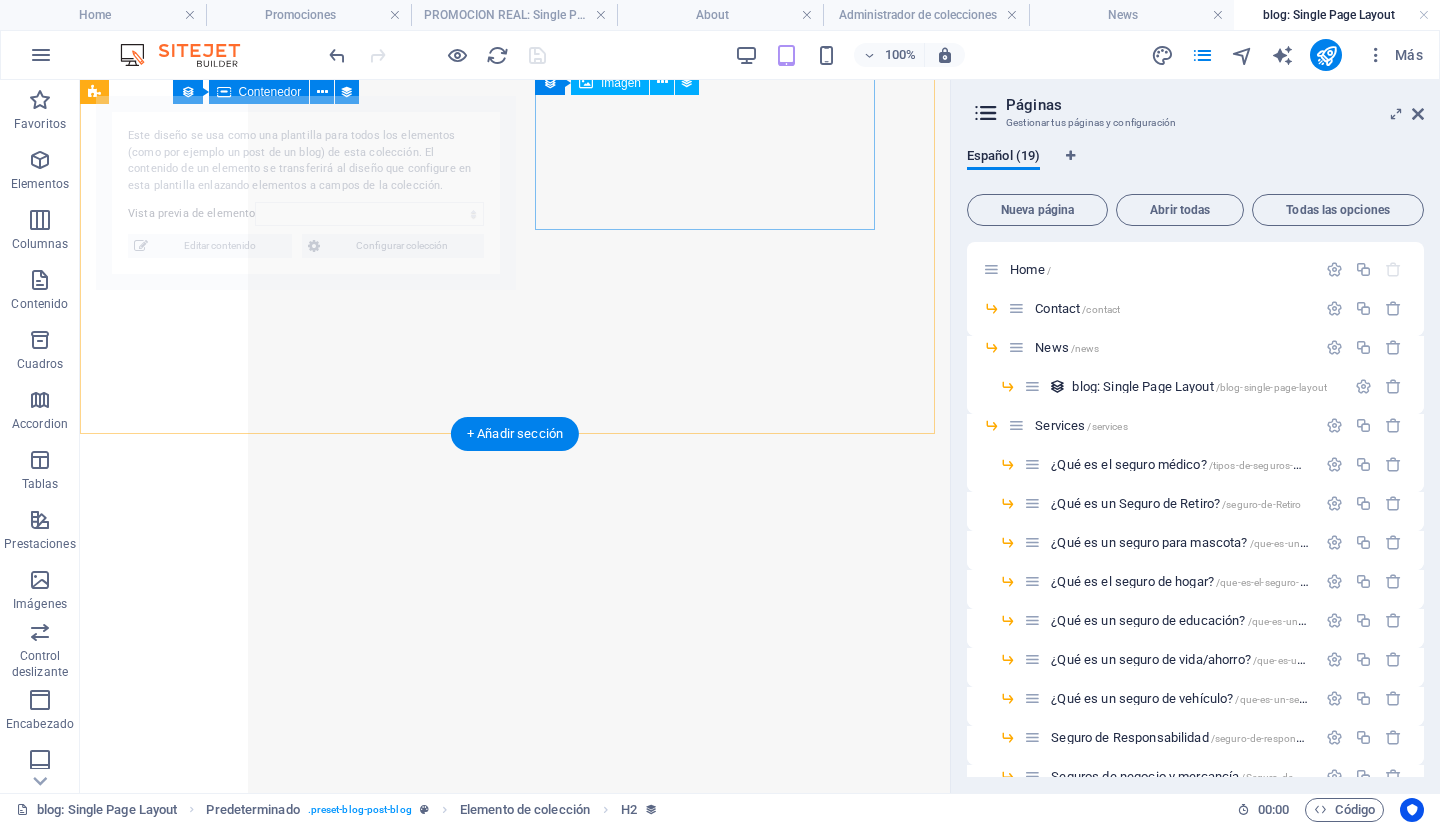 select on "67fd4f2abc2c8c08db5f2b63" 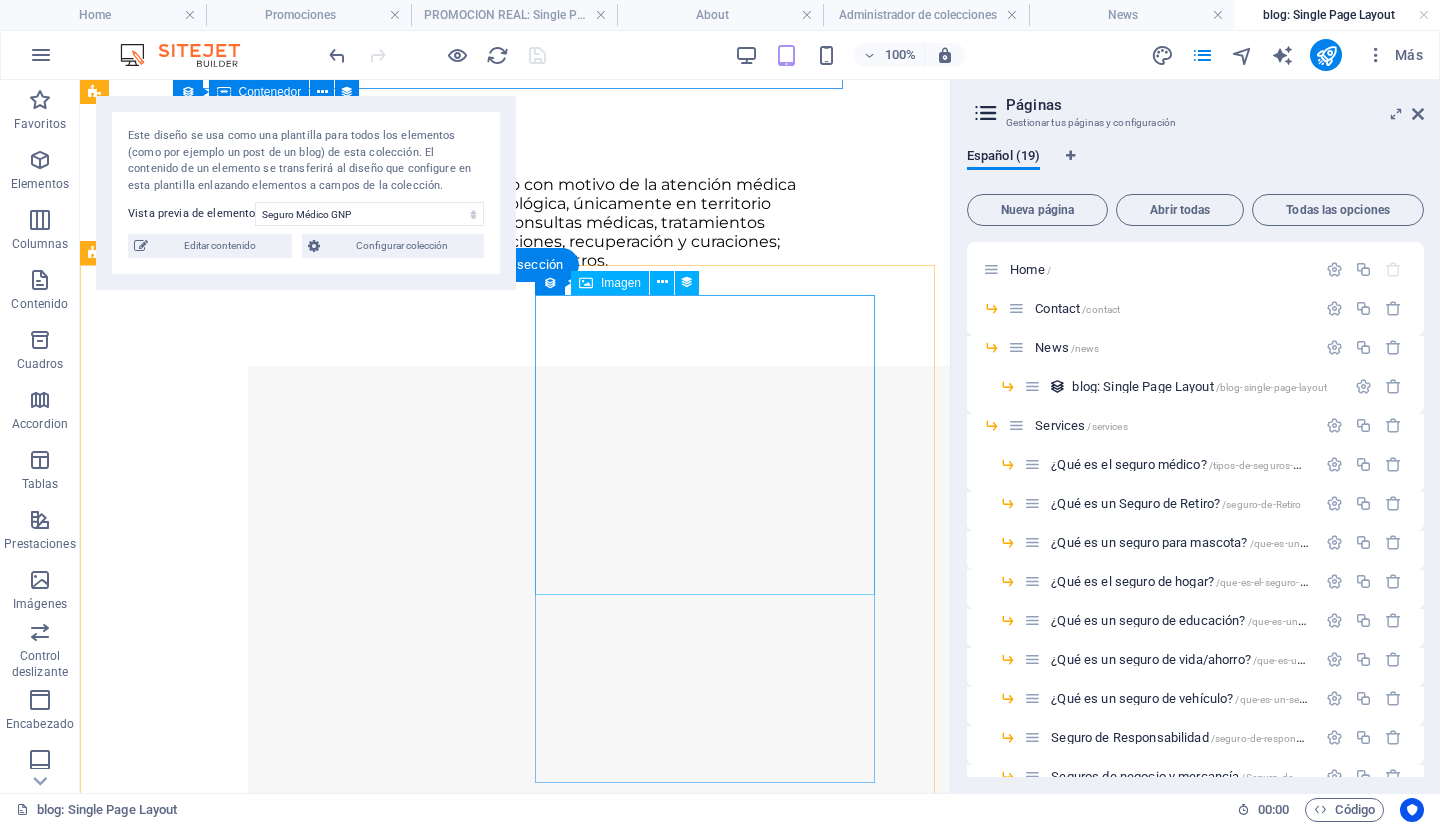 scroll, scrollTop: 1504, scrollLeft: 0, axis: vertical 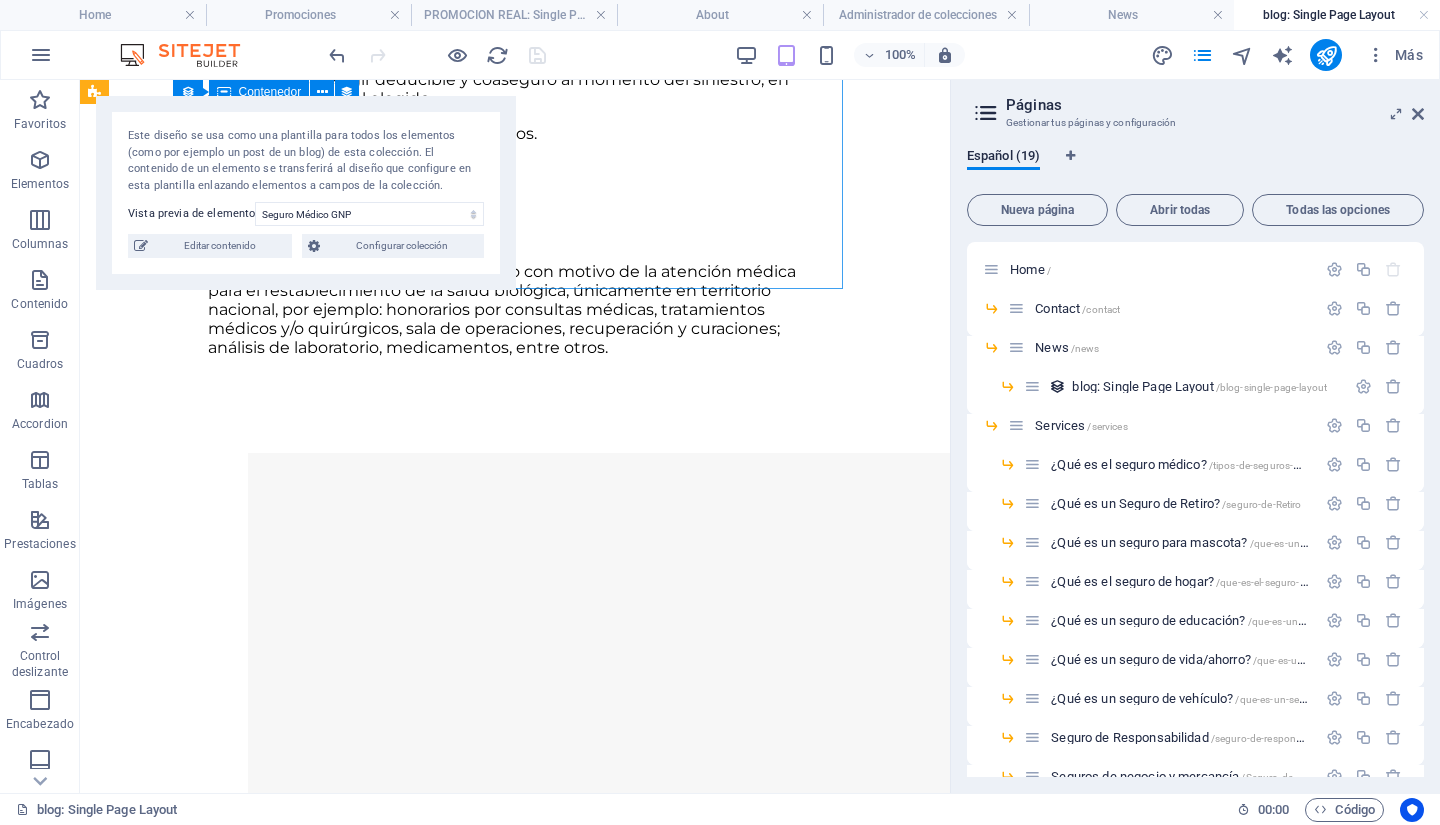 click on "Editar contenido" at bounding box center [220, 246] 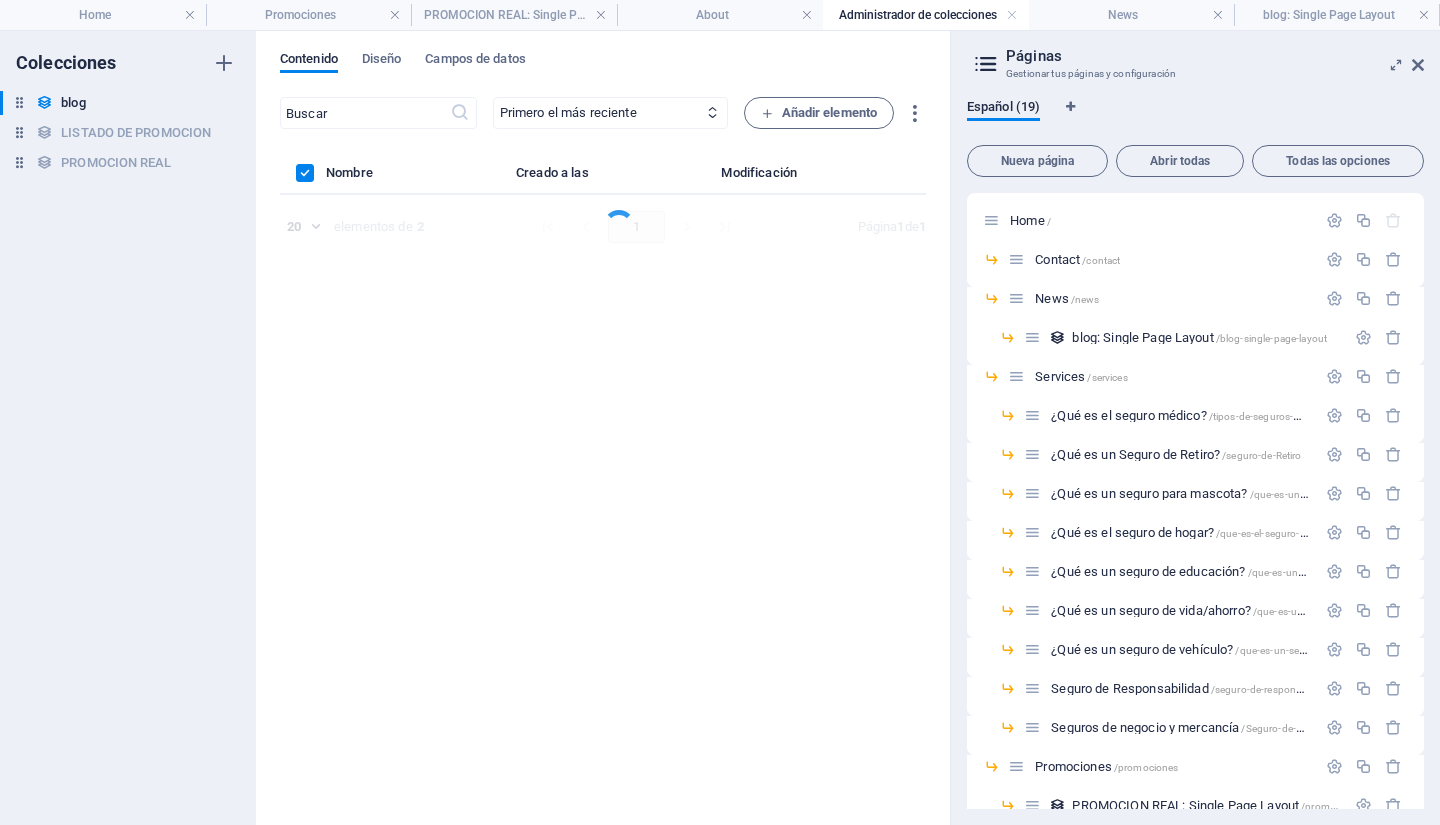 scroll, scrollTop: 0, scrollLeft: 0, axis: both 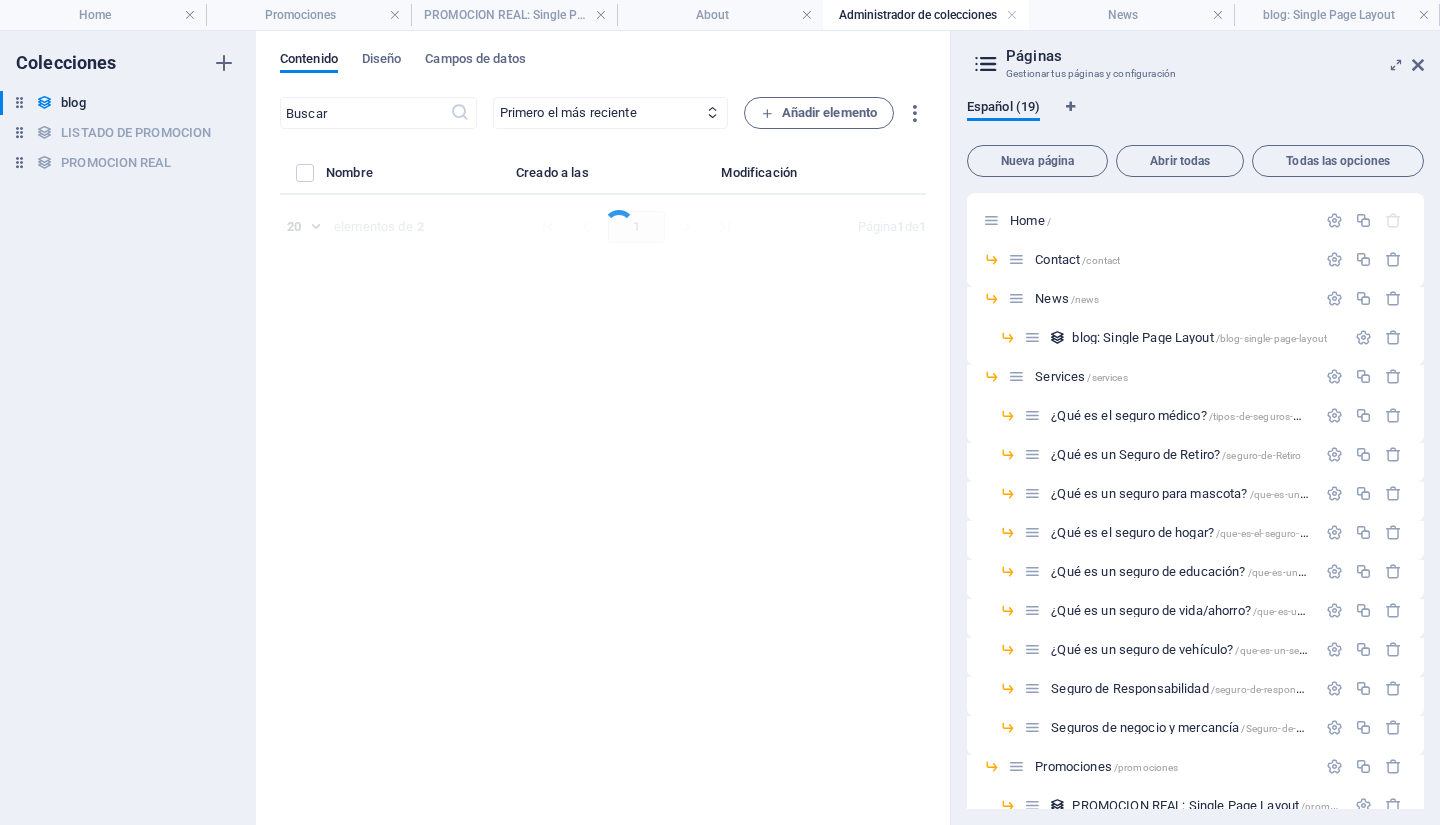 select on "Insurance" 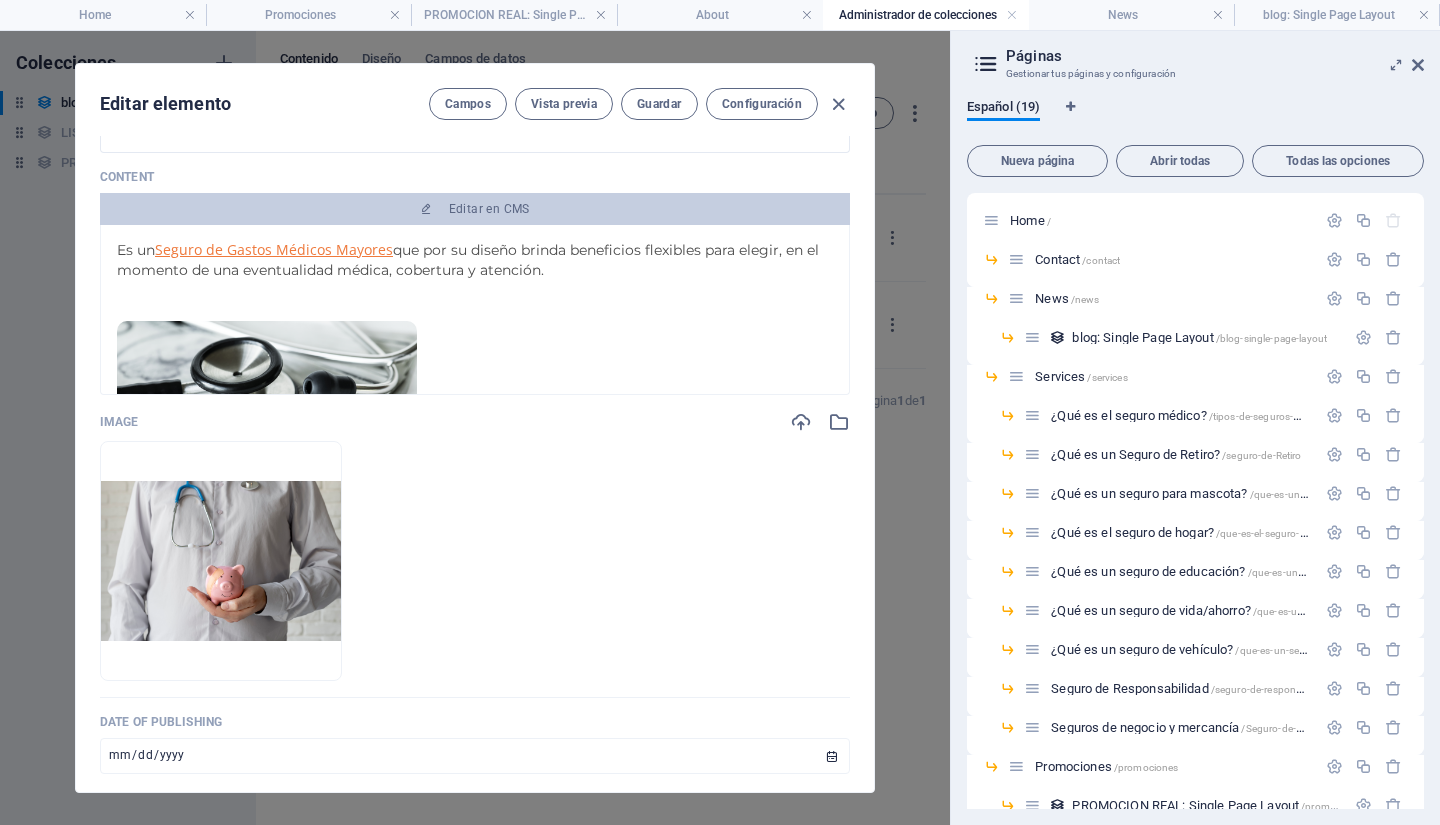 scroll, scrollTop: 0, scrollLeft: 0, axis: both 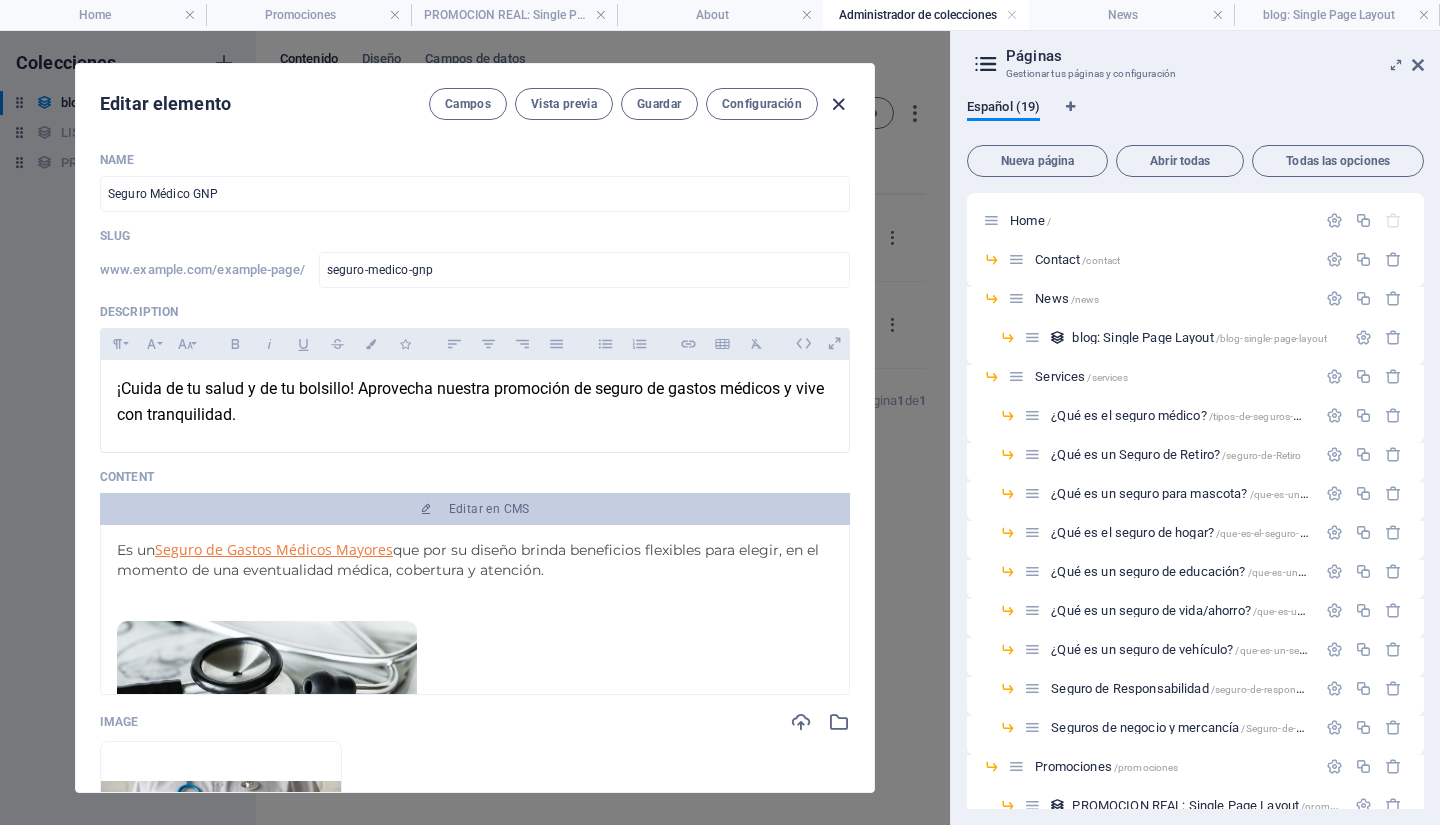 click at bounding box center [838, 104] 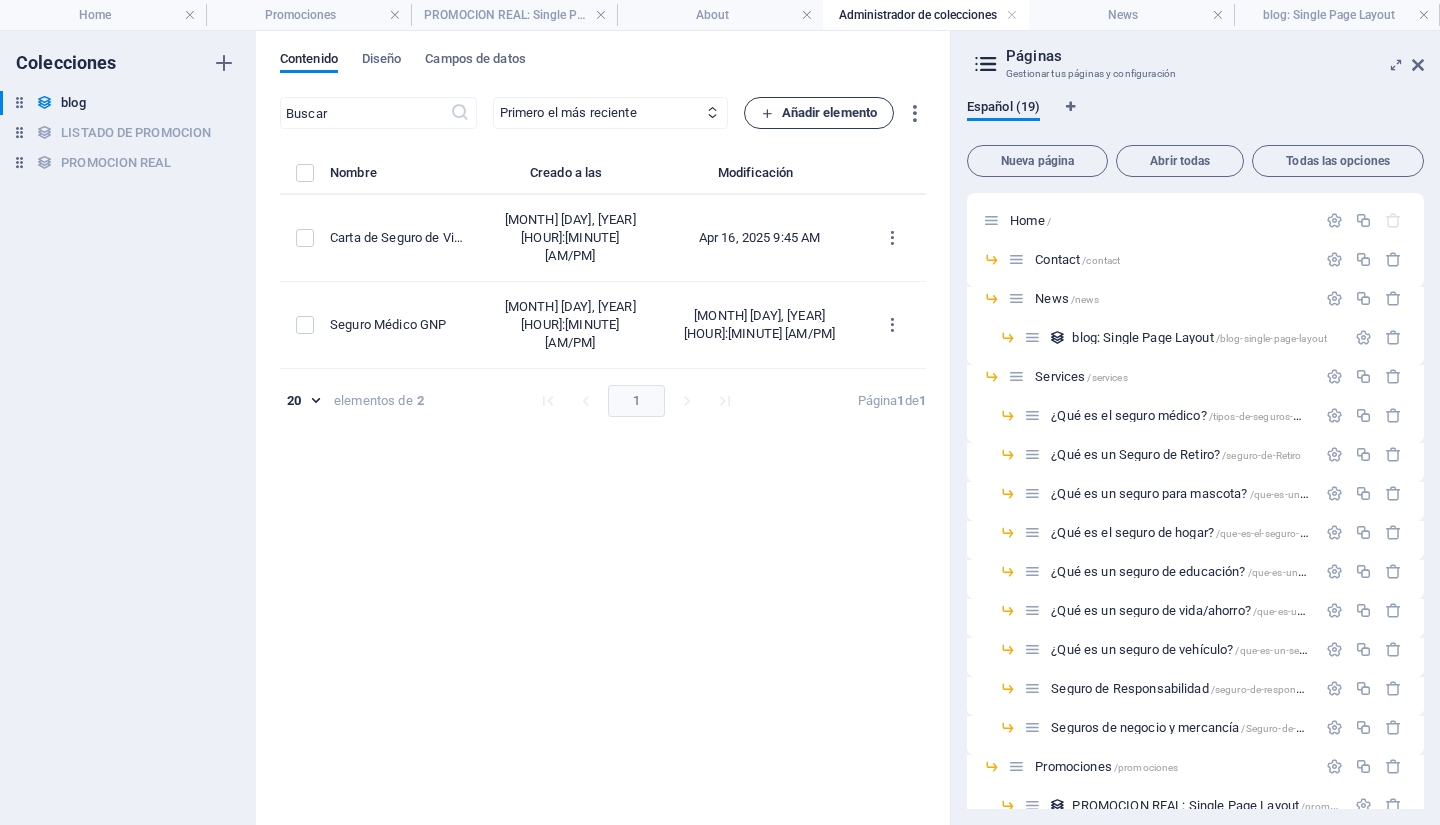 drag, startPoint x: 1422, startPoint y: 70, endPoint x: 1371, endPoint y: 103, distance: 60.74537 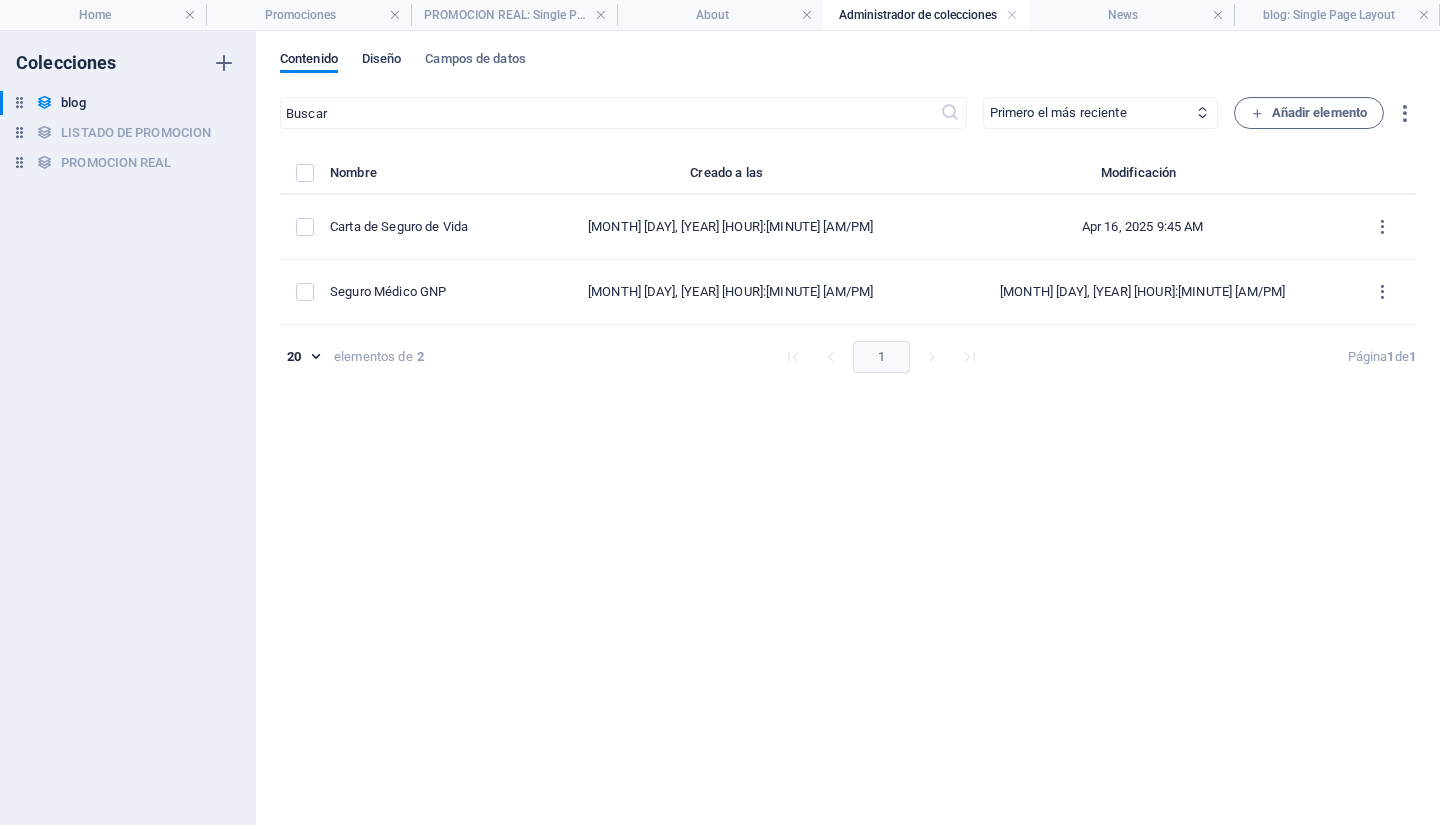 click on "Diseño" at bounding box center (382, 61) 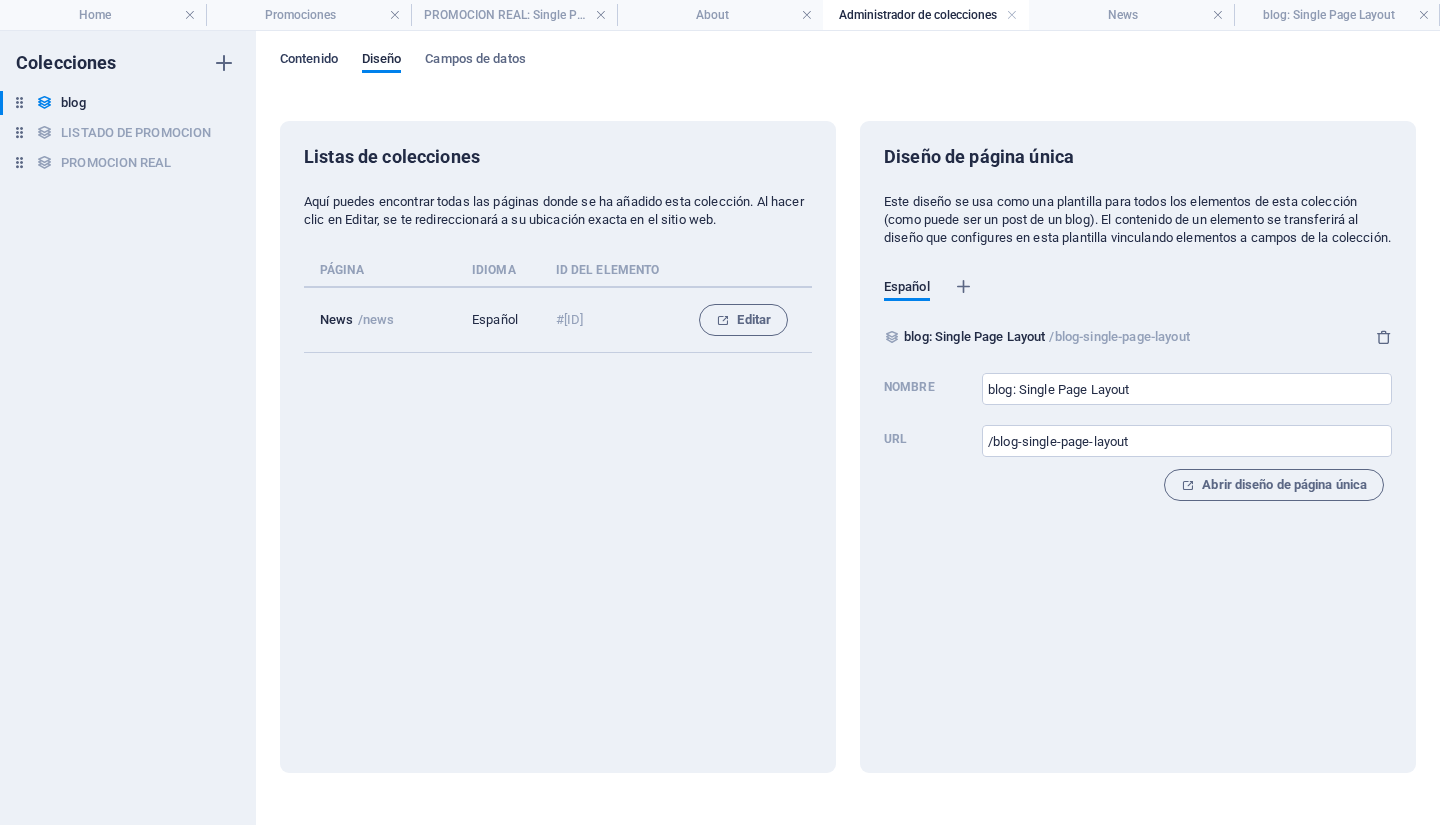 click on "Contenido" at bounding box center (309, 61) 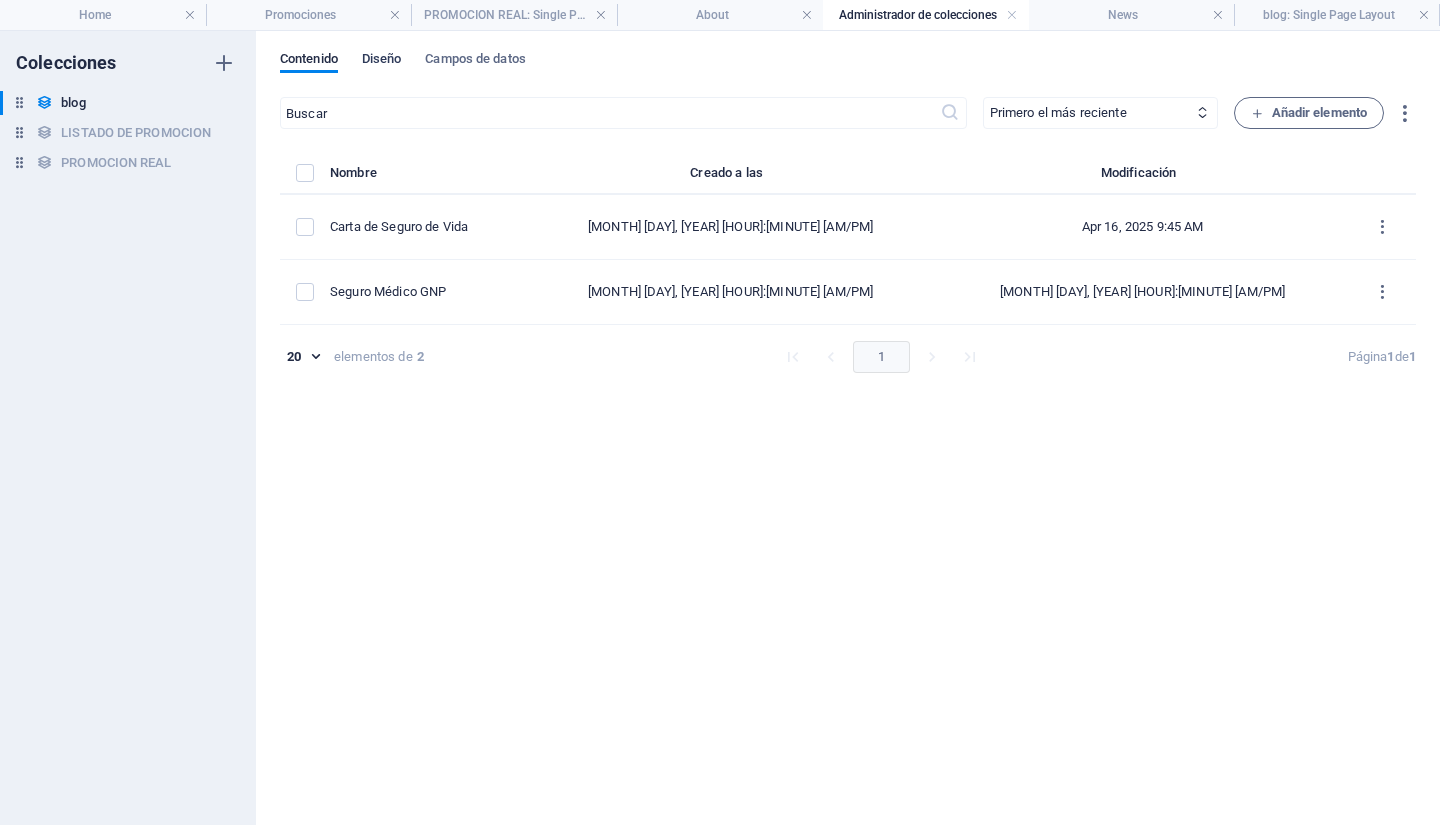 click on "Diseño" at bounding box center [382, 61] 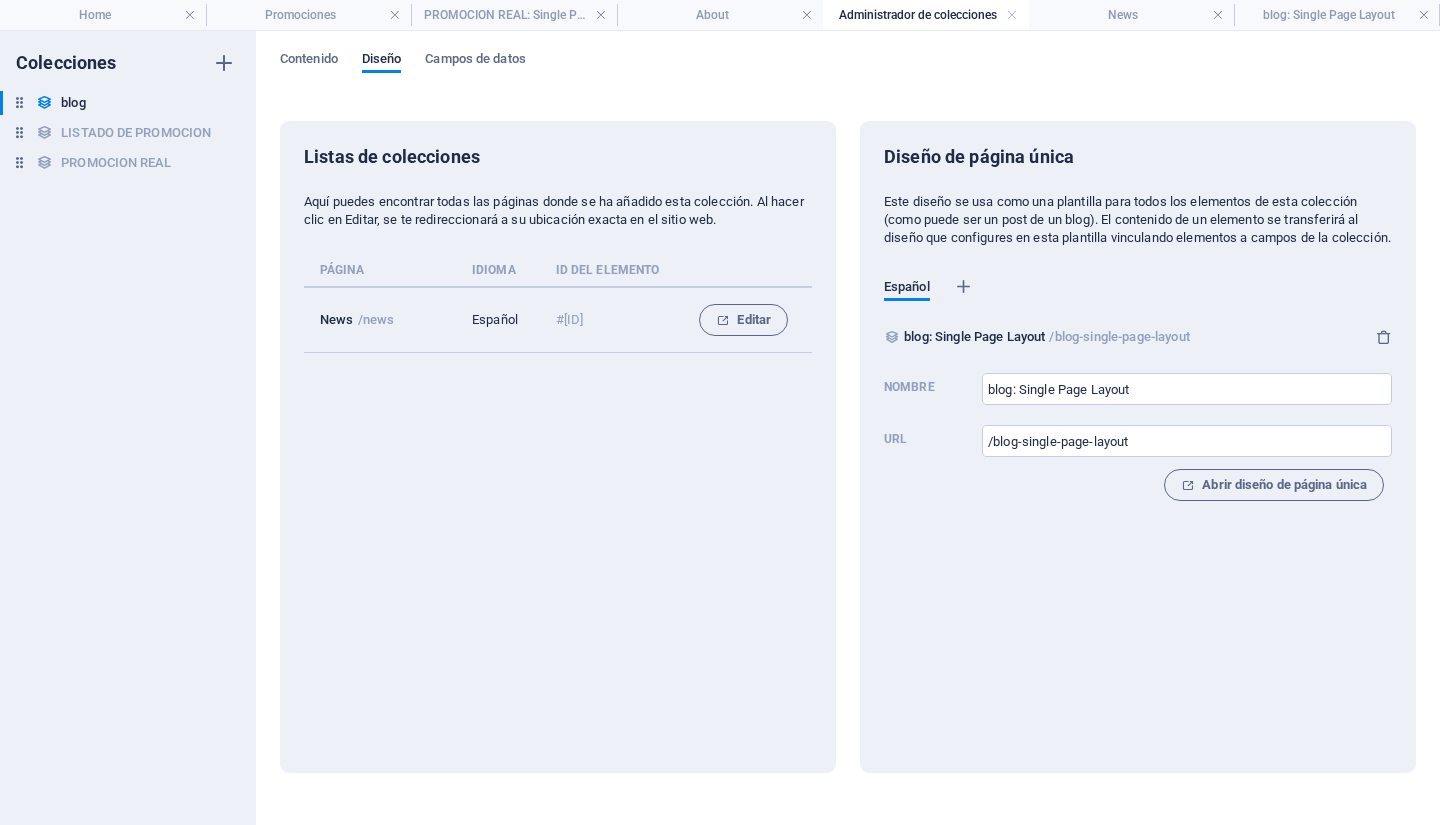 click on "Contenido Diseño Campos de datos Listas de colecciones Aquí puedes encontrar todas las páginas donde se ha añadido esta colección. Al hacer clic en Editar, se te redireccionará a su ubicación exacta en el sitio web. Página Idioma ID del elemento News /news Español #[ID] Editar Diseño de página única Este diseño se usa como una plantilla para todos los elementos de esta colección (como puede ser un post de un blog). El contenido de un elemento se transferirá al diseño que configures en esta plantilla vinculando elementos a campos de la colección. Español blog: Single Page Layout /blog-single-page-layout Nombre blog: Single Page Layout ​ URL /blog-single-page-layout ​ Abrir diseño de página única" at bounding box center [848, 428] 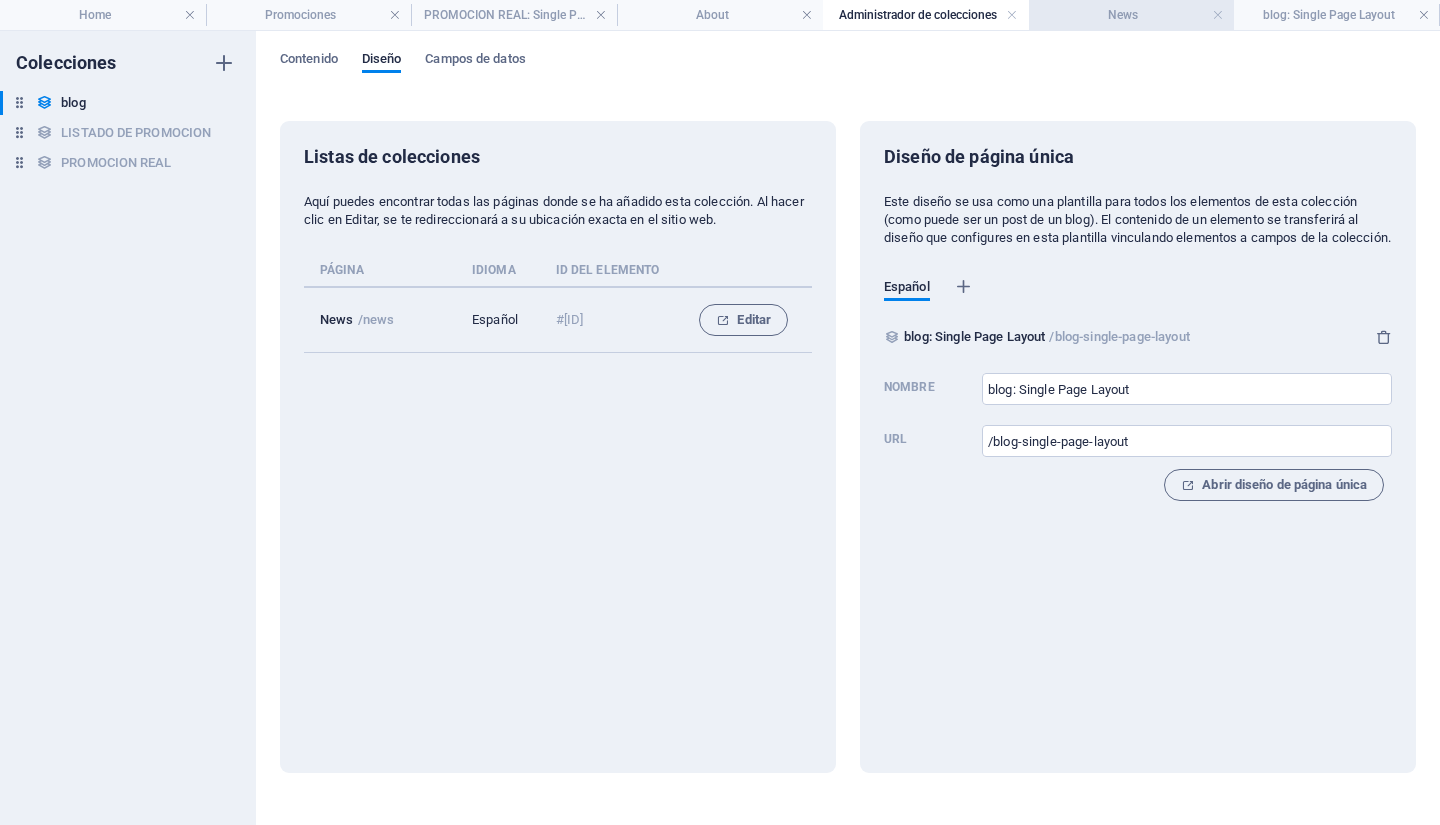 click on "News" at bounding box center [1132, 15] 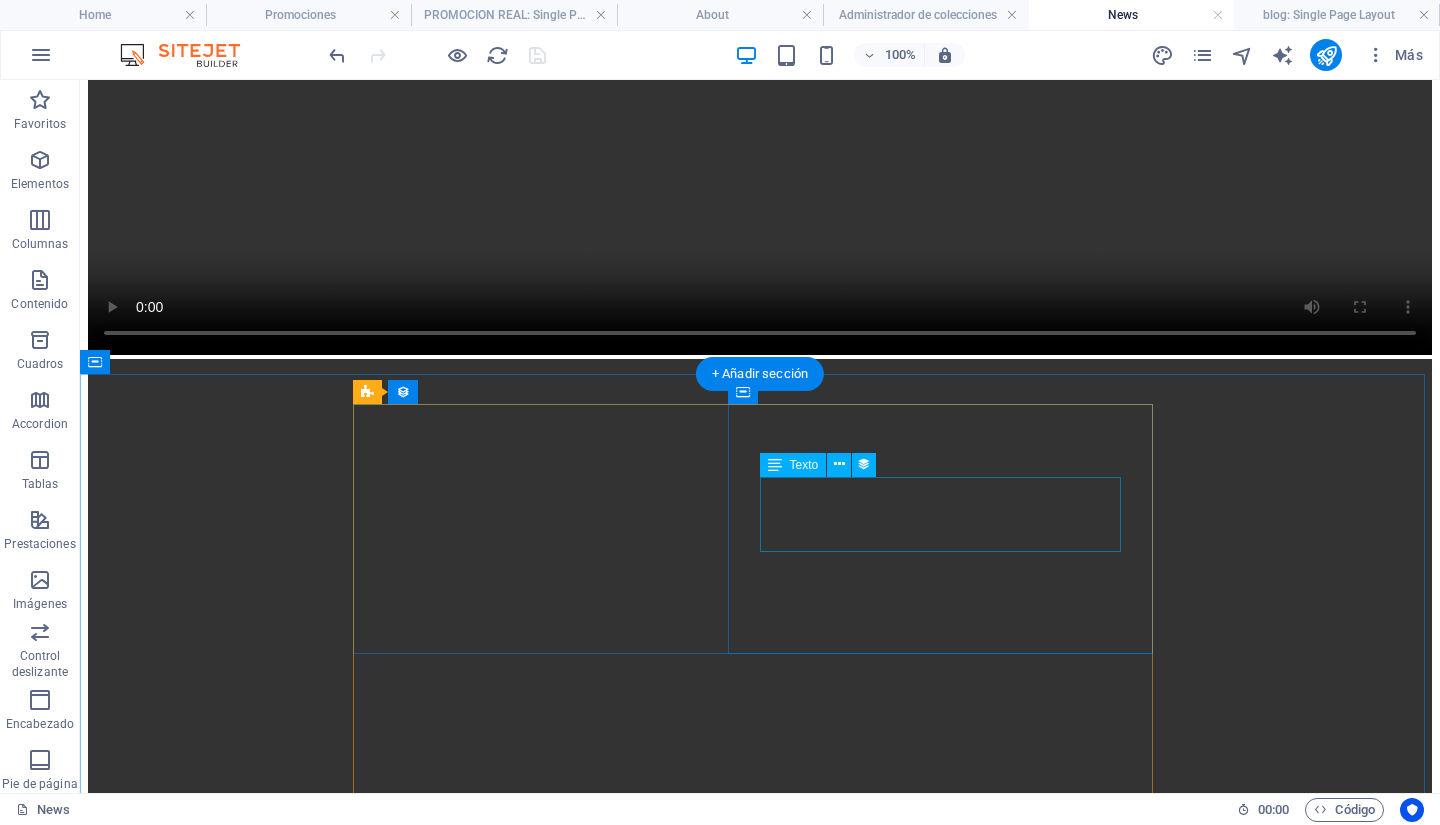scroll, scrollTop: 1427, scrollLeft: 0, axis: vertical 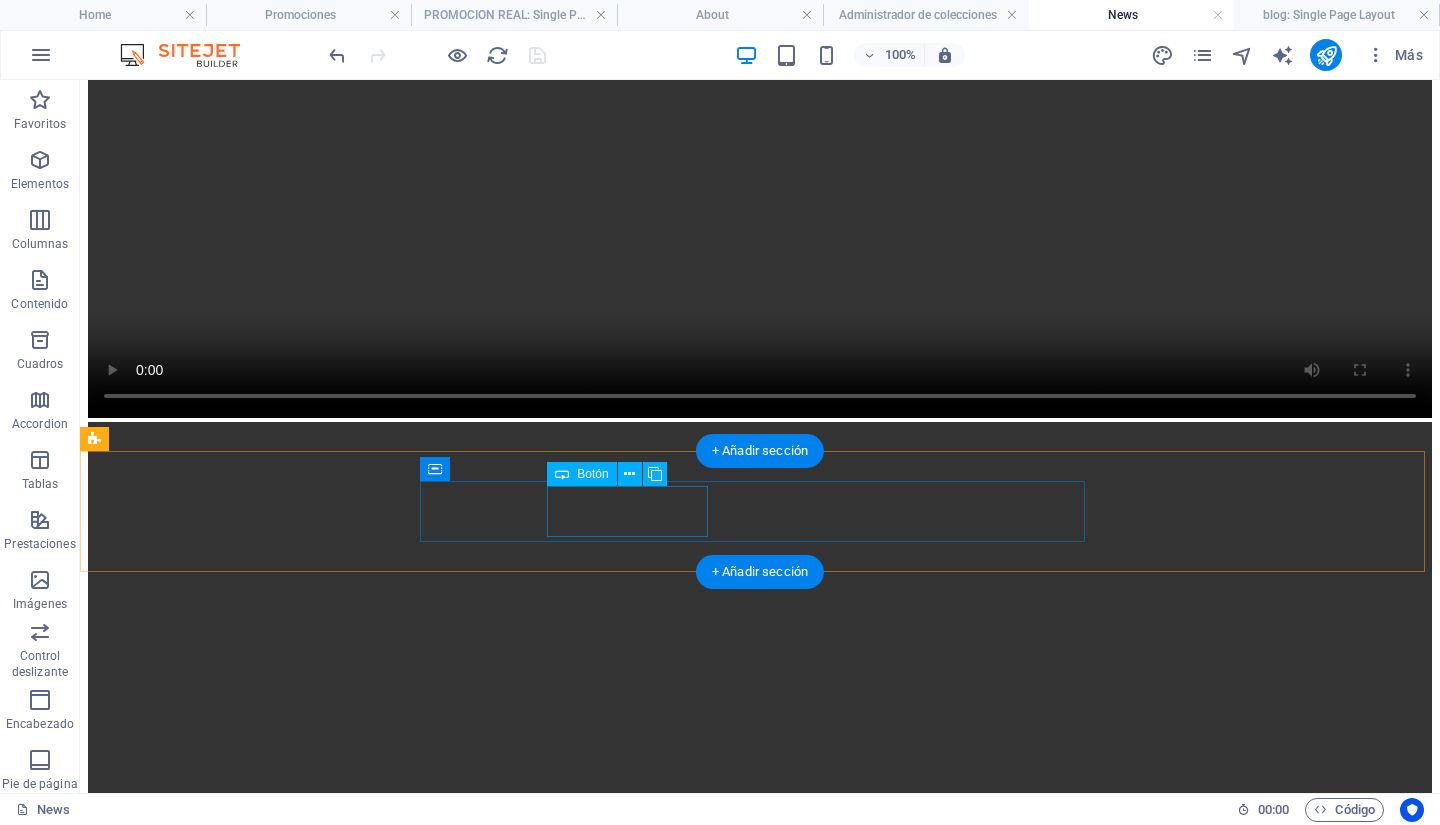 click on "SEGUROS" at bounding box center [760, 2512] 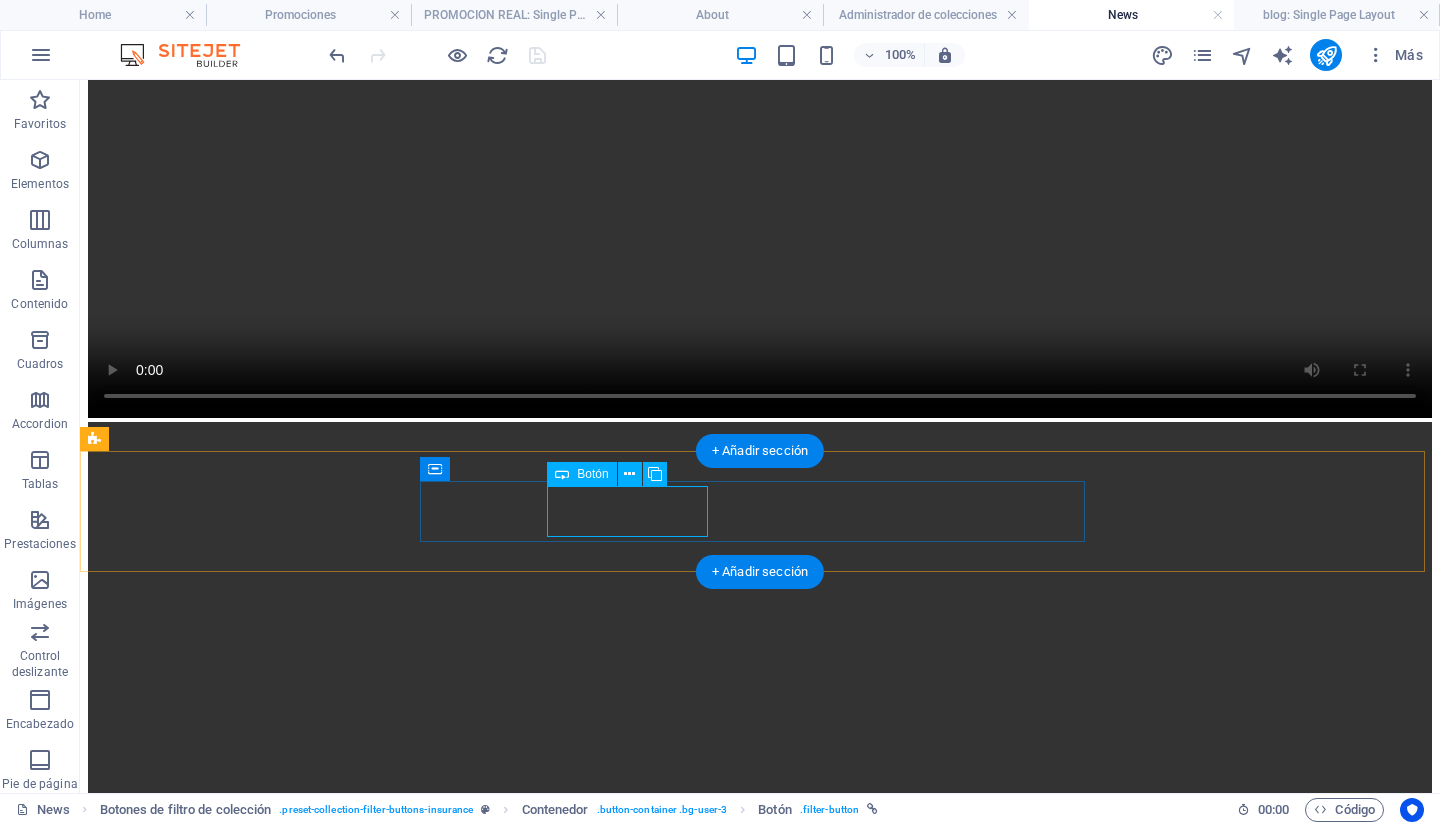 click on "SEGUROS" at bounding box center [760, 2512] 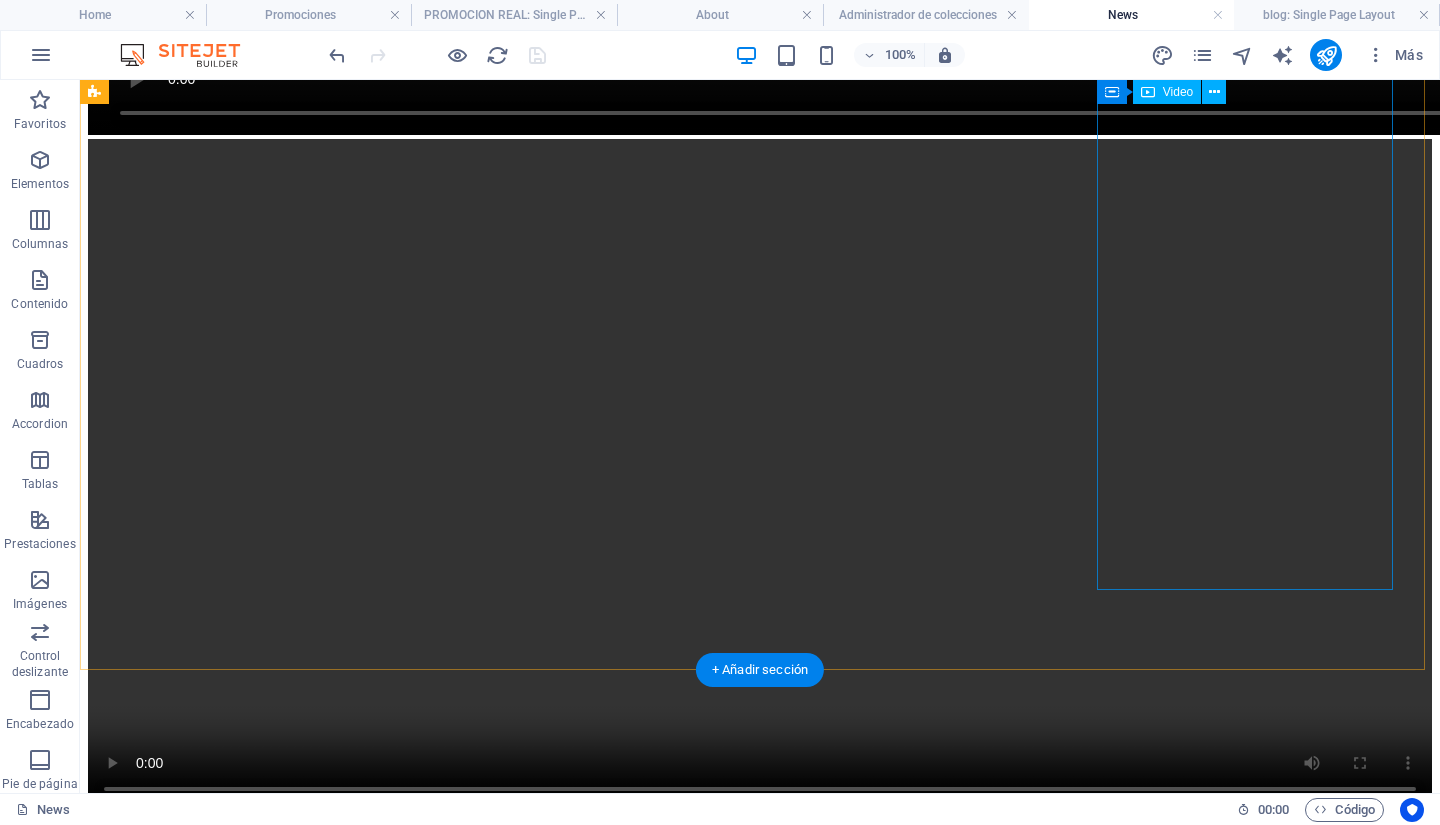 scroll, scrollTop: 927, scrollLeft: 0, axis: vertical 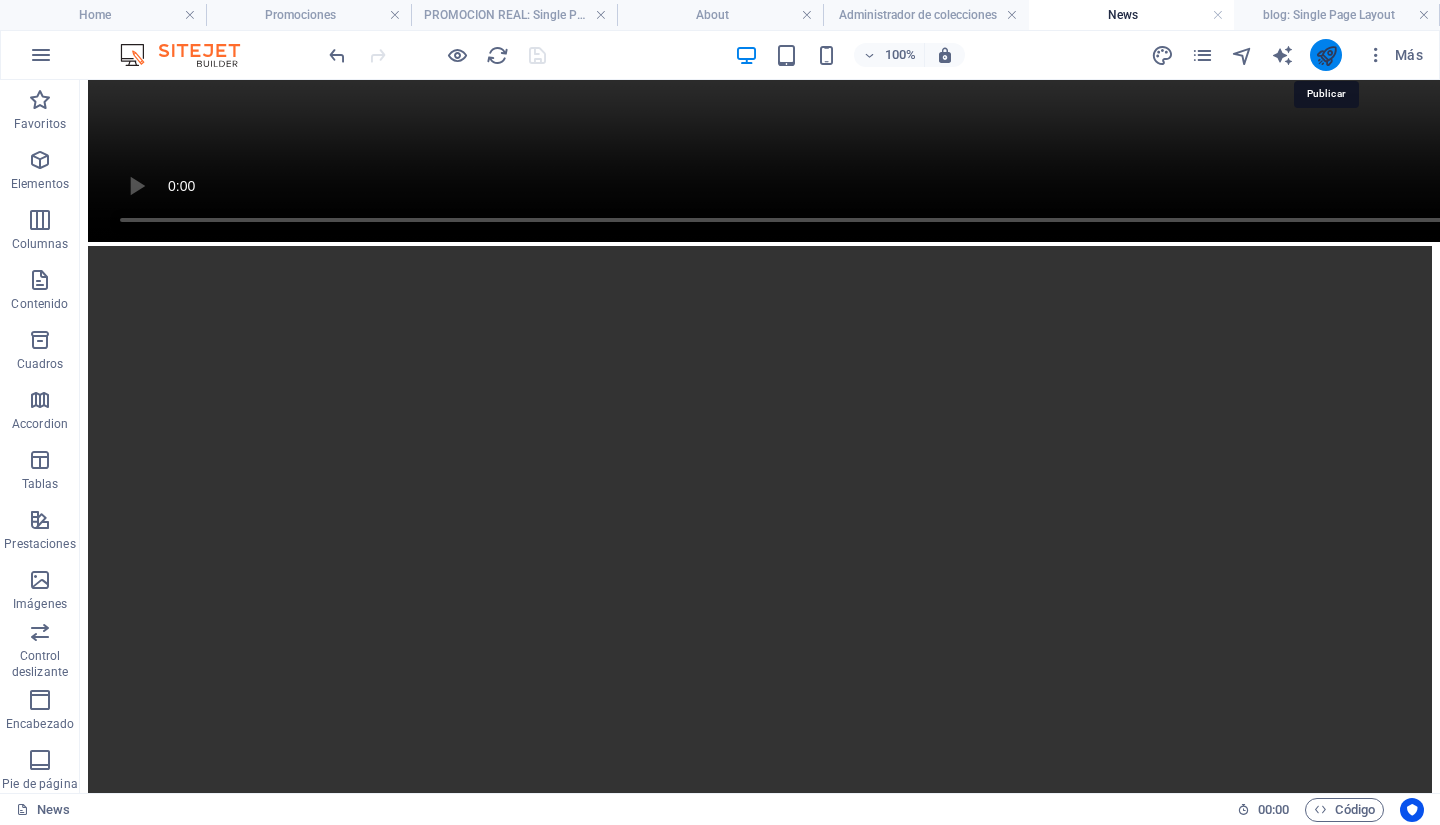 click at bounding box center (1326, 55) 